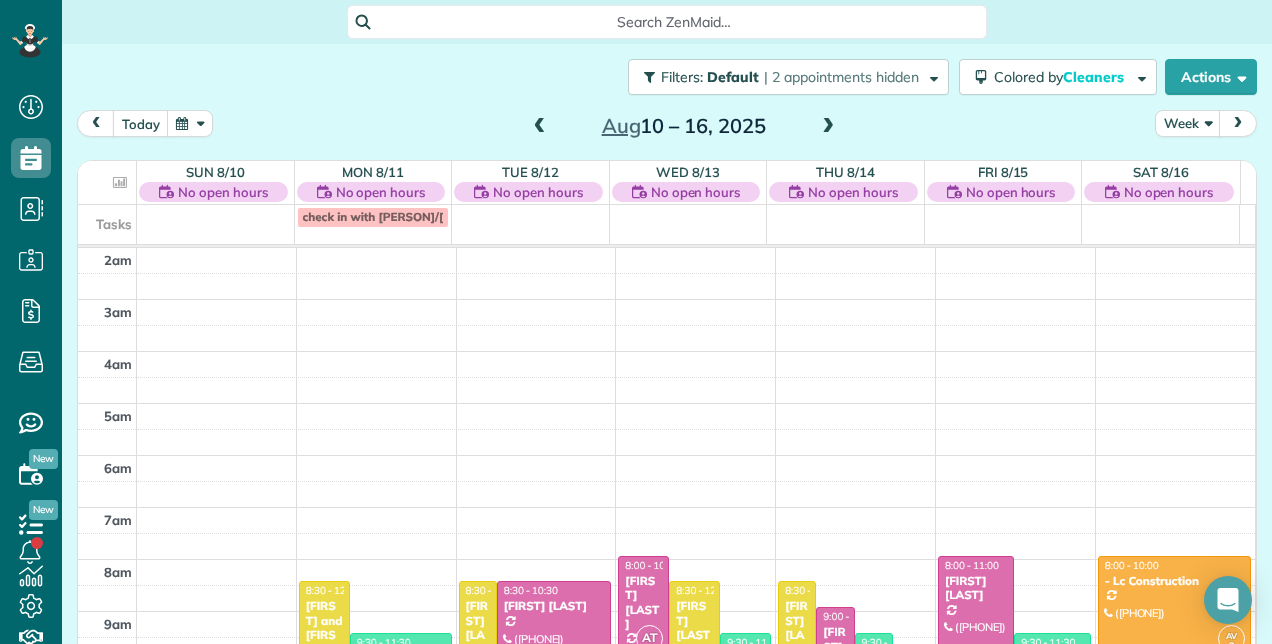 scroll, scrollTop: 0, scrollLeft: 0, axis: both 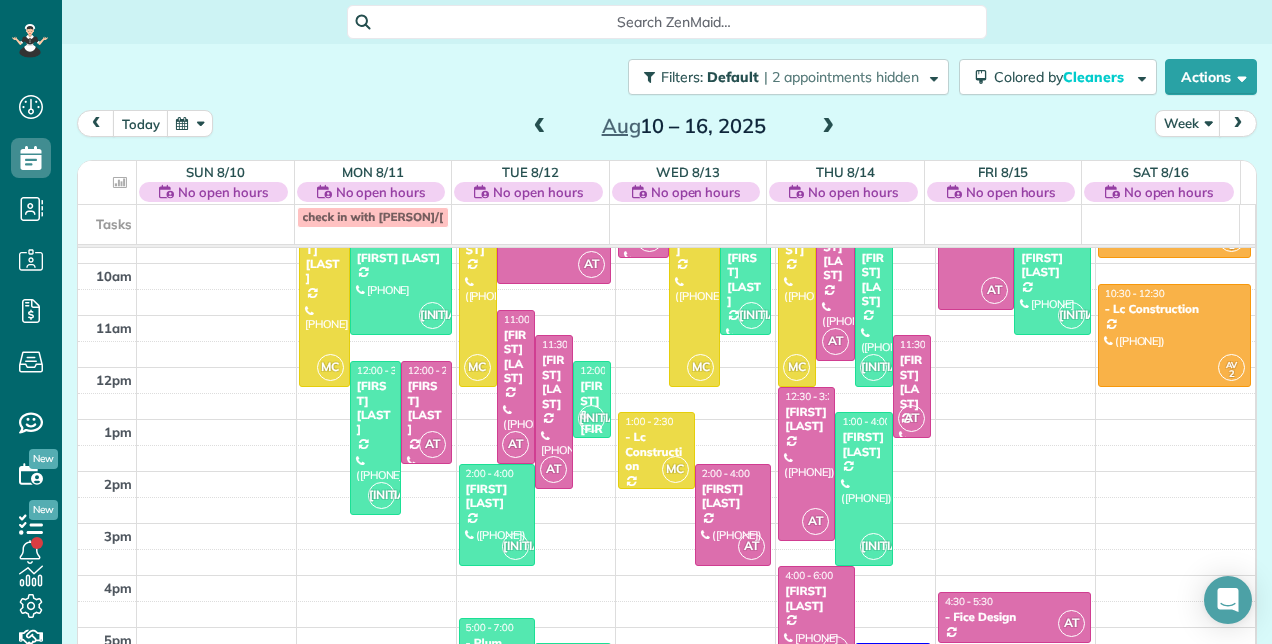 click at bounding box center [540, 127] 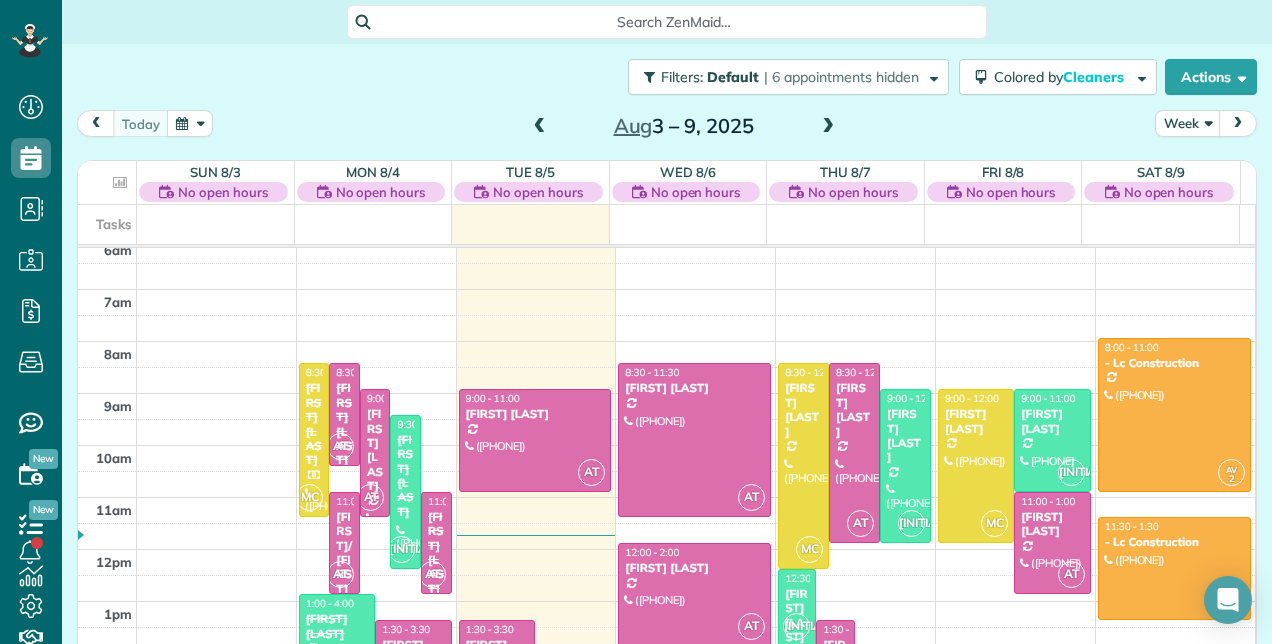 scroll, scrollTop: 400, scrollLeft: 0, axis: vertical 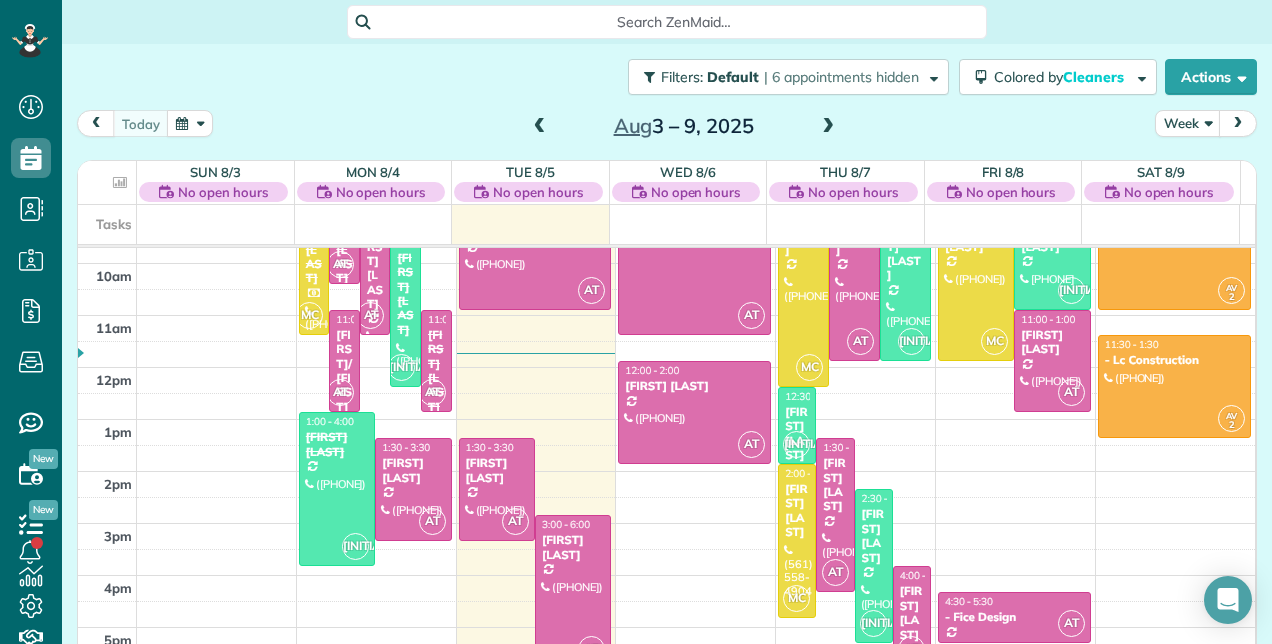 click at bounding box center (540, 127) 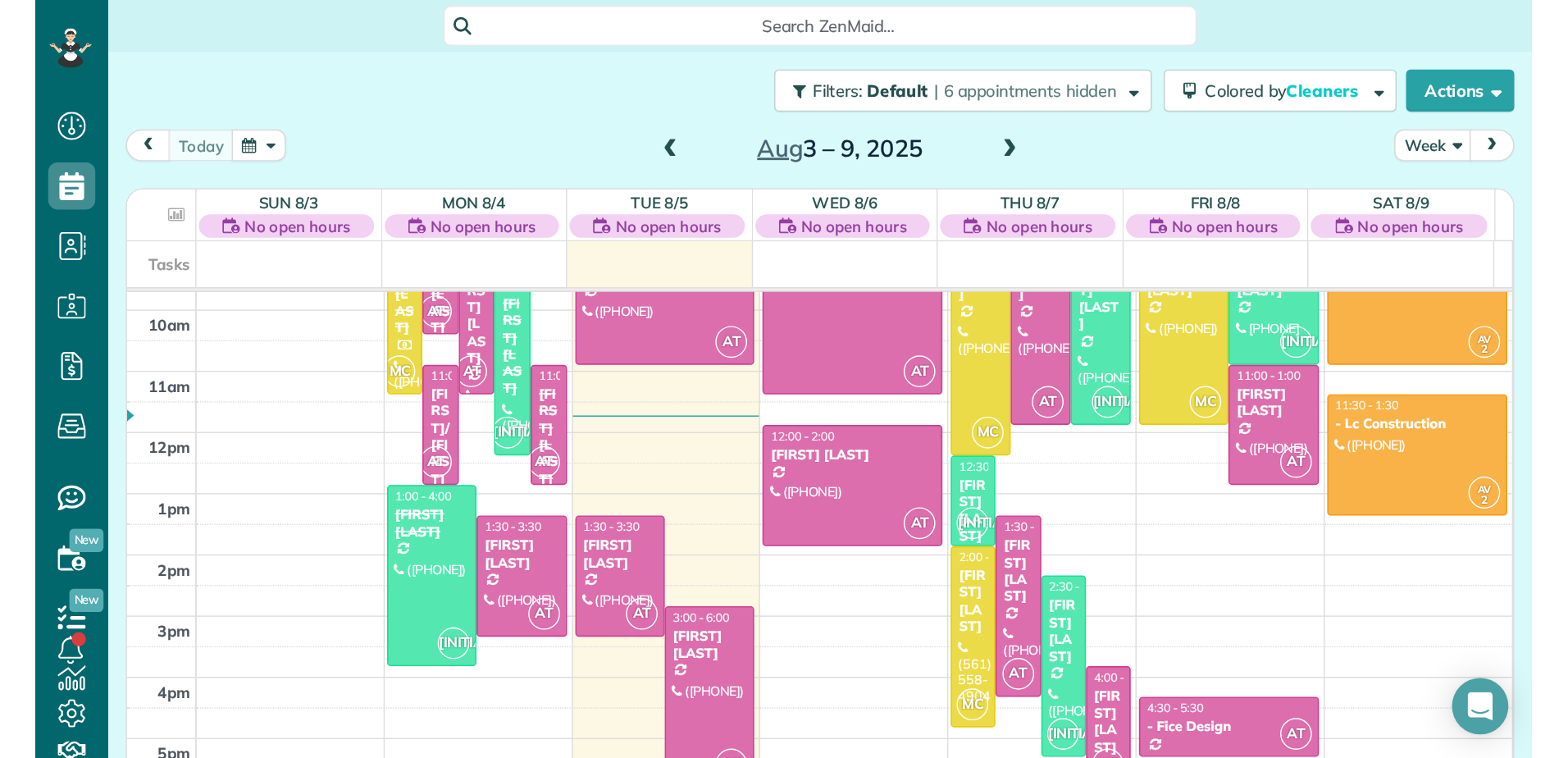 scroll, scrollTop: 212, scrollLeft: 0, axis: vertical 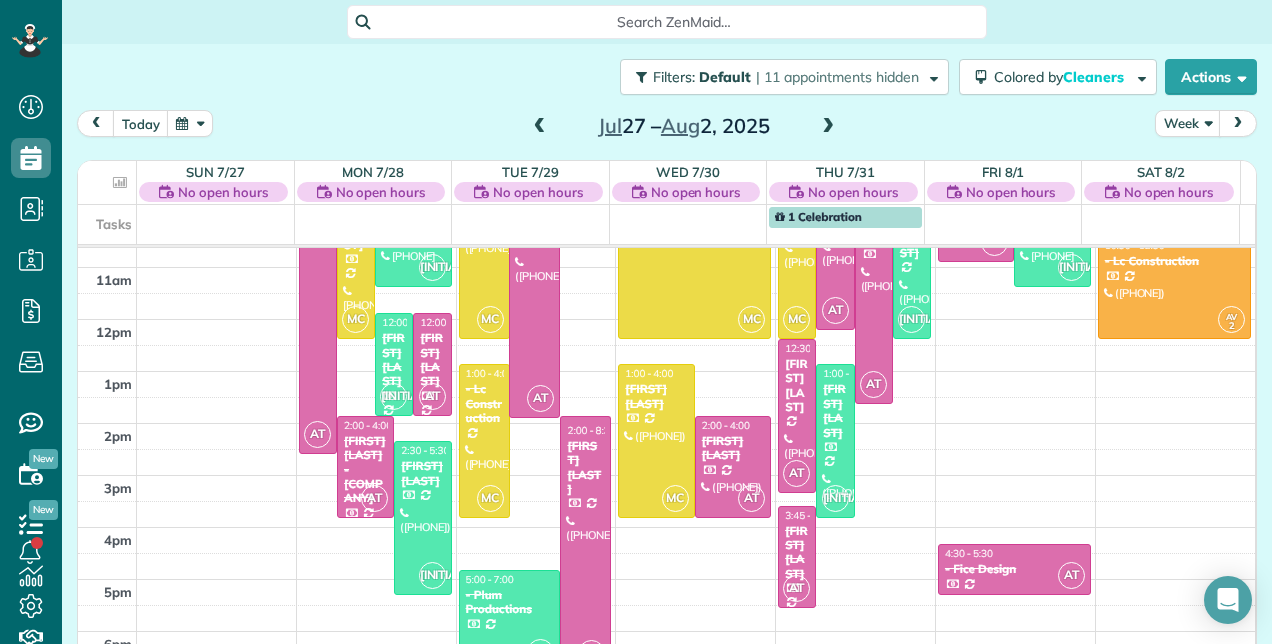click at bounding box center [828, 127] 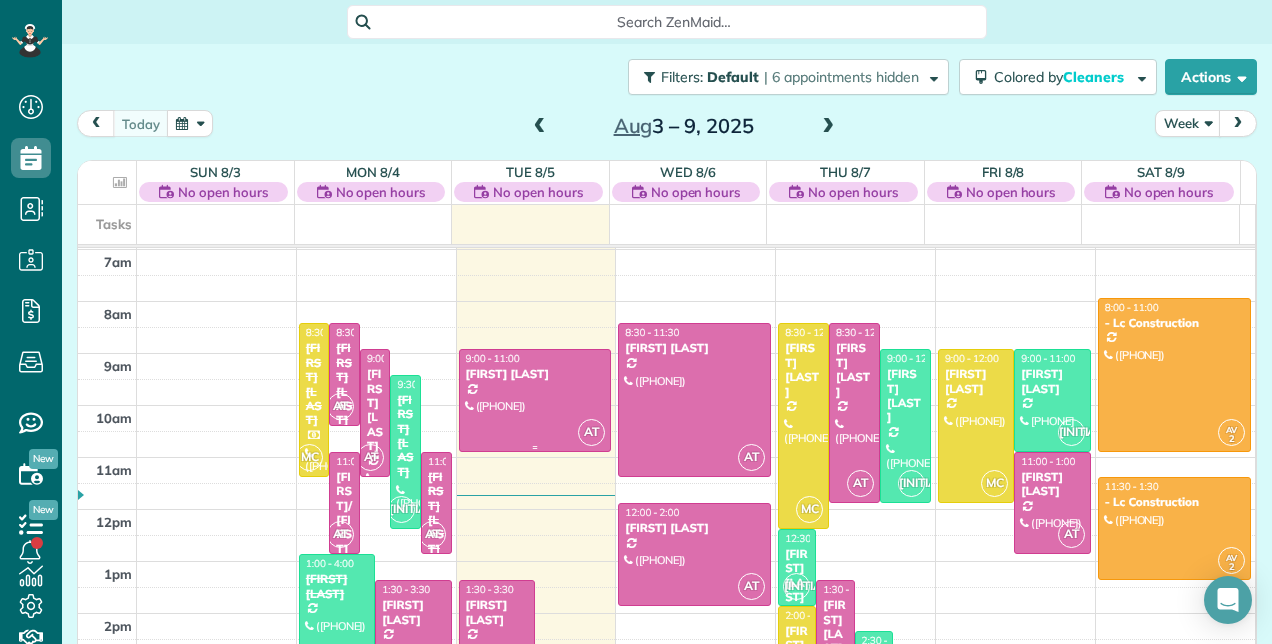 click at bounding box center [535, 400] 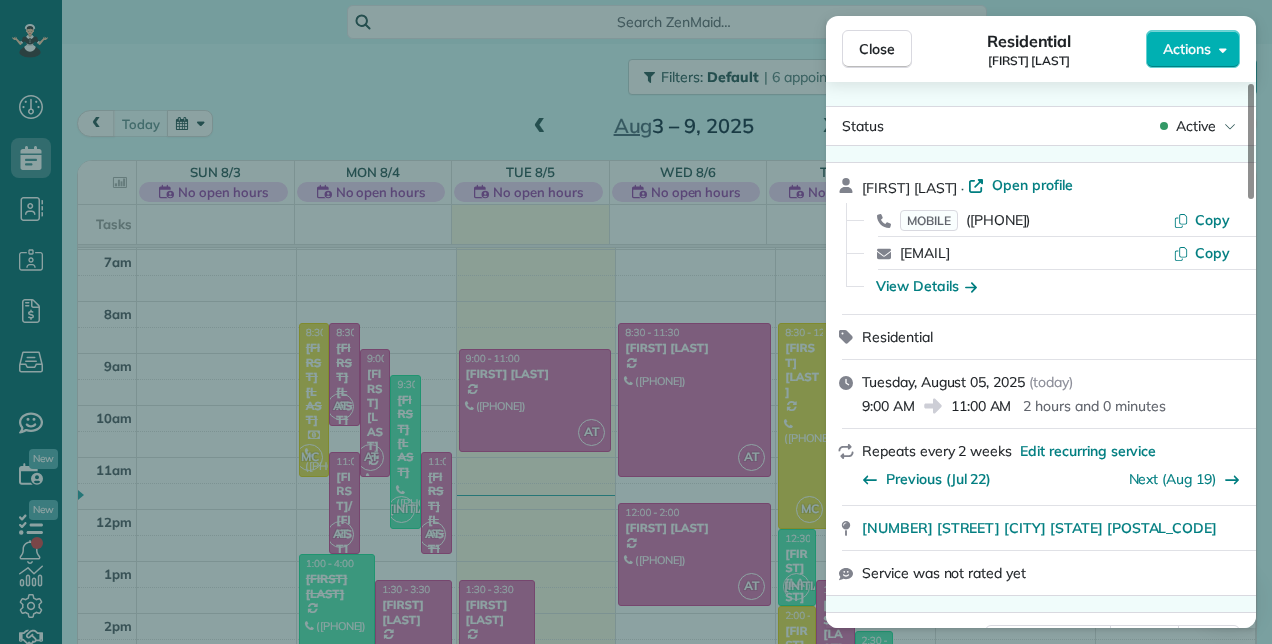 click on "Actions" at bounding box center [1193, 49] 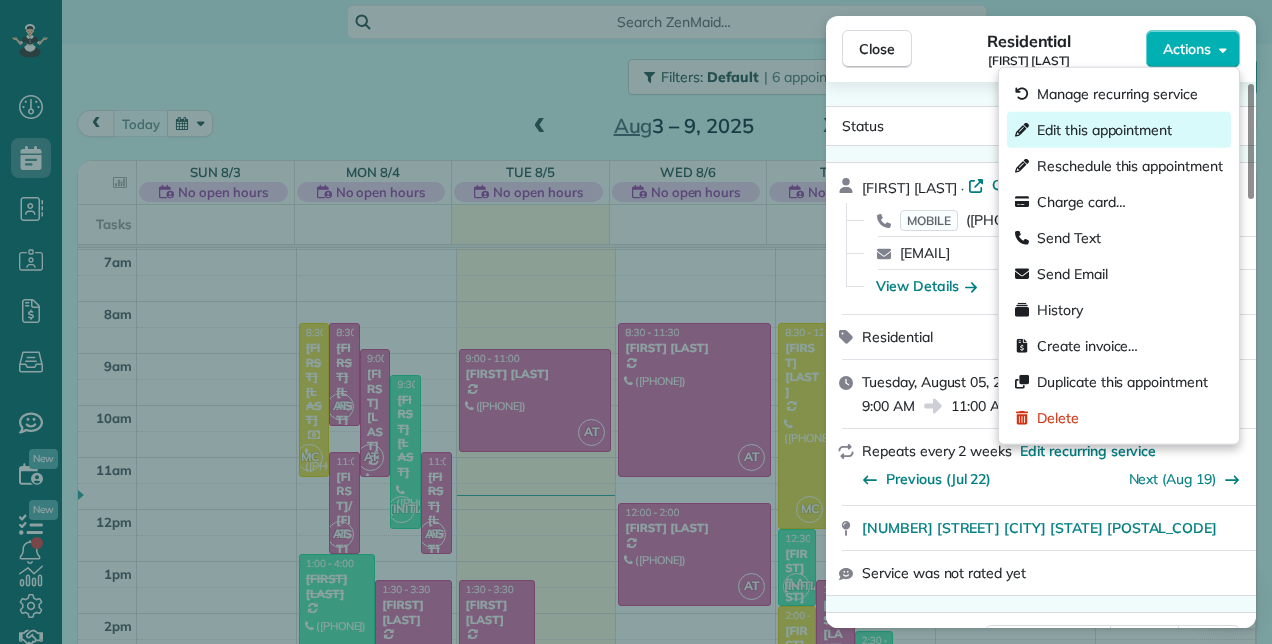click on "Edit this appointment" at bounding box center [1104, 130] 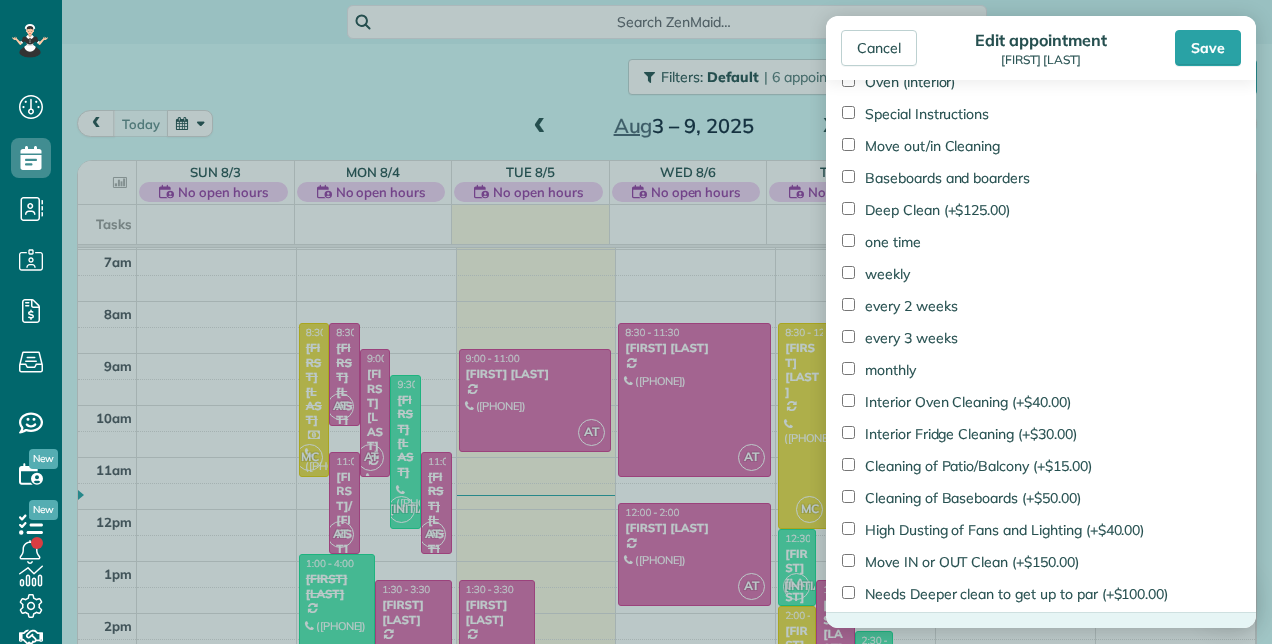 scroll, scrollTop: 1465, scrollLeft: 0, axis: vertical 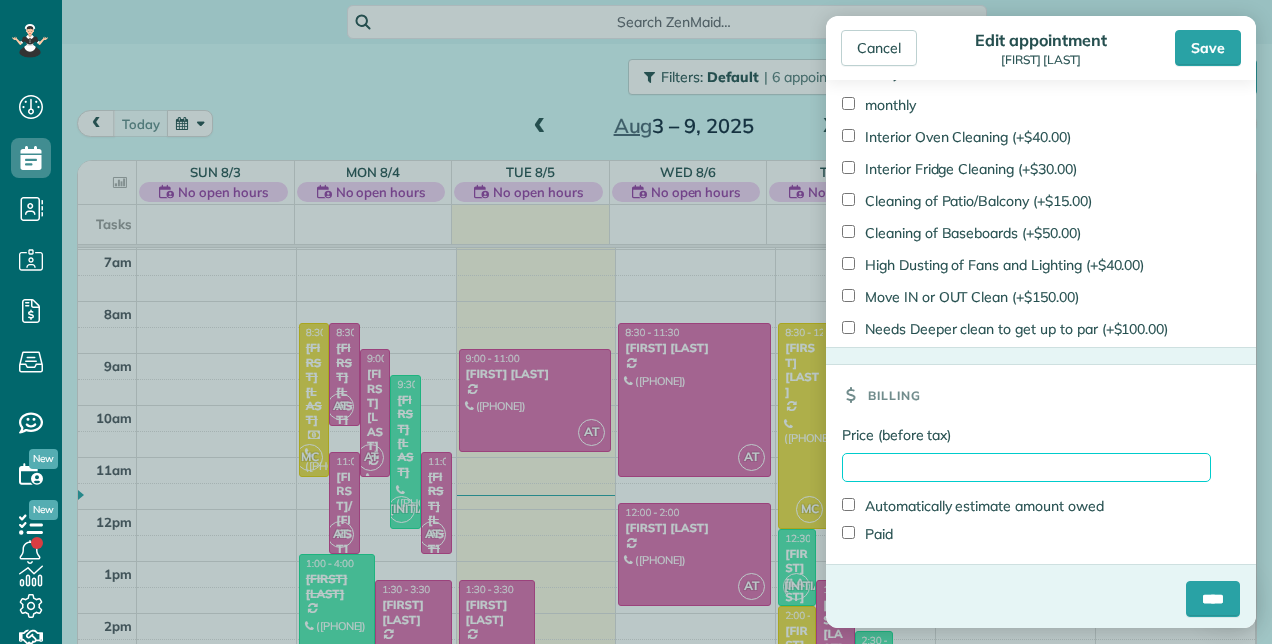 click on "Price (before tax)" at bounding box center [1026, 467] 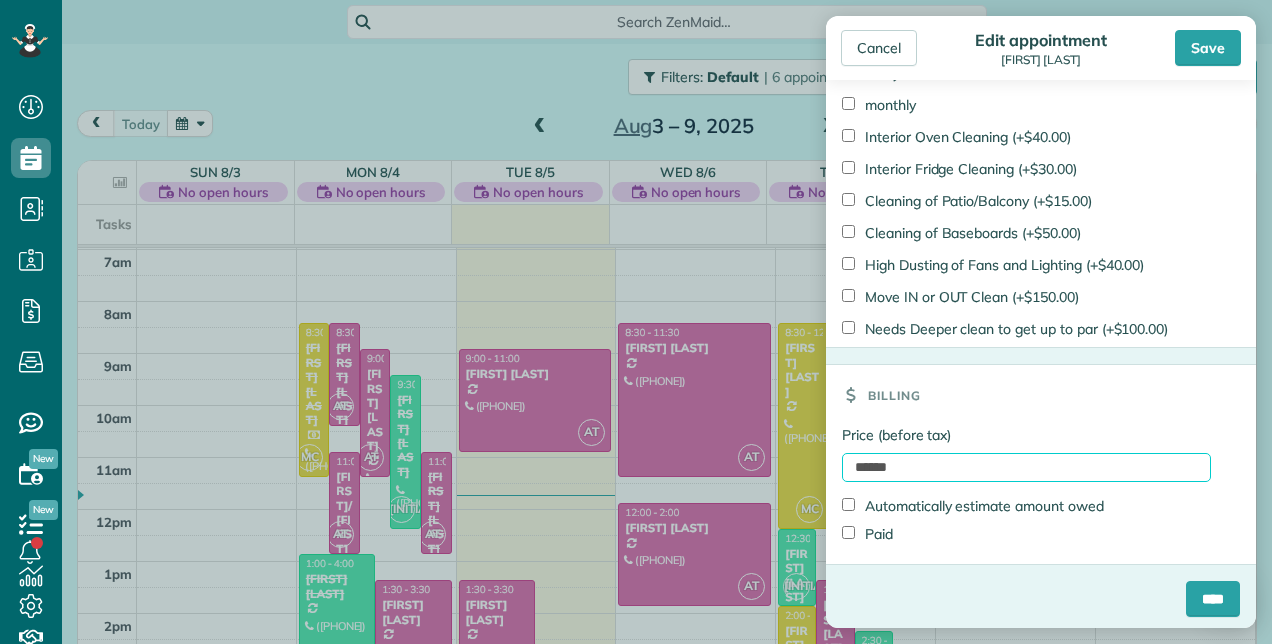 type on "******" 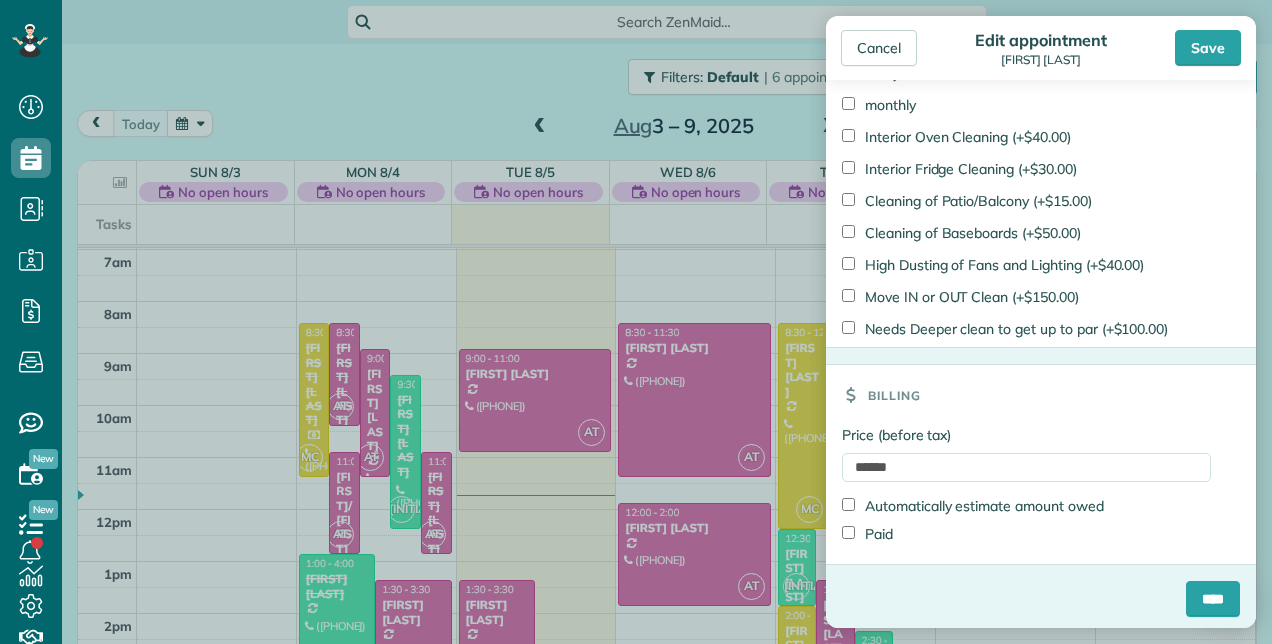 click on "Paid" at bounding box center (867, 534) 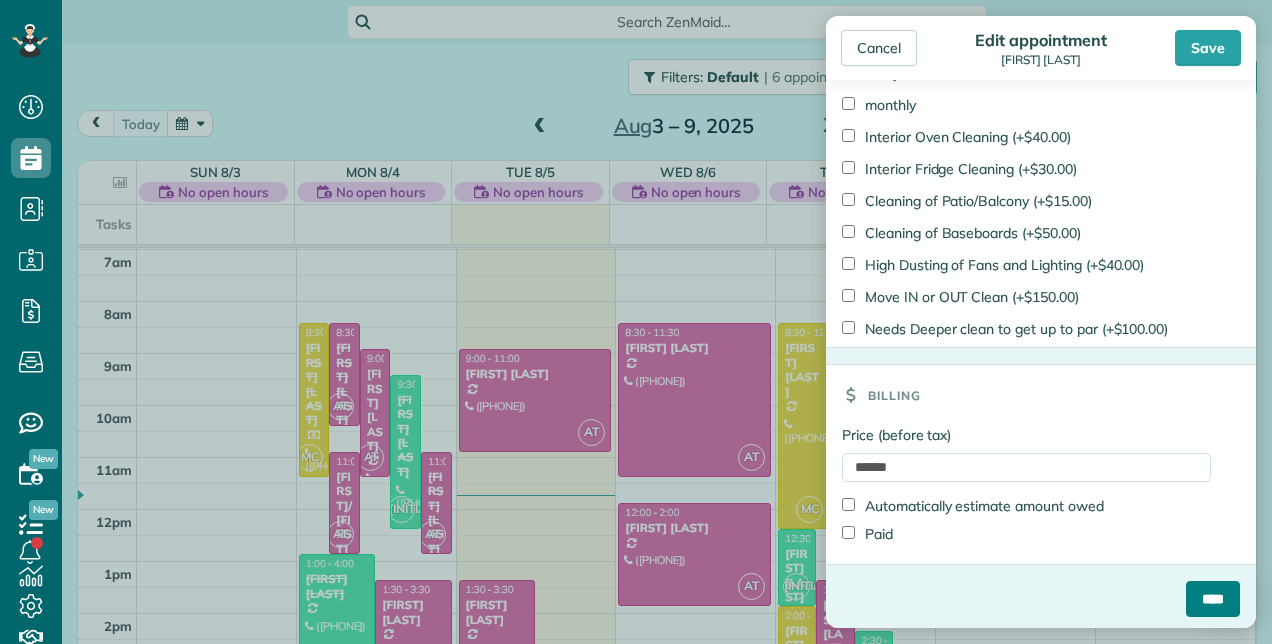 click on "****" at bounding box center (1213, 599) 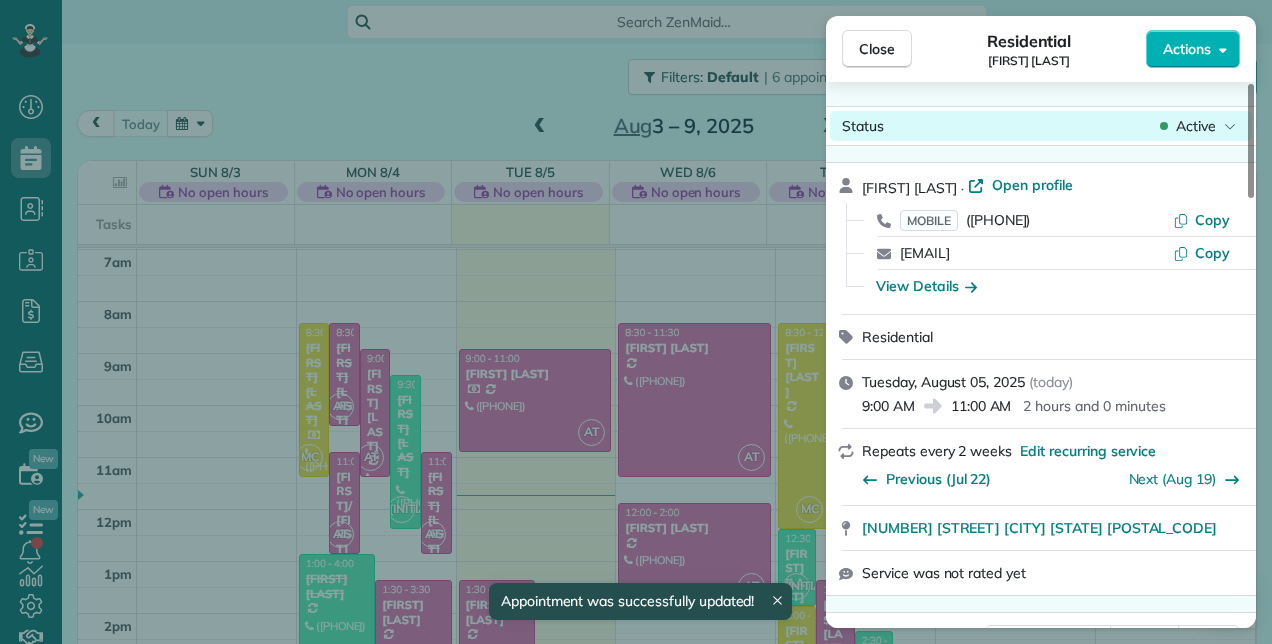 click on "Status Active" at bounding box center [1041, 126] 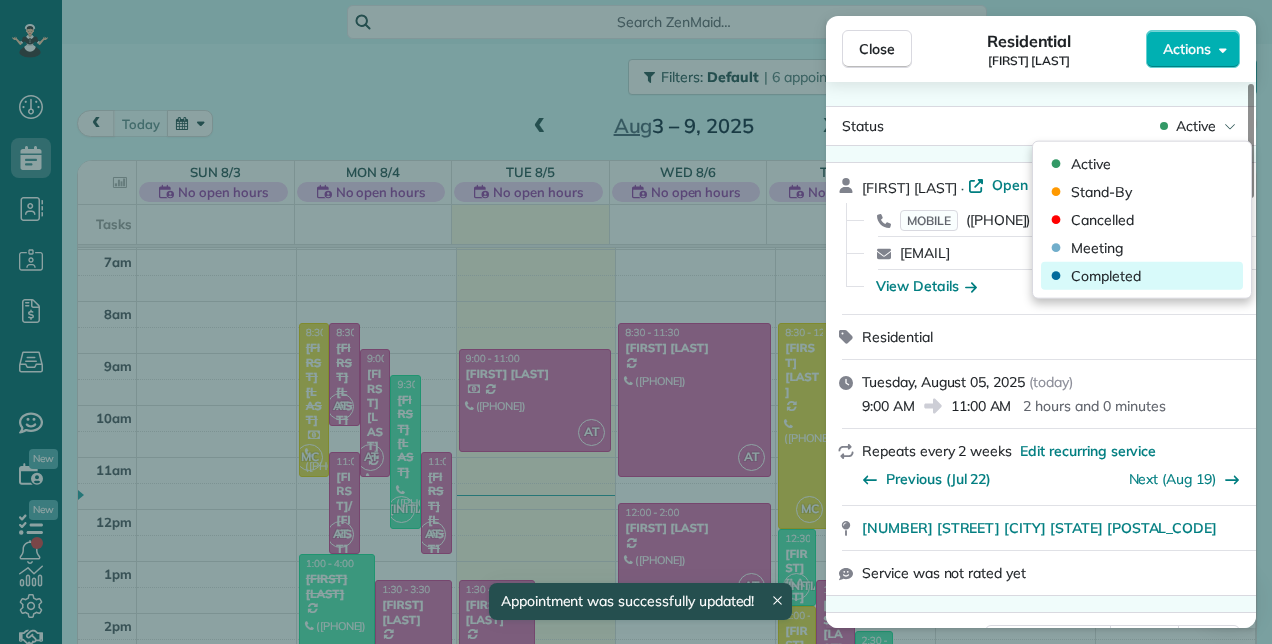 click on "Completed" at bounding box center [1142, 276] 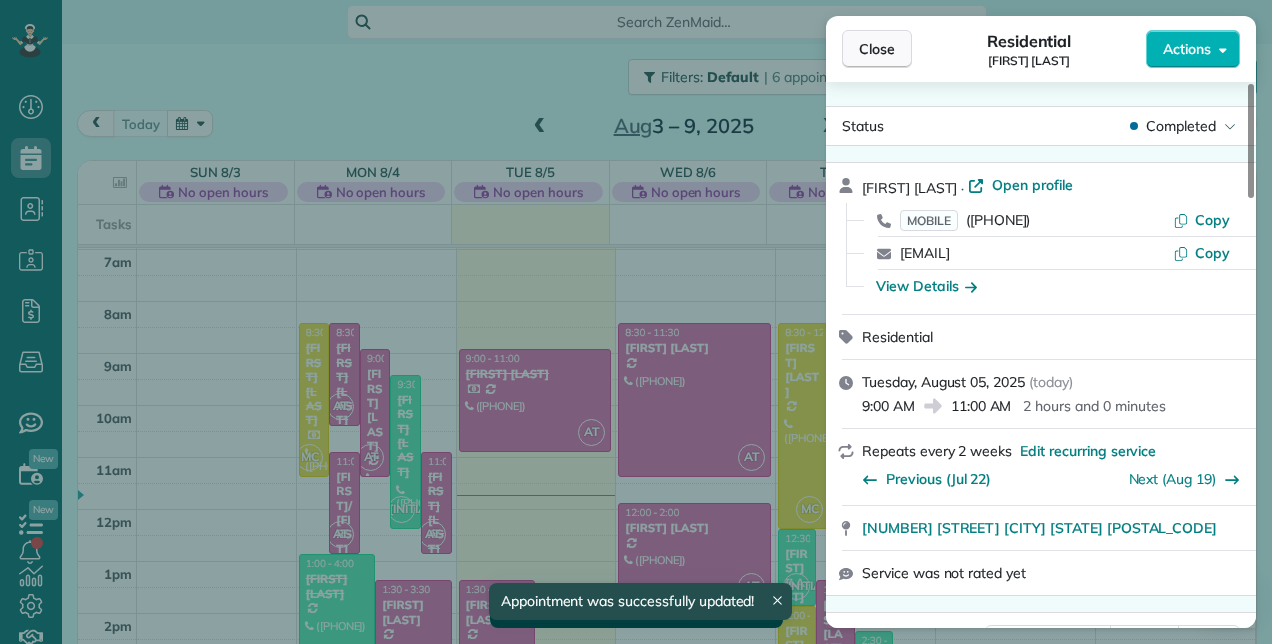 click on "Close" at bounding box center (877, 49) 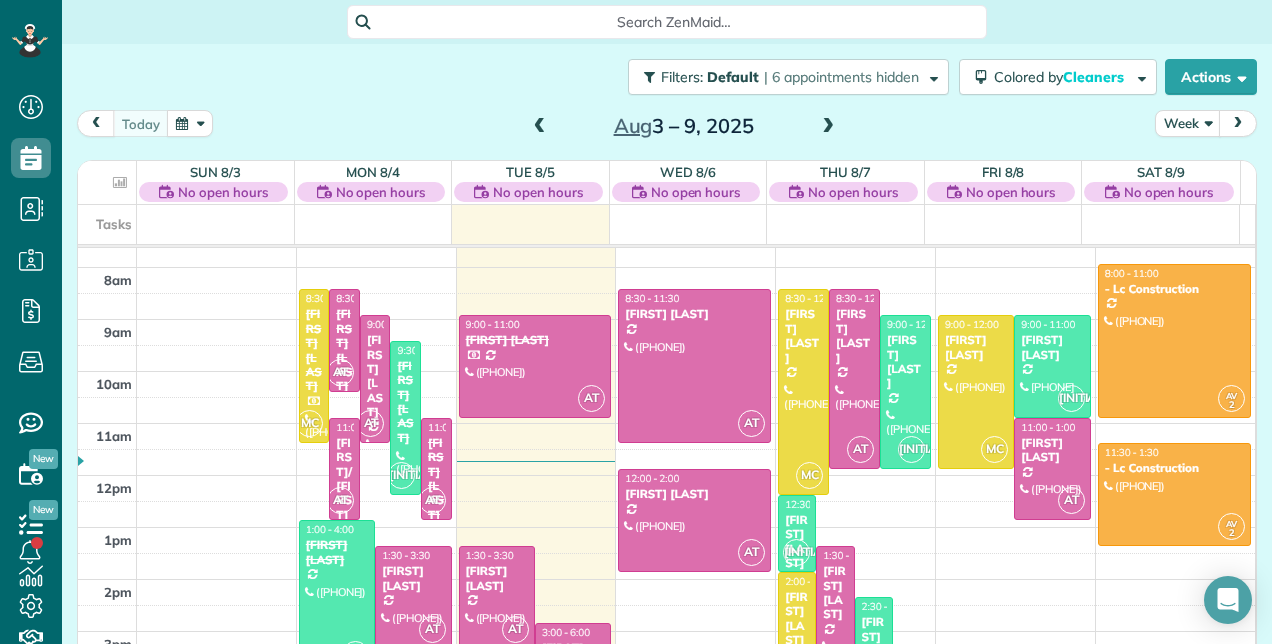 scroll, scrollTop: 248, scrollLeft: 0, axis: vertical 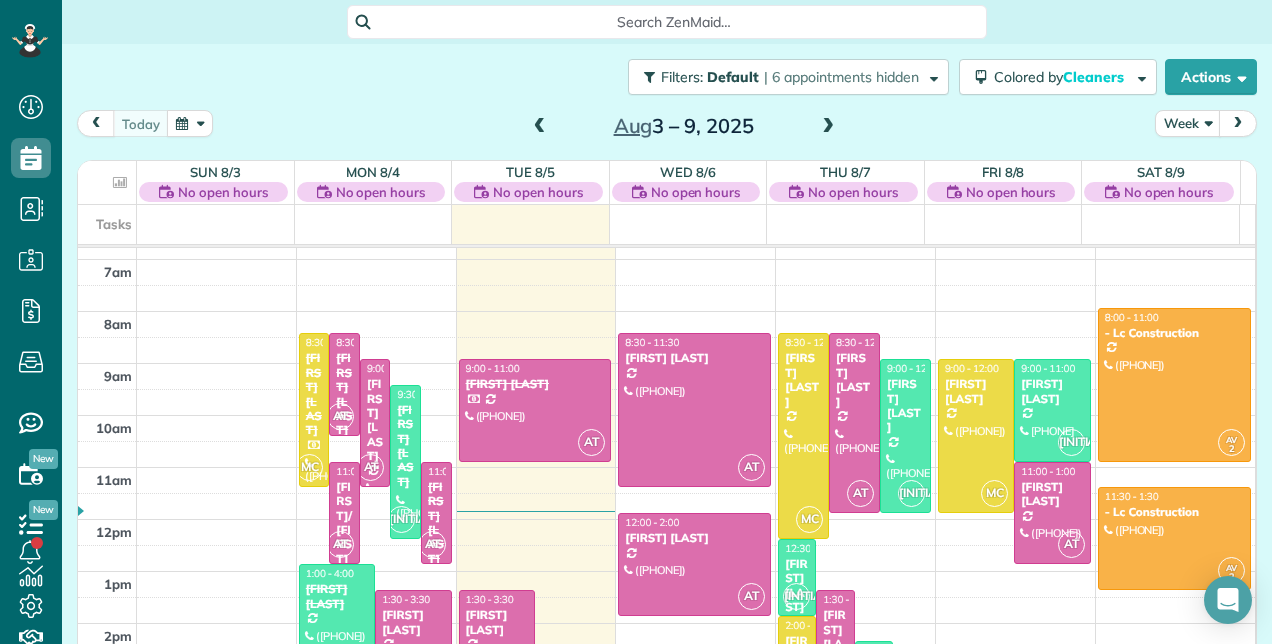 click at bounding box center [540, 127] 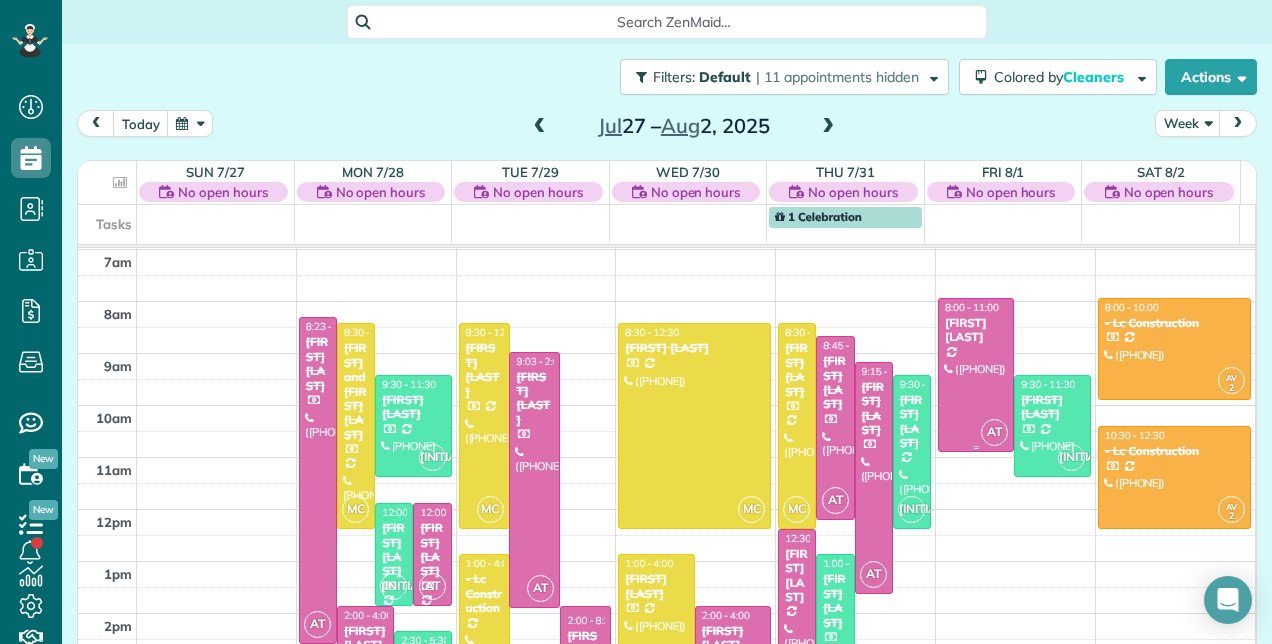 scroll, scrollTop: 448, scrollLeft: 0, axis: vertical 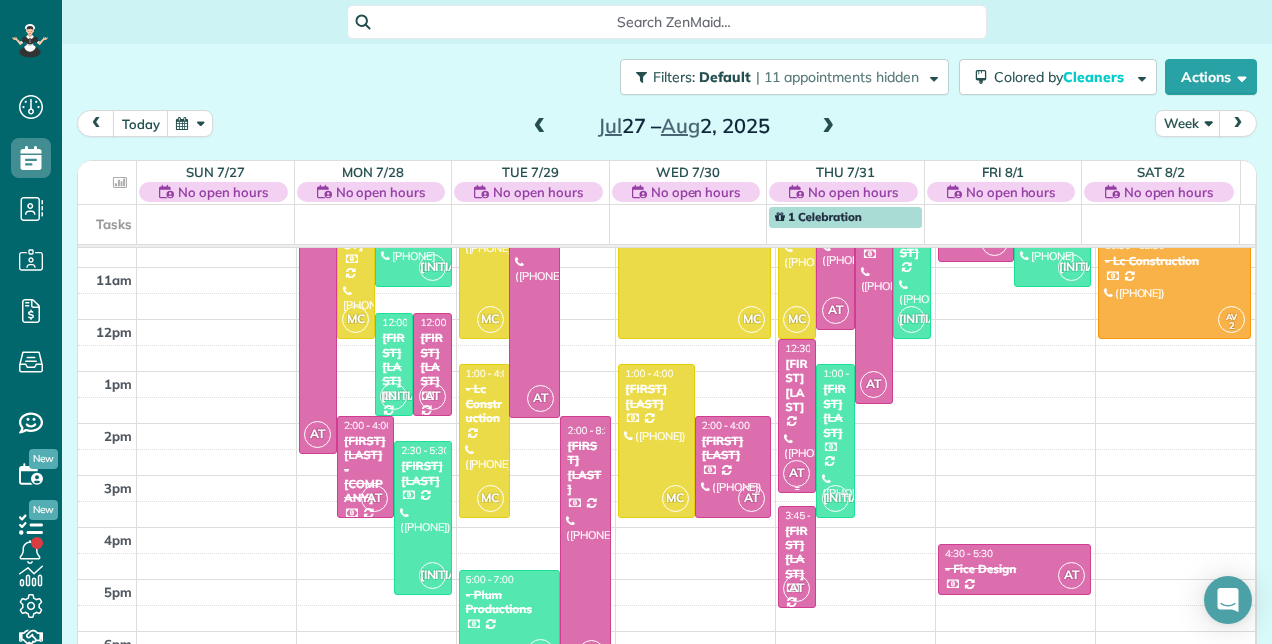 click on "12:30 - 3:30" at bounding box center (812, 348) 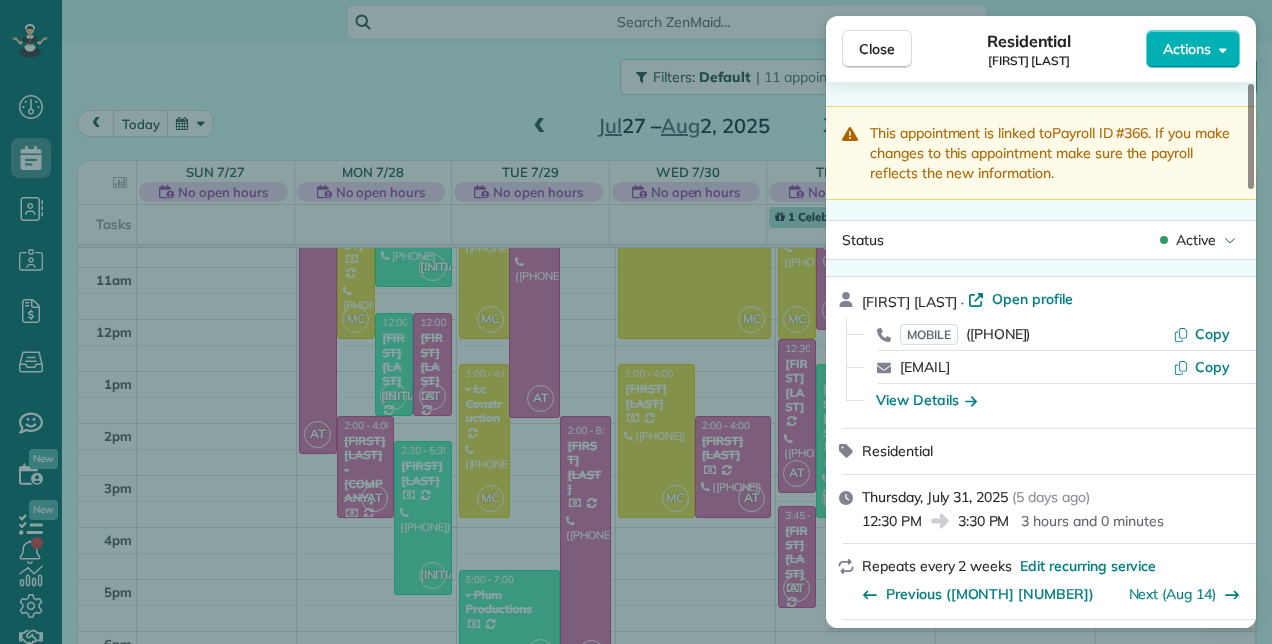 click 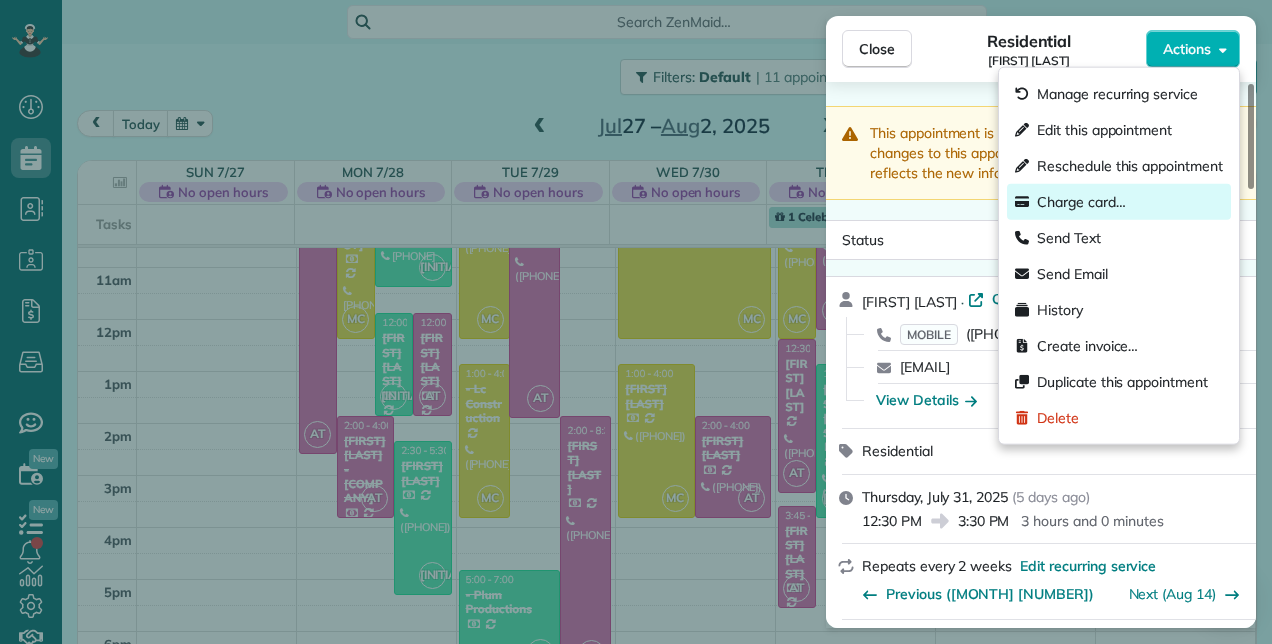 click on "Charge card…" at bounding box center (1081, 202) 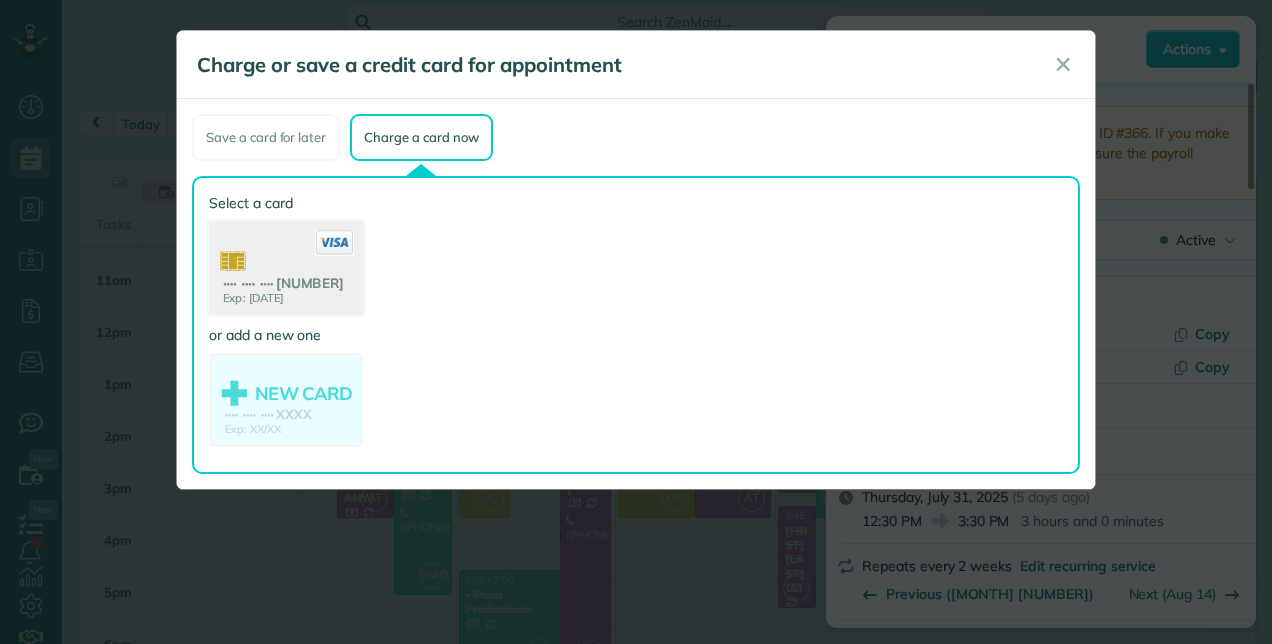 click 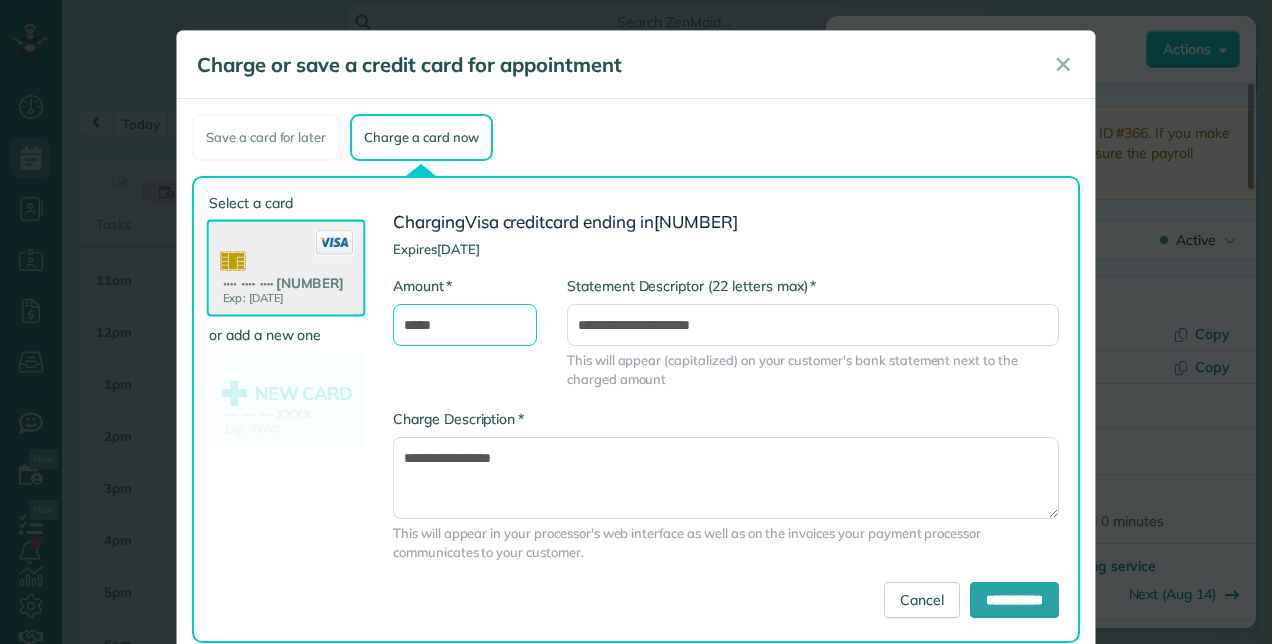 click on "*****" at bounding box center [465, 325] 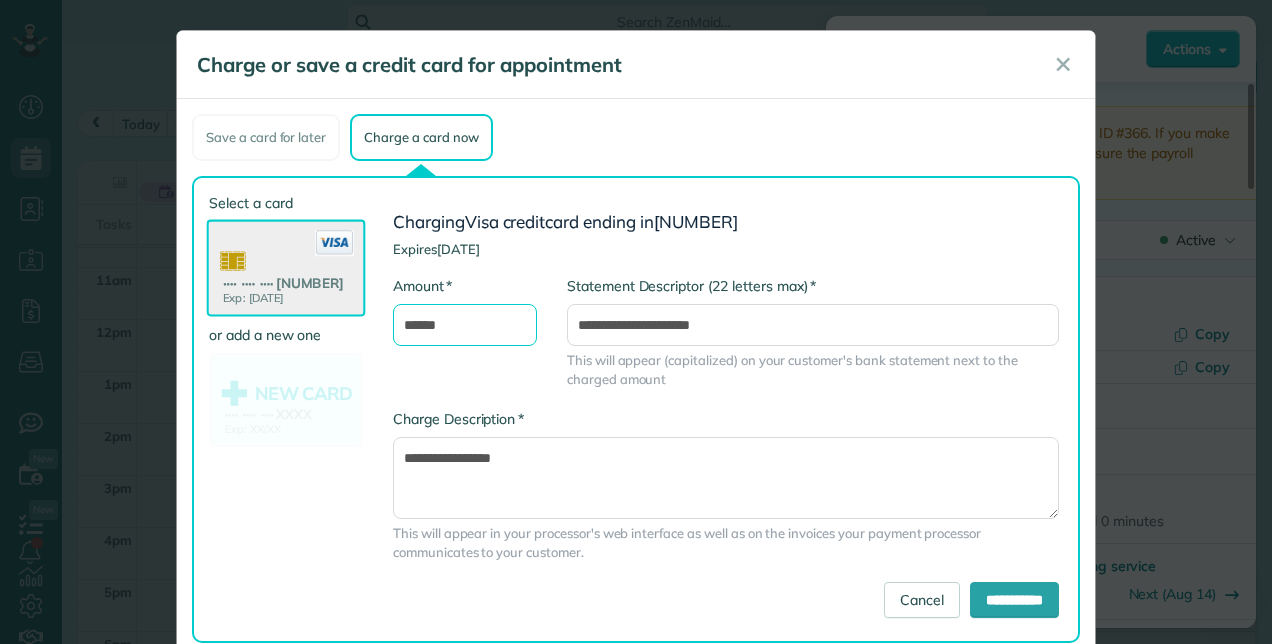 type on "******" 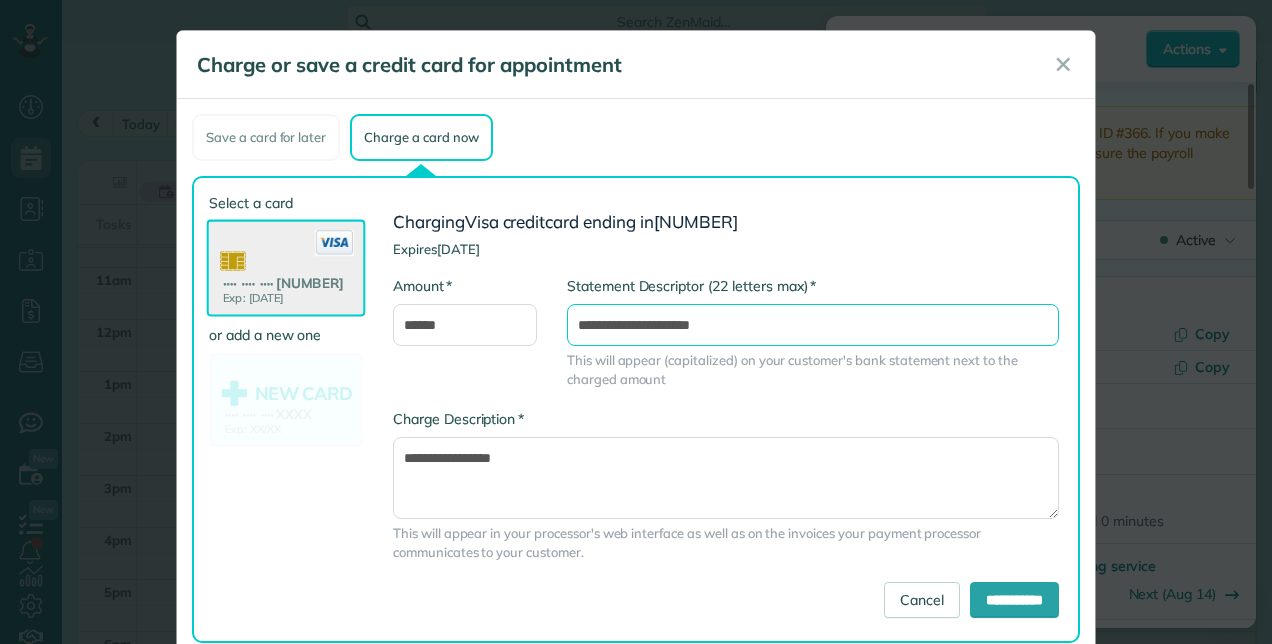 click on "**********" at bounding box center [813, 325] 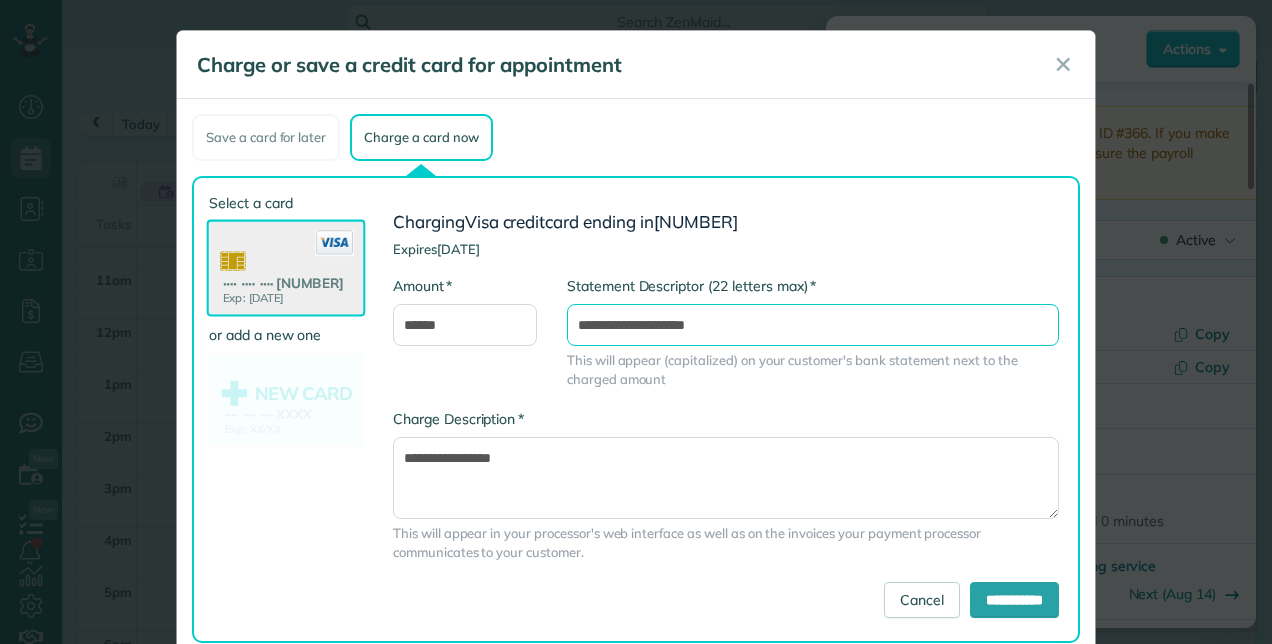 type on "**********" 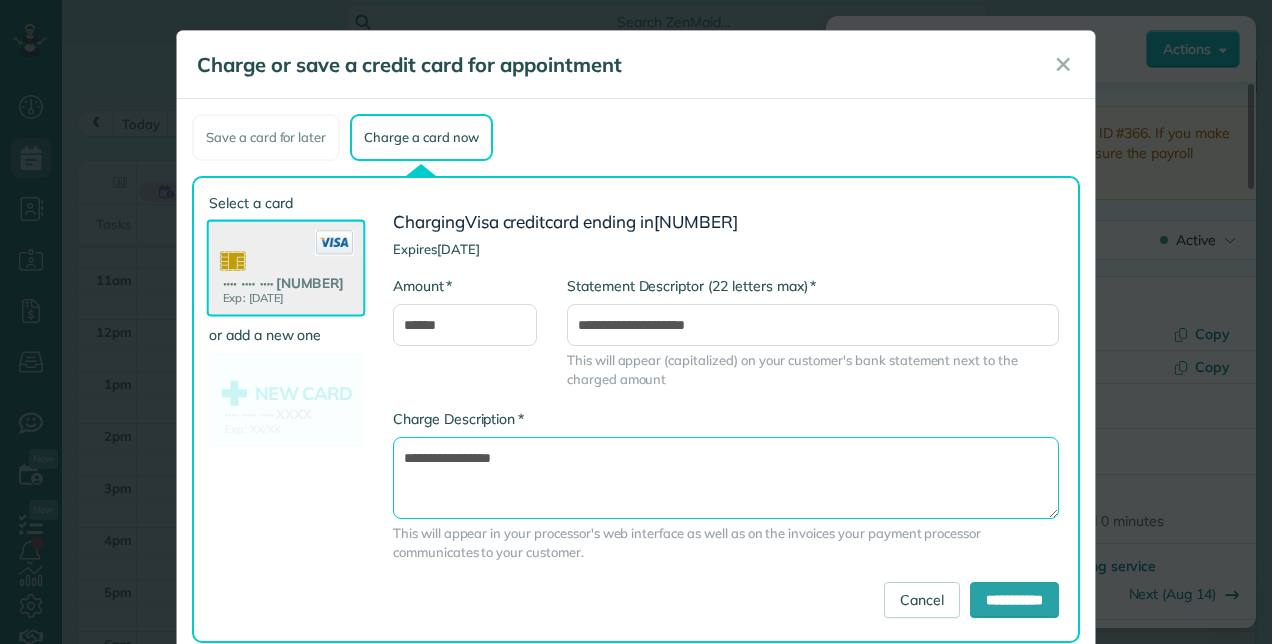 click on "**********" at bounding box center [726, 477] 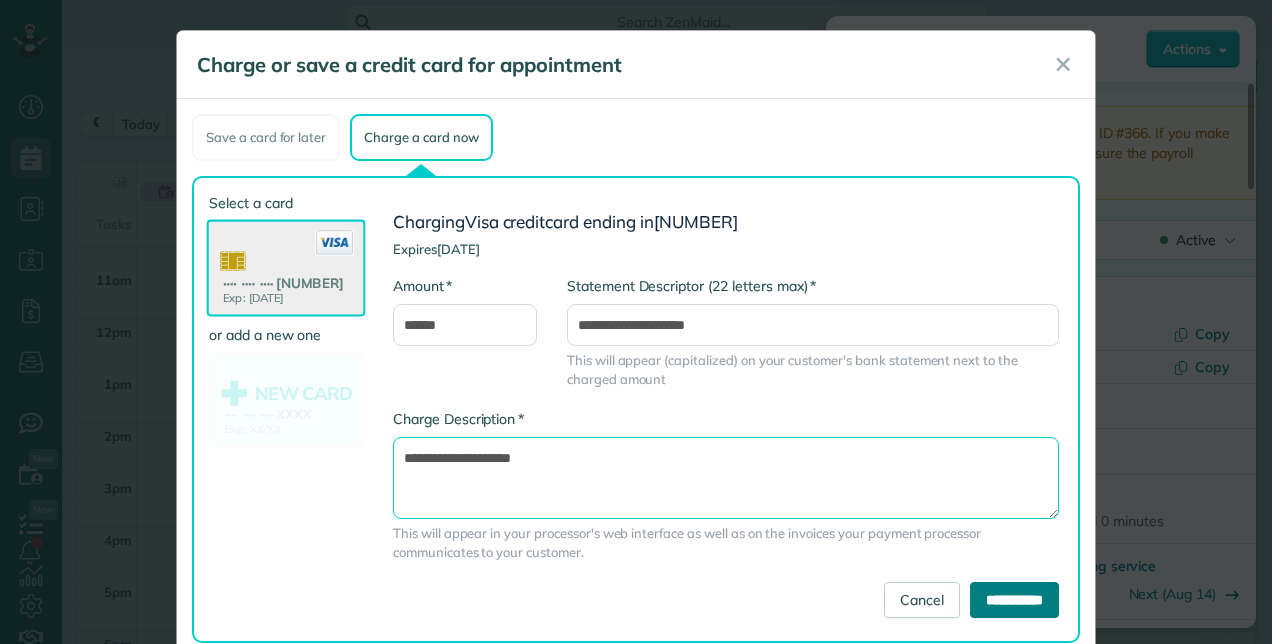 type on "**********" 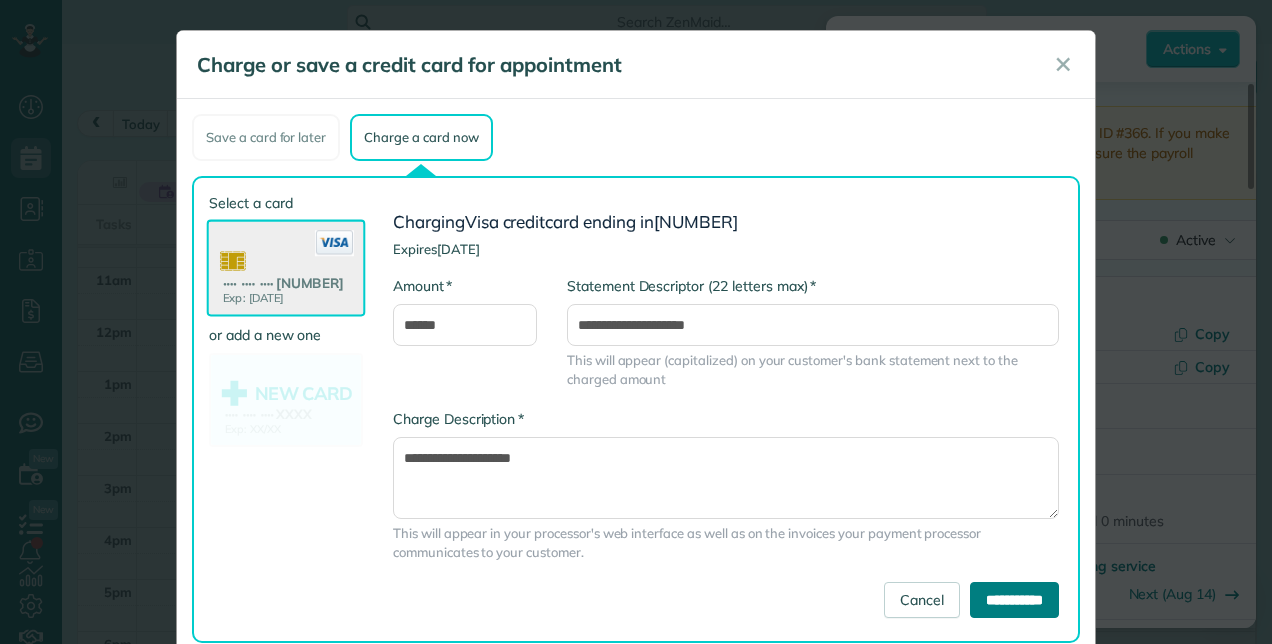 click on "**********" at bounding box center [1014, 600] 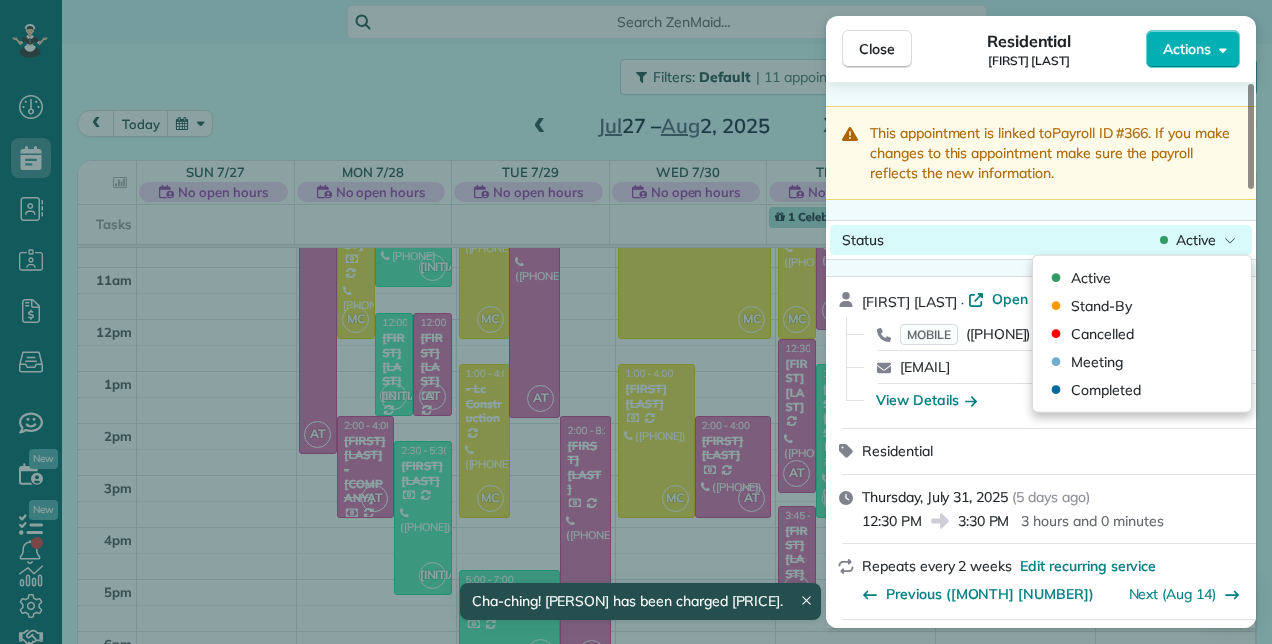 click on "Active" at bounding box center [1196, 240] 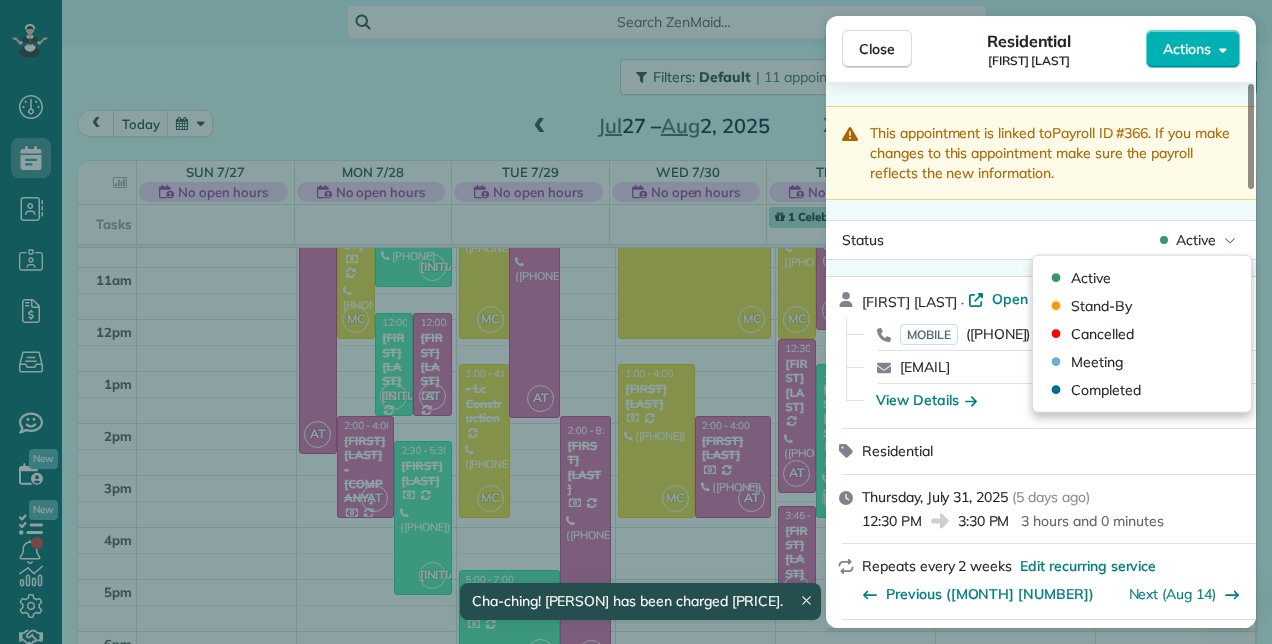 click on "View Details" at bounding box center (1053, 400) 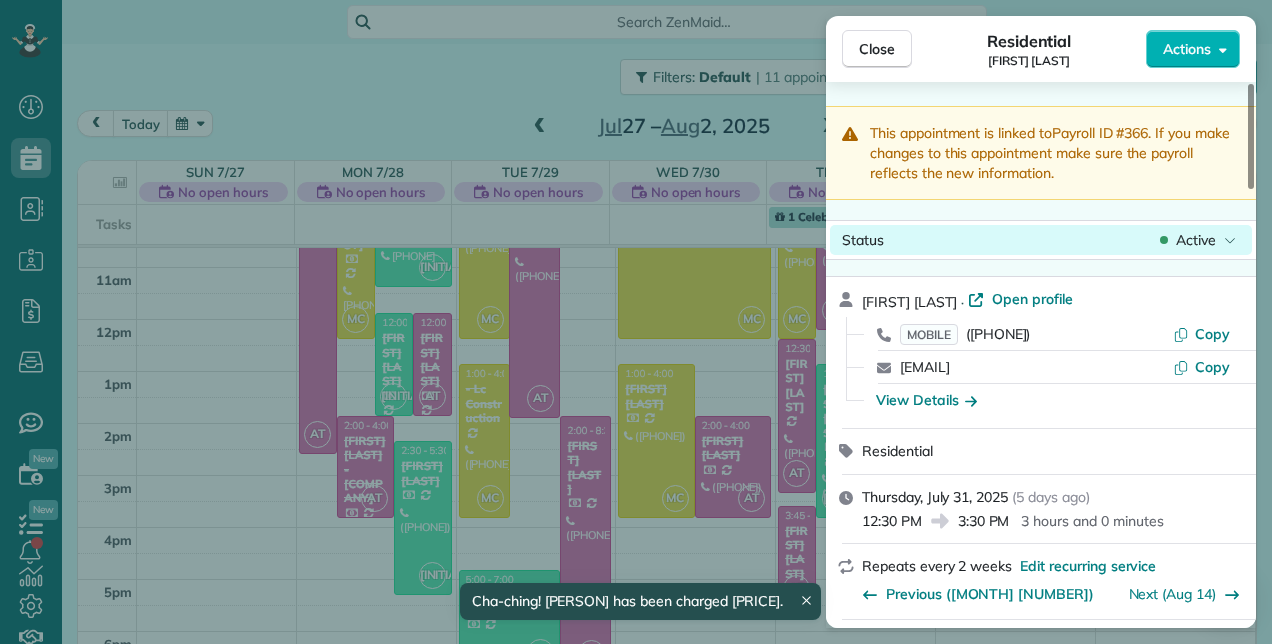 click on "Status Active" at bounding box center [1041, 240] 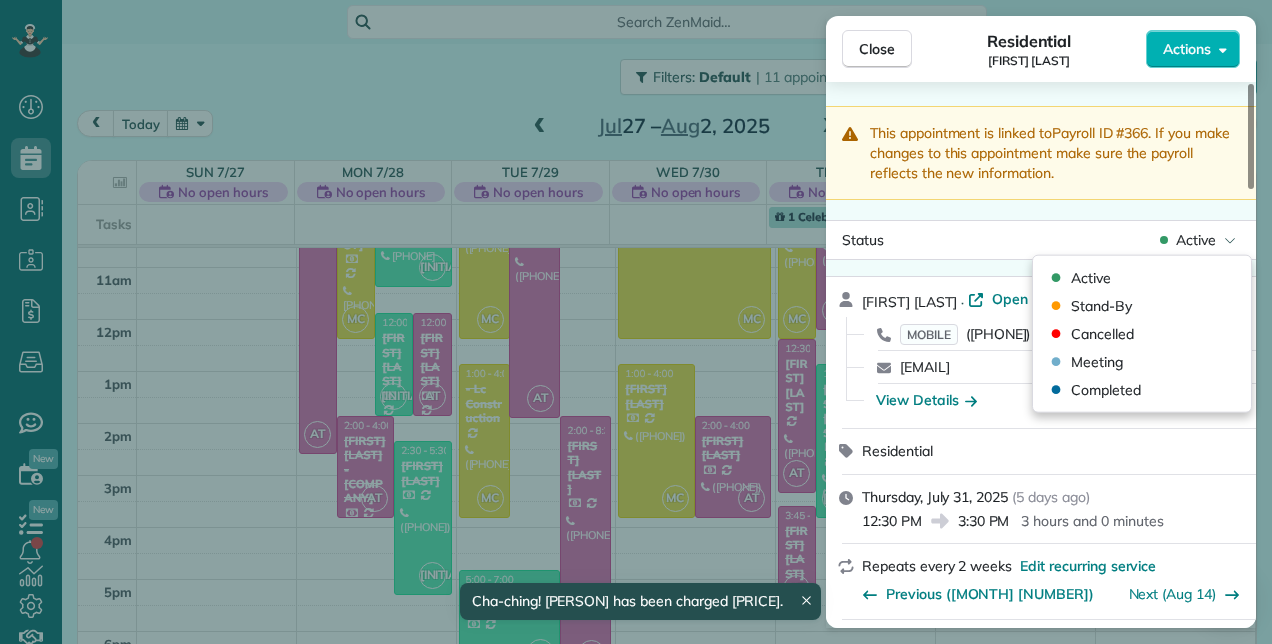 click on "Active Stand-By Cancelled Meeting Completed" at bounding box center [1142, 334] 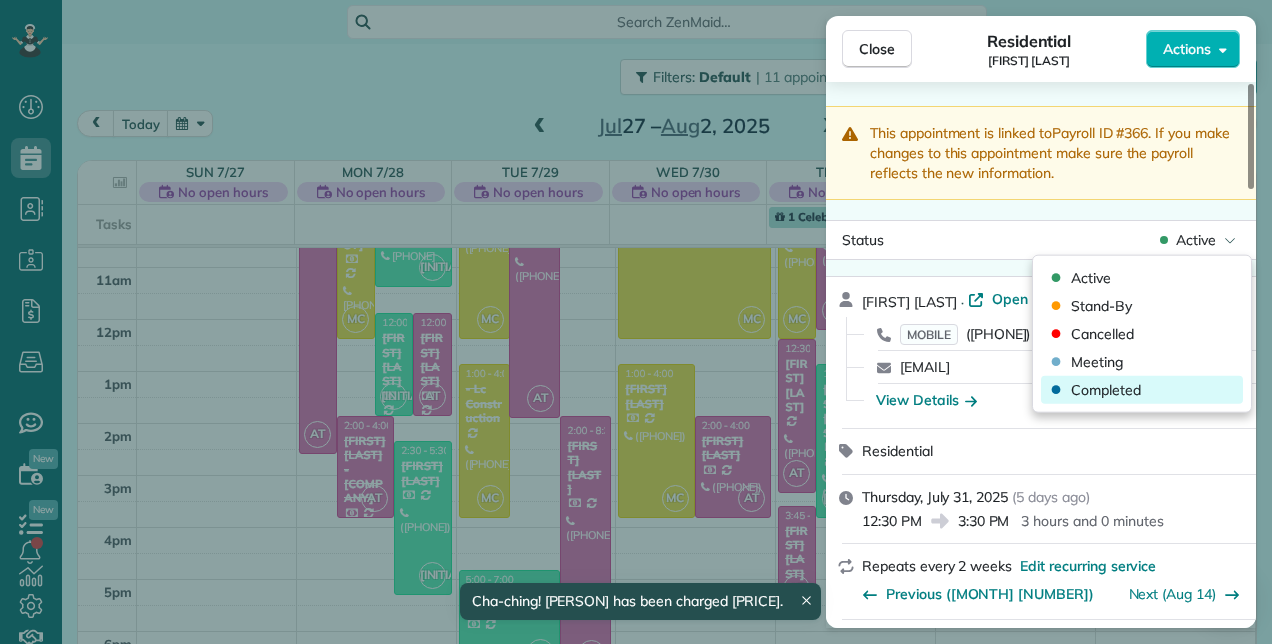 click on "Completed" at bounding box center (1142, 390) 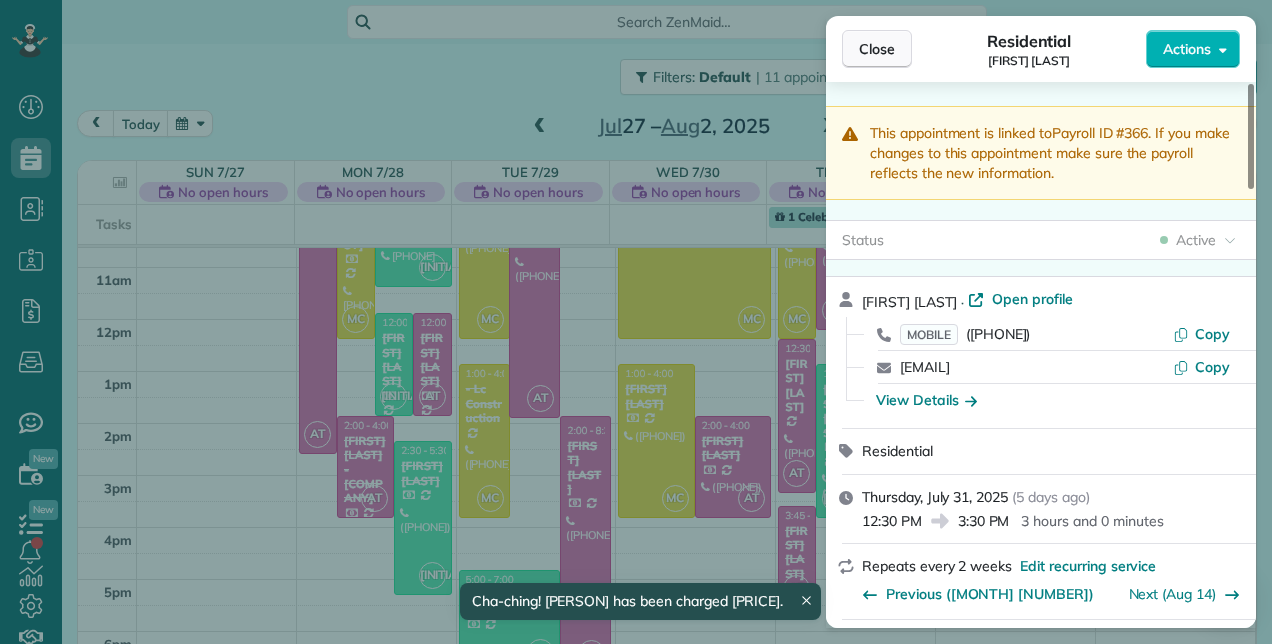 click on "Close" at bounding box center (877, 49) 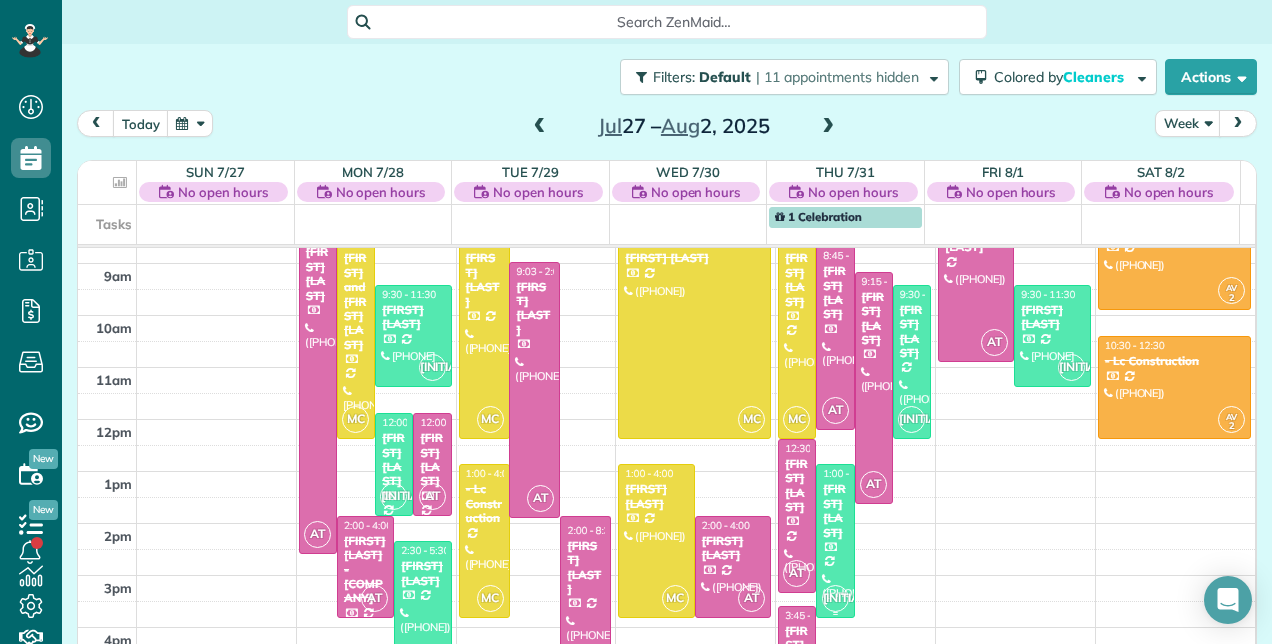 scroll, scrollTop: 248, scrollLeft: 0, axis: vertical 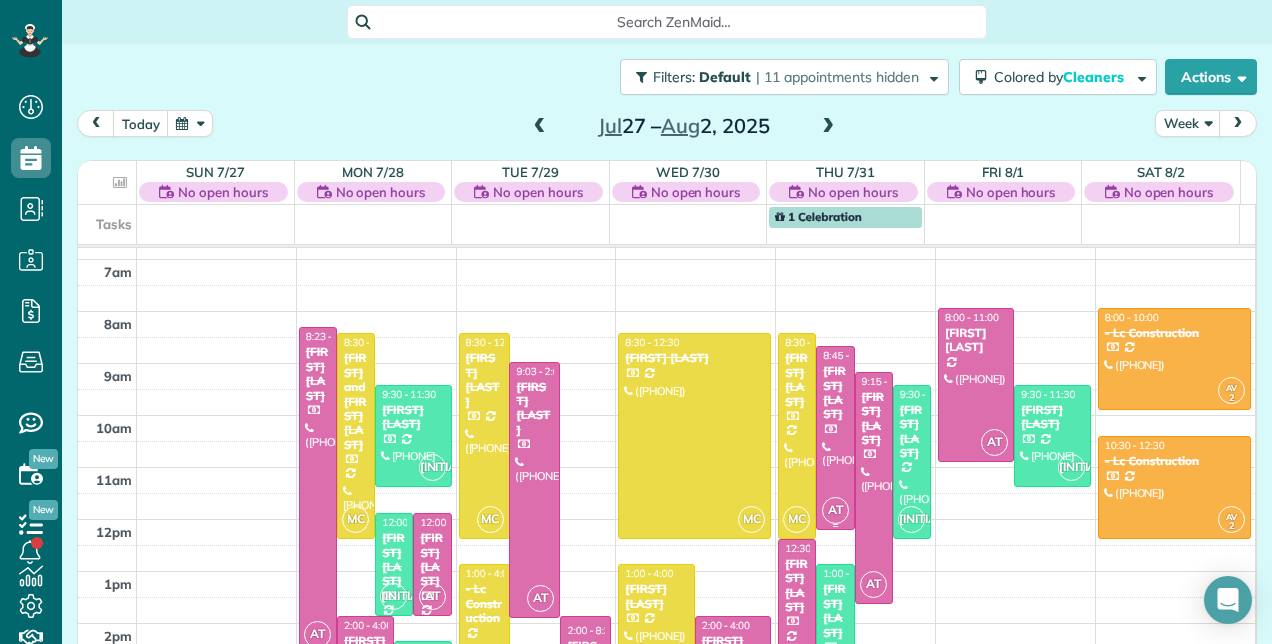 click on "[FIRST] [LAST]" at bounding box center [835, 393] 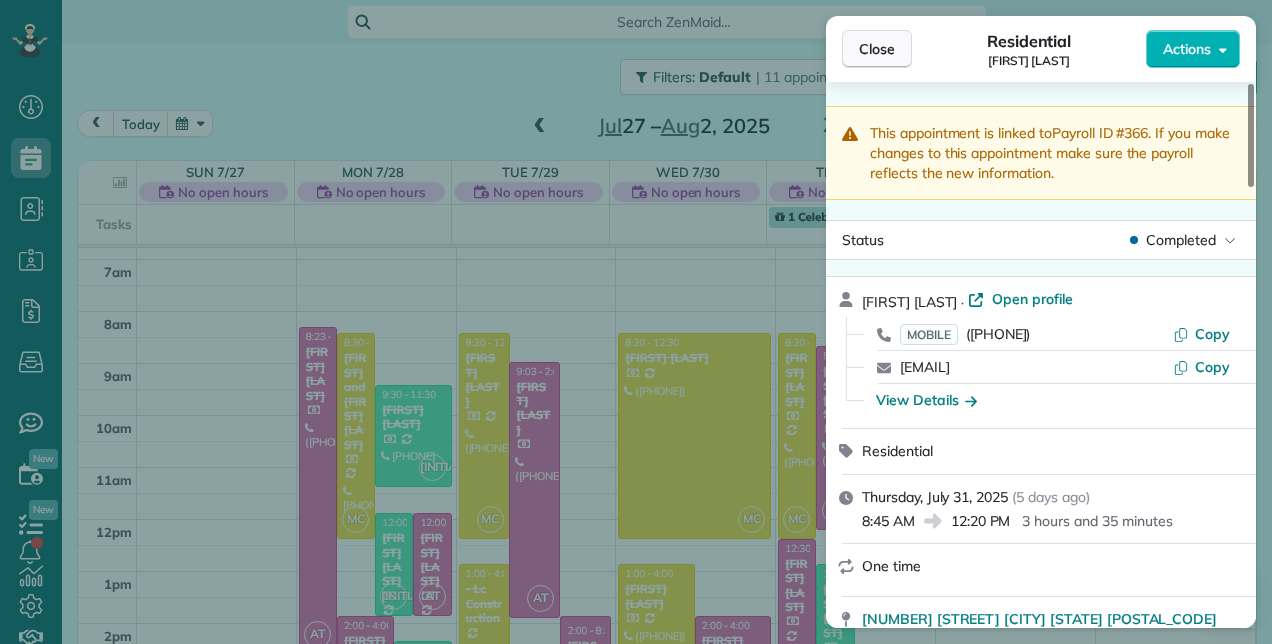 click on "Close" at bounding box center [877, 49] 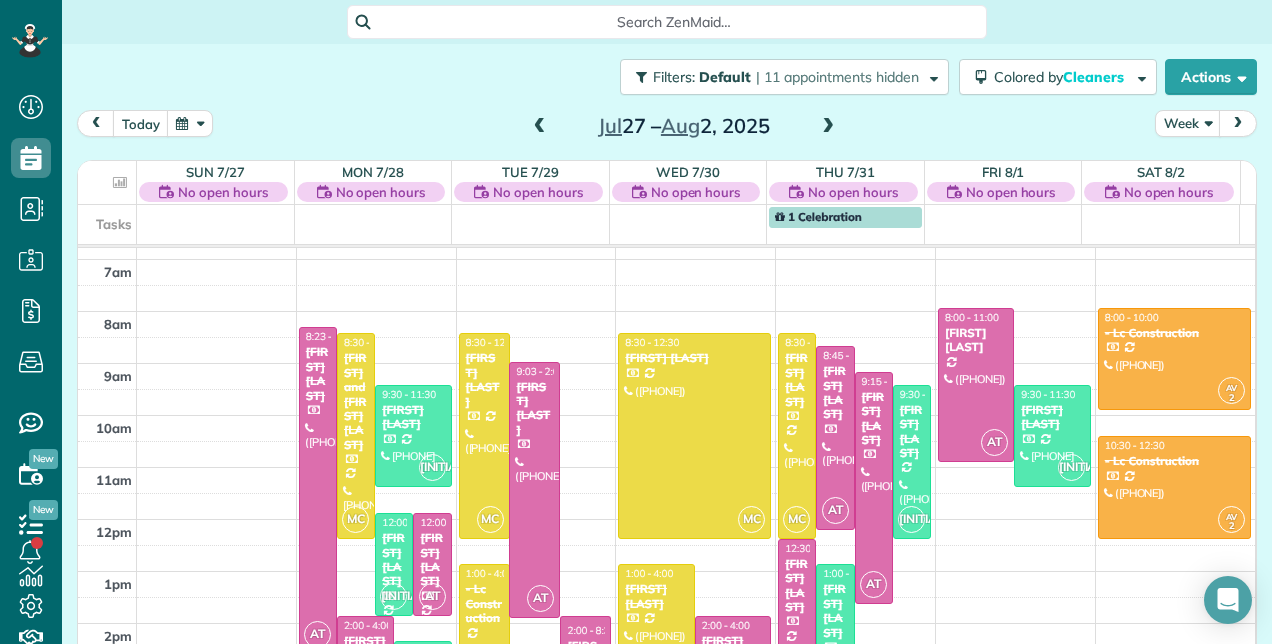 click at bounding box center (828, 127) 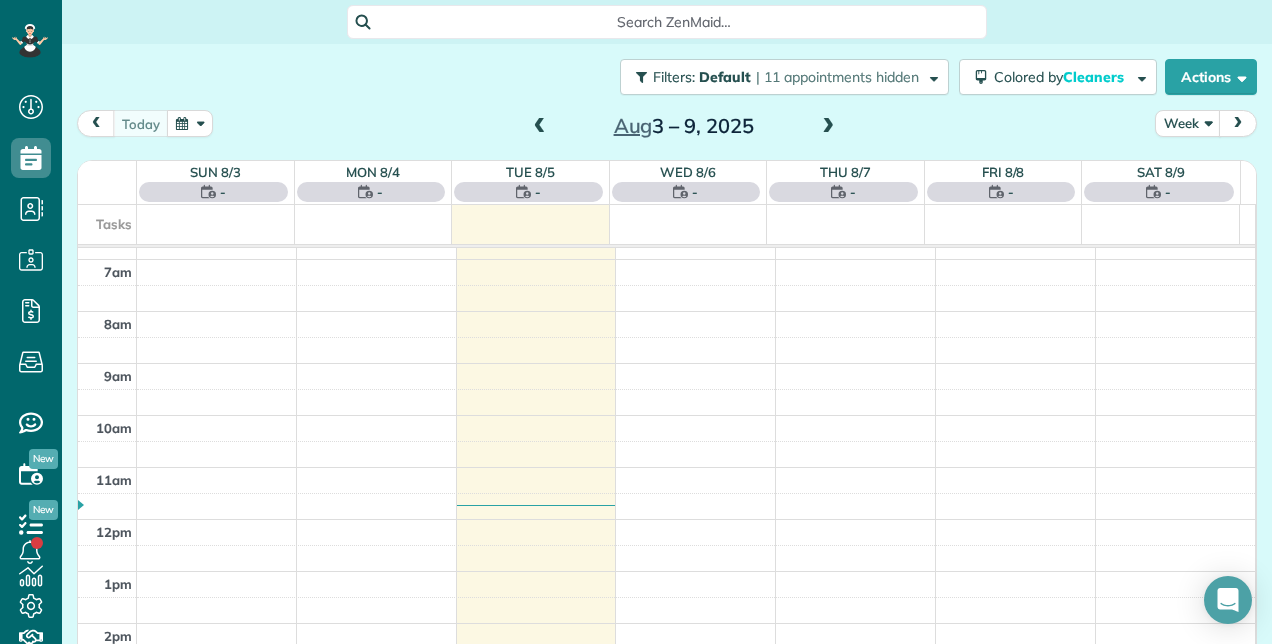 scroll, scrollTop: 258, scrollLeft: 0, axis: vertical 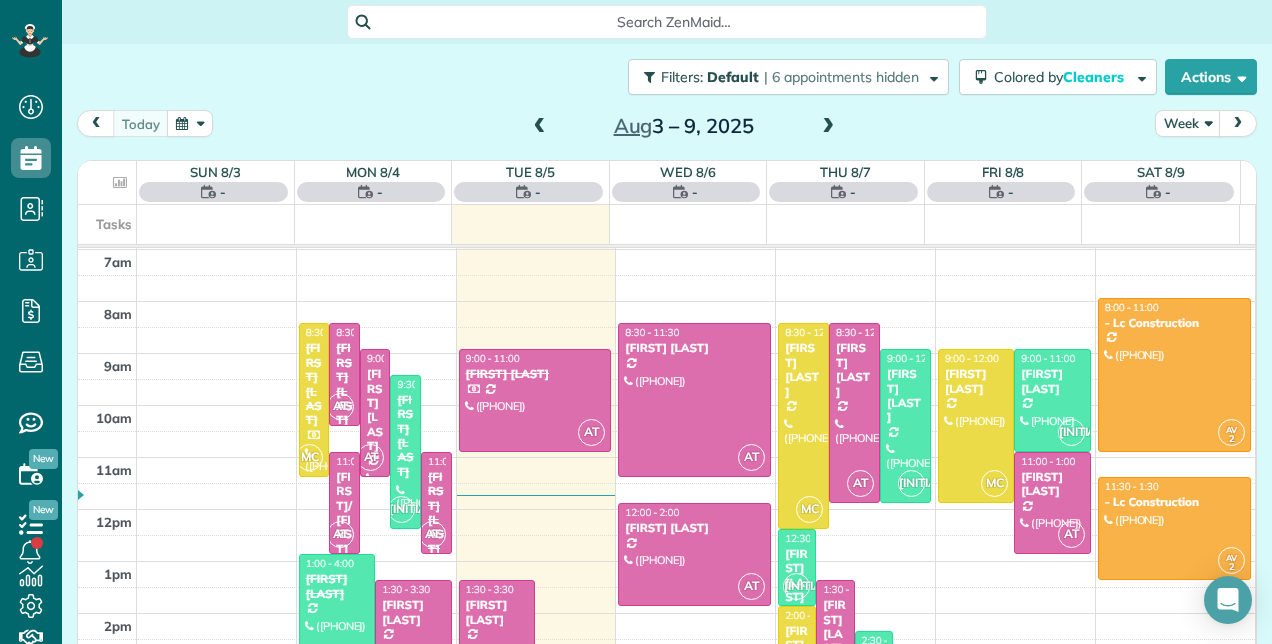 click at bounding box center (828, 127) 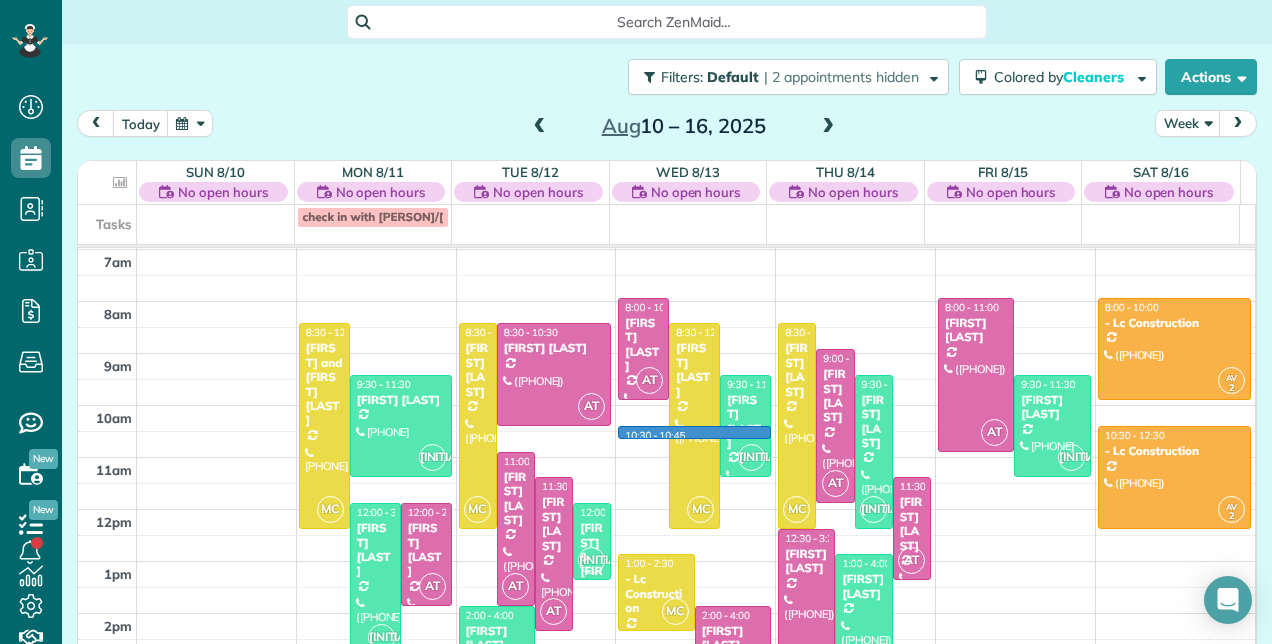 click on "2am 3am 4am 5am 6am 7am 8am 9am 10am 11am 12pm 1pm 2pm 3pm 4pm 5pm 6pm MC 8:30 - 12:30 Jordan and Shelly Rosner (310) 733-7052 9222 Greenspire Lane Wellington, FL 33467 JT 9:30 - 11:30 Elyse Glick (516) 319-3613 6840 Lismore Avenue Boynton Beach, FL 33437 JT 12:00 - 3:00 Jean Forney (954) 629-3321 5598 Reynolds Road Wellington, FL 33449 AT 12:00 - 2:00 MARIANNE Broughton (651) 895-7729 2865 Southeast 1st Place Boynton Beach, FL 33435 MC 8:30 - 12:30 Joey Asselin (413) 531-0194 8200 Lakeshore Drive #502 Hypoluxo, FL 33462 AT 8:30 - 10:30 Sue Podbielski (502) 753-9713 1193 Breakers West Boulevard West Palm Beach, FL 33411 AT 11:00 - 2:00 Pam Meridy (678) 582-8701 8251 Muirhead Circle Boynton Beach, FL 33472 AT 11:30 - 2:30 Norma Migliaccio (631) 805-5853 11068 Malaysia Circle Boynton Beach, FL 33437 JT 12:00 - 1:30 George & Ana Zambrano (954) 593-0856 3531 Pine Needle Drive apt# A1 Greenacres, FL 33463 JT 2:00 - 4:00 Sandy Matteson (850) 685-1053 7615 West Lake Drive West Palm Beach, FL 33406 JT 5:00 - 7:00 JT" at bounding box center [666, 431] 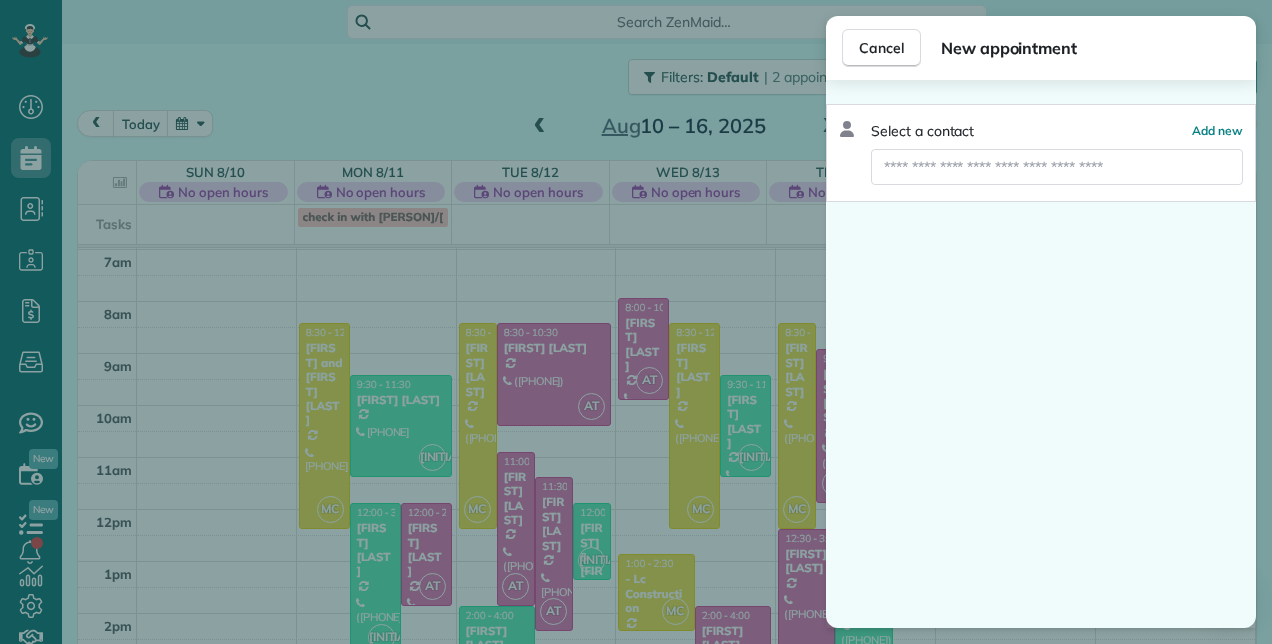 click on "Cancel New appointment Select a contact Add new" at bounding box center [636, 322] 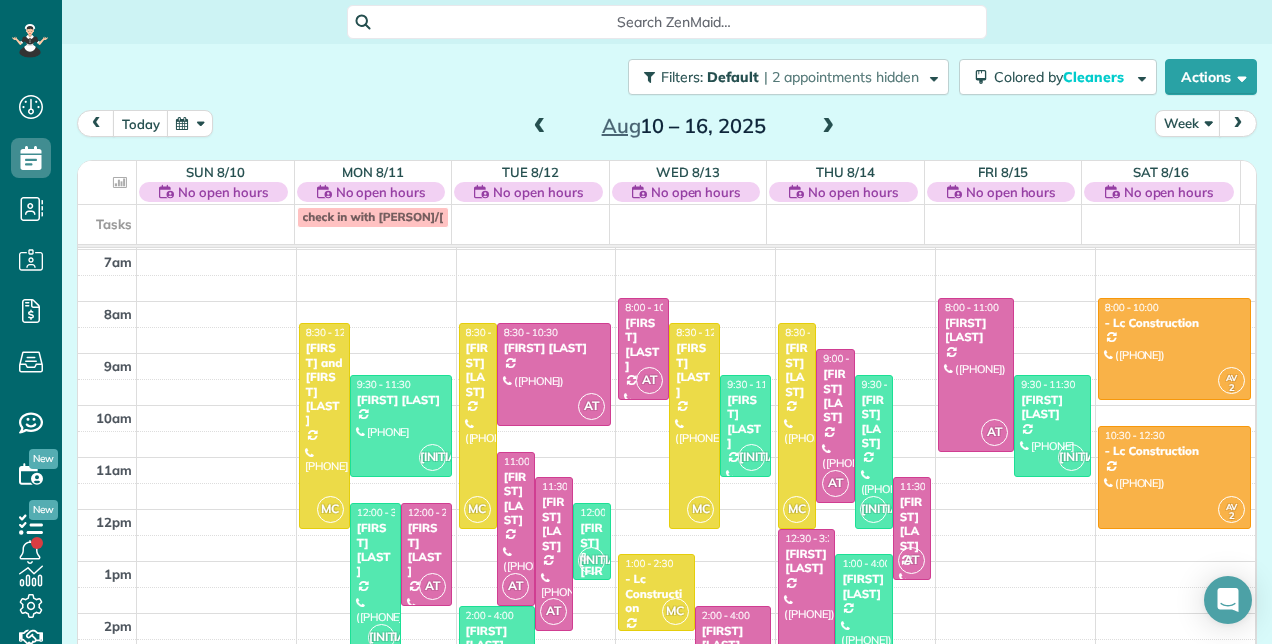 click on "2am 3am 4am 5am 6am 7am 8am 9am 10am 11am 12pm 1pm 2pm 3pm 4pm 5pm 6pm MC 8:30 - 12:30 Jordan and Shelly Rosner (310) 733-7052 9222 Greenspire Lane Wellington, FL 33467 JT 9:30 - 11:30 Elyse Glick (516) 319-3613 6840 Lismore Avenue Boynton Beach, FL 33437 JT 12:00 - 3:00 Jean Forney (954) 629-3321 5598 Reynolds Road Wellington, FL 33449 AT 12:00 - 2:00 MARIANNE Broughton (651) 895-7729 2865 Southeast 1st Place Boynton Beach, FL 33435 MC 8:30 - 12:30 Joey Asselin (413) 531-0194 8200 Lakeshore Drive #502 Hypoluxo, FL 33462 AT 8:30 - 10:30 Sue Podbielski (502) 753-9713 1193 Breakers West Boulevard West Palm Beach, FL 33411 AT 11:00 - 2:00 Pam Meridy (678) 582-8701 8251 Muirhead Circle Boynton Beach, FL 33472 AT 11:30 - 2:30 Norma Migliaccio (631) 805-5853 11068 Malaysia Circle Boynton Beach, FL 33437 JT 12:00 - 1:30 George & Ana Zambrano (954) 593-0856 3531 Pine Needle Drive apt# A1 Greenacres, FL 33463 JT 2:00 - 4:00 Sandy Matteson (850) 685-1053 7615 West Lake Drive West Palm Beach, FL 33406 JT 5:00 - 7:00 JT" at bounding box center (666, 431) 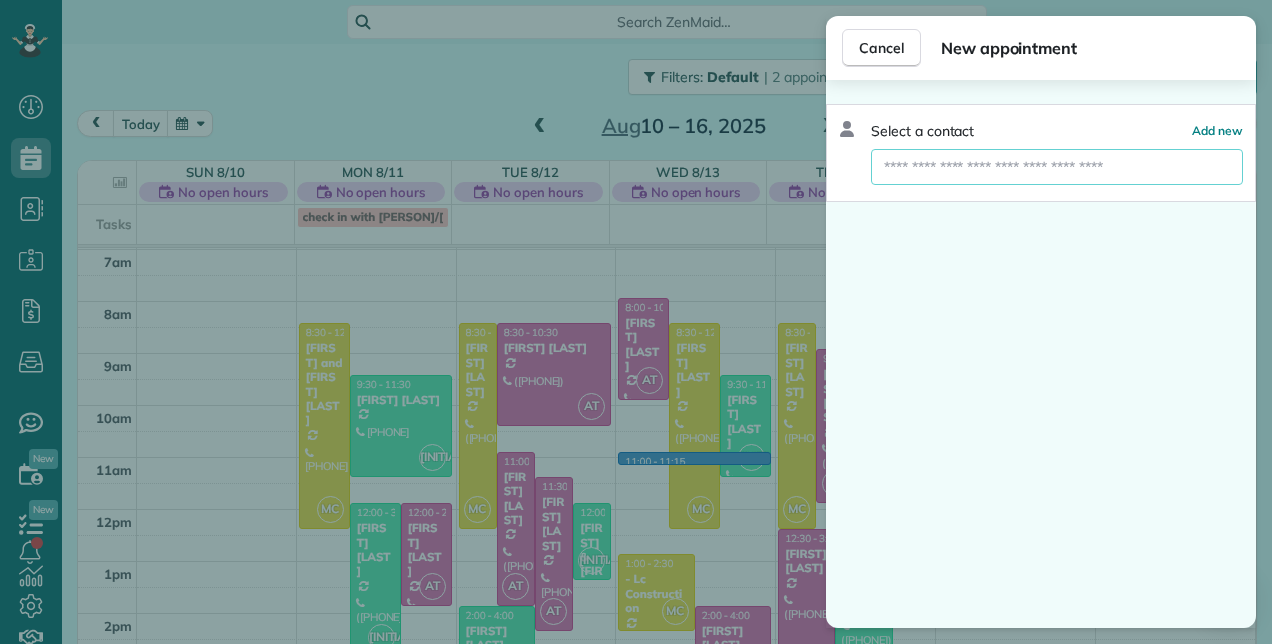 click at bounding box center (1057, 167) 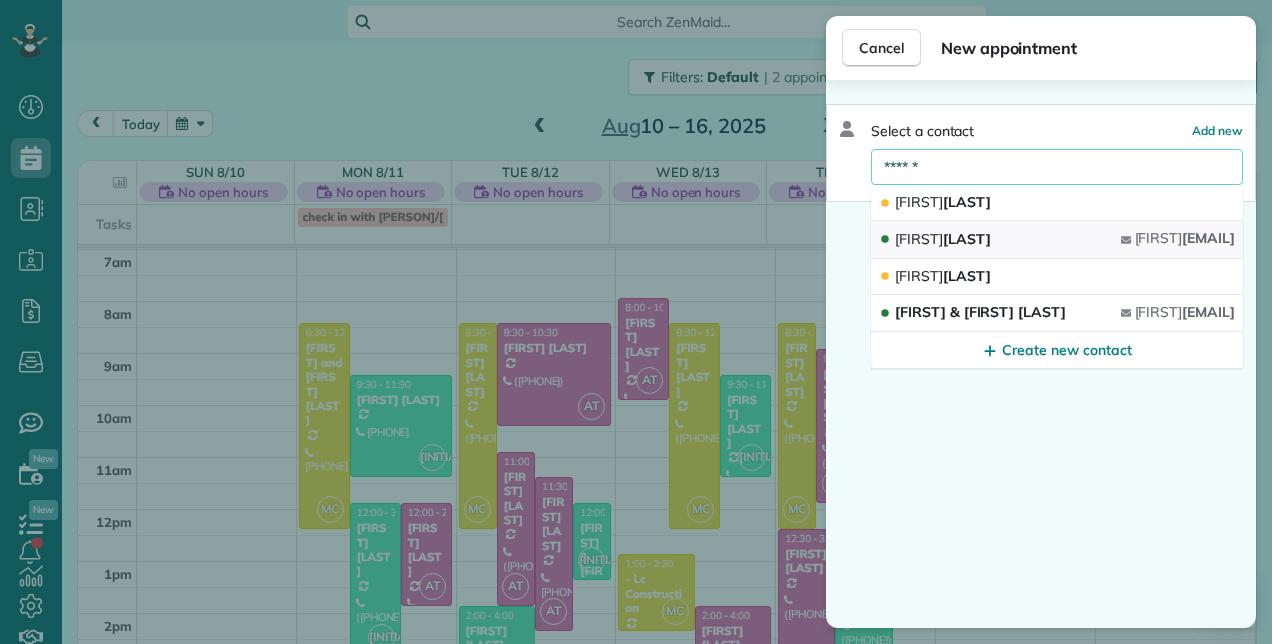 type on "******" 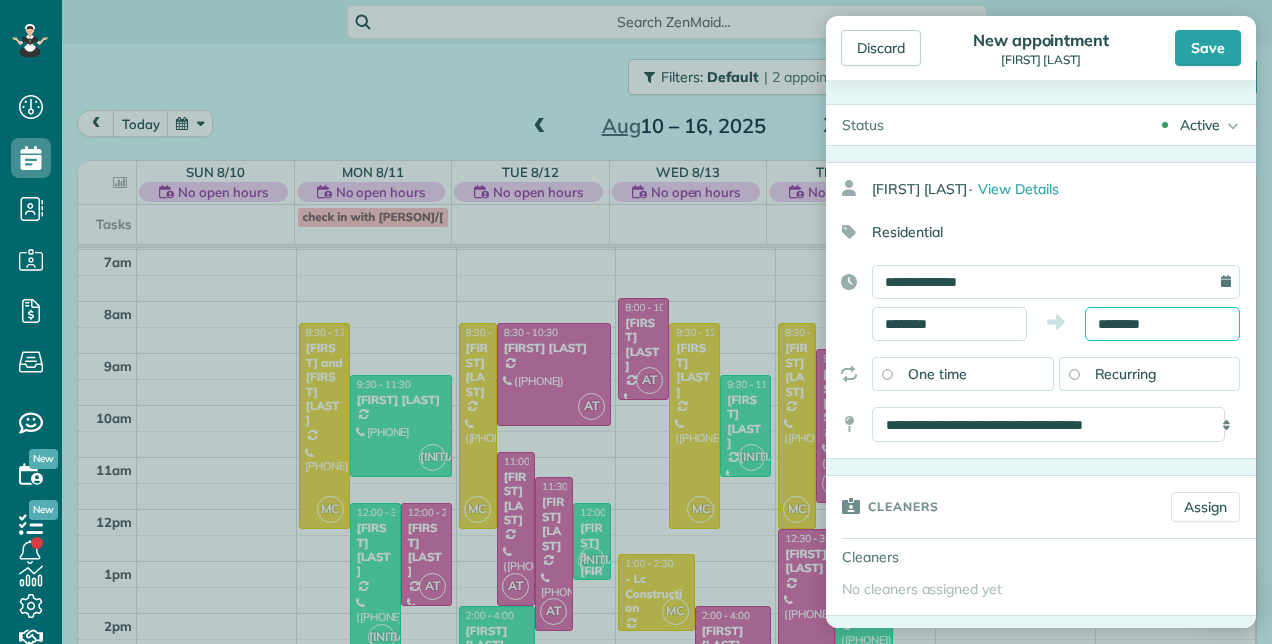 click on "********" at bounding box center (1162, 324) 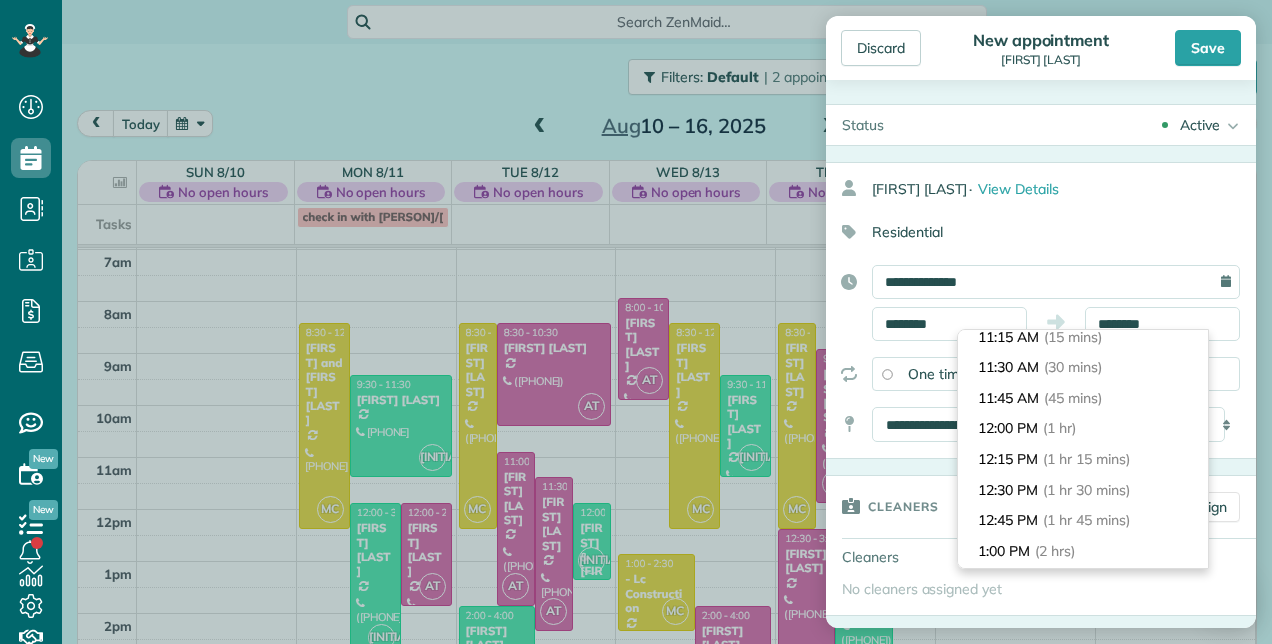 scroll, scrollTop: 40, scrollLeft: 0, axis: vertical 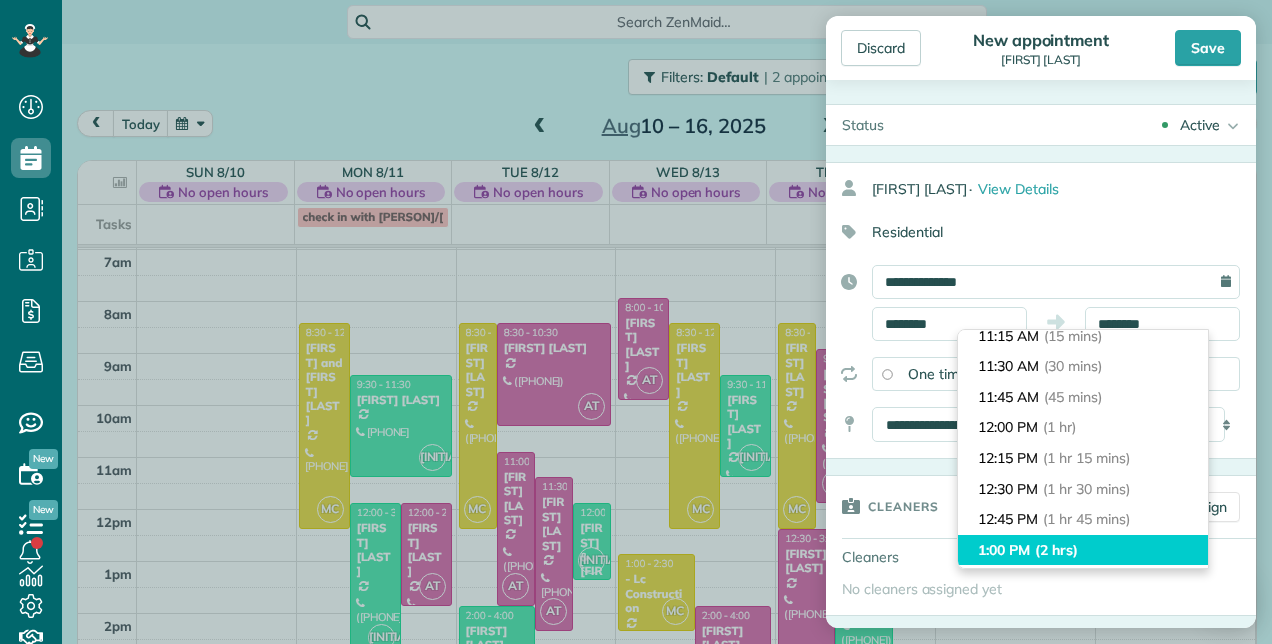 type on "*******" 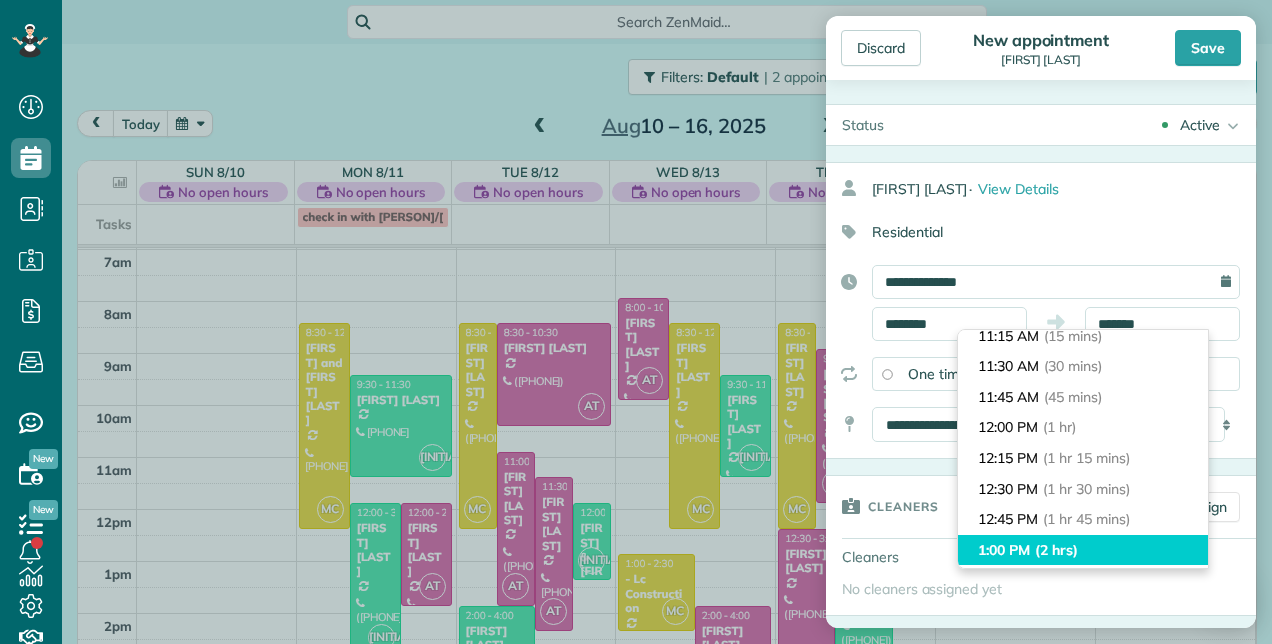 click on "1:00 PM  (2 hrs)" at bounding box center [1083, 550] 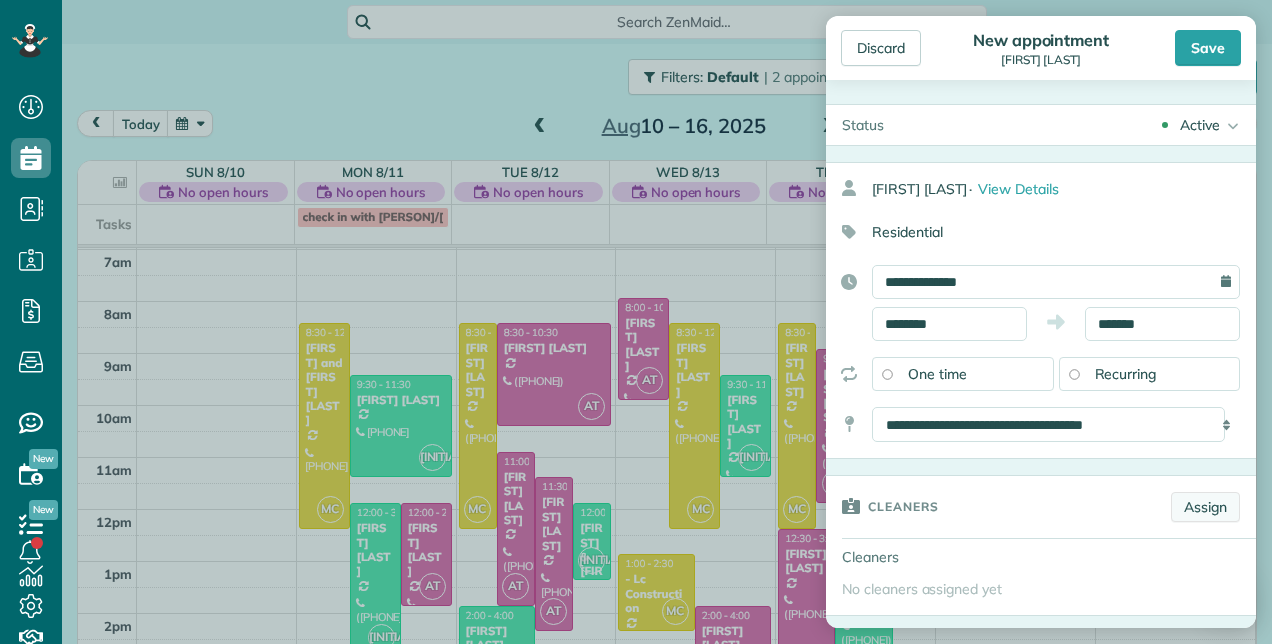 click on "Assign" at bounding box center [1205, 507] 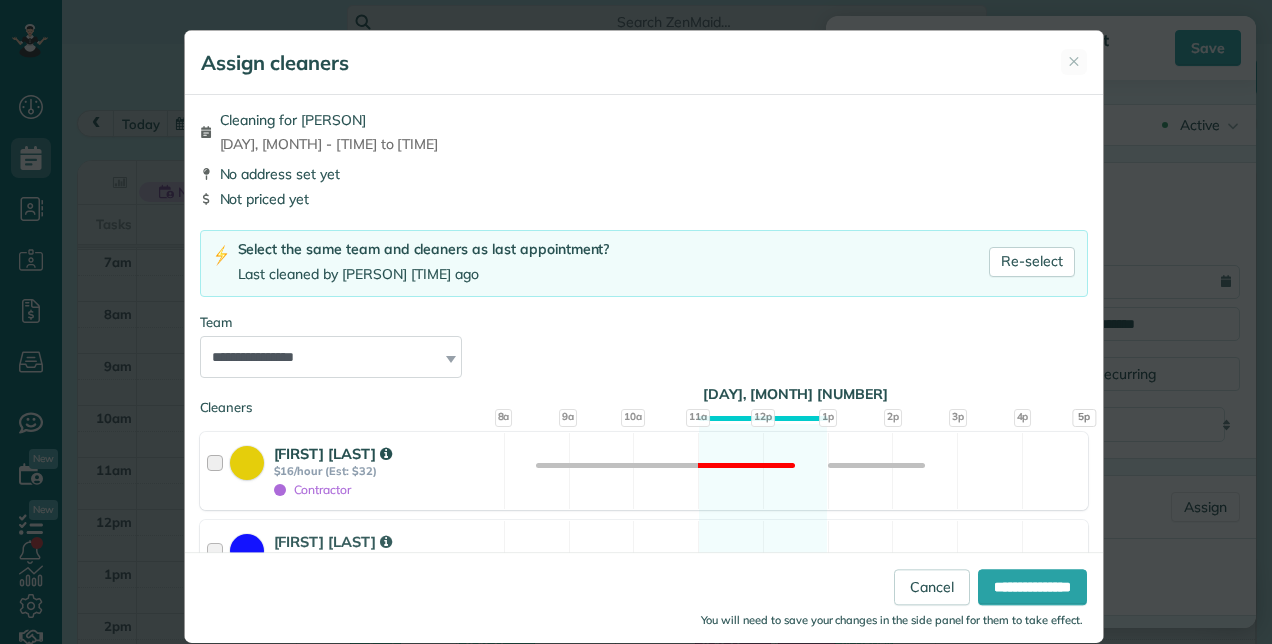scroll, scrollTop: 400, scrollLeft: 0, axis: vertical 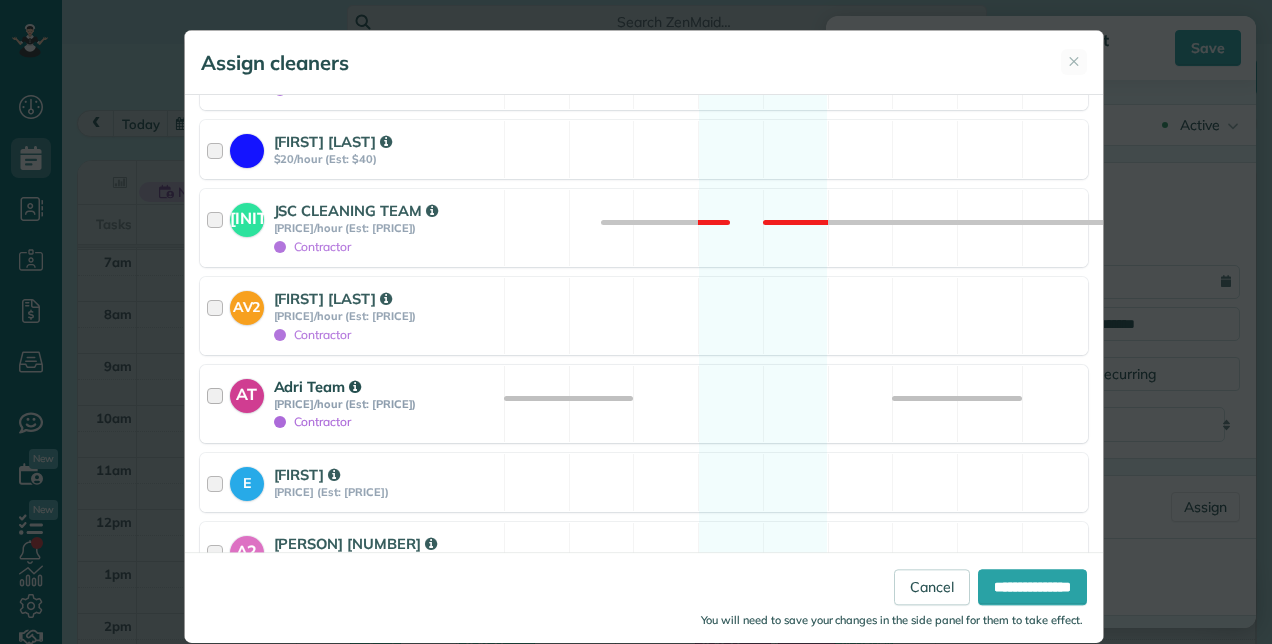 click on "Adri Team" at bounding box center (318, 386) 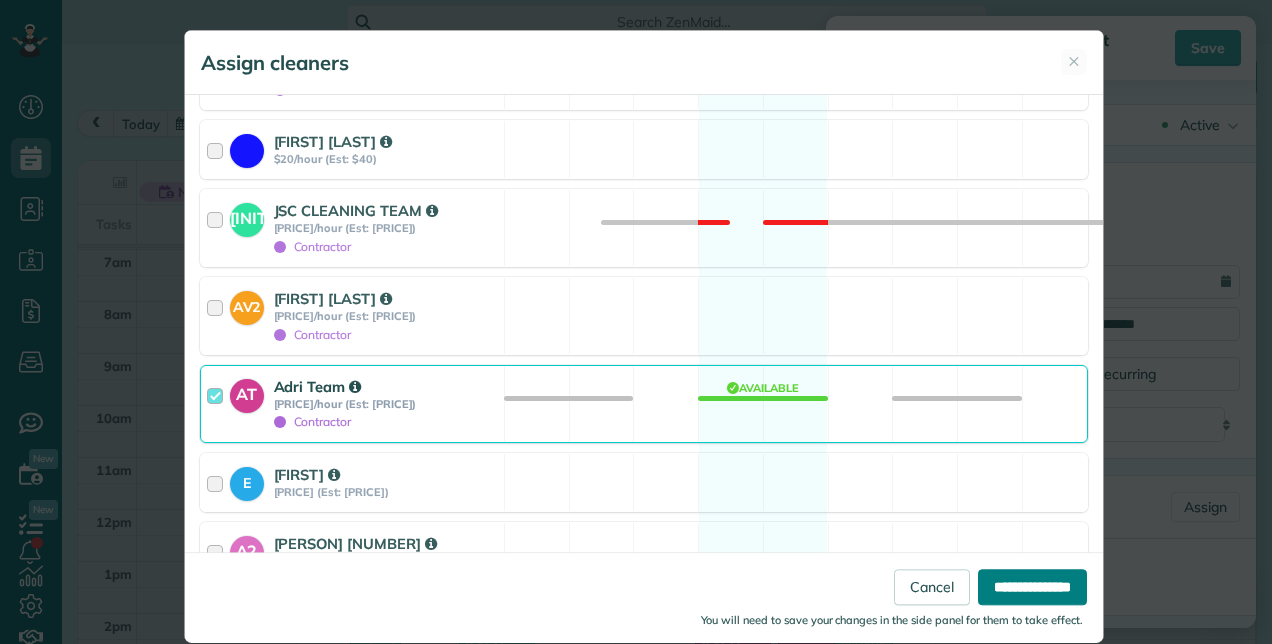 click on "**********" at bounding box center [1032, 587] 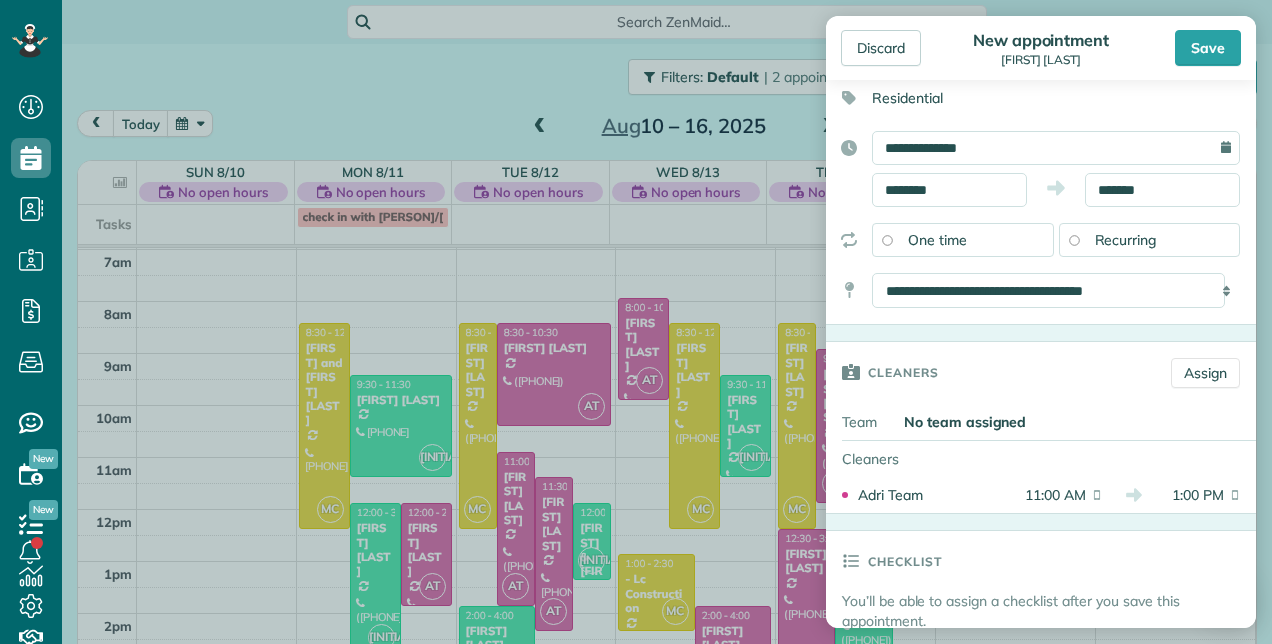 scroll, scrollTop: 300, scrollLeft: 0, axis: vertical 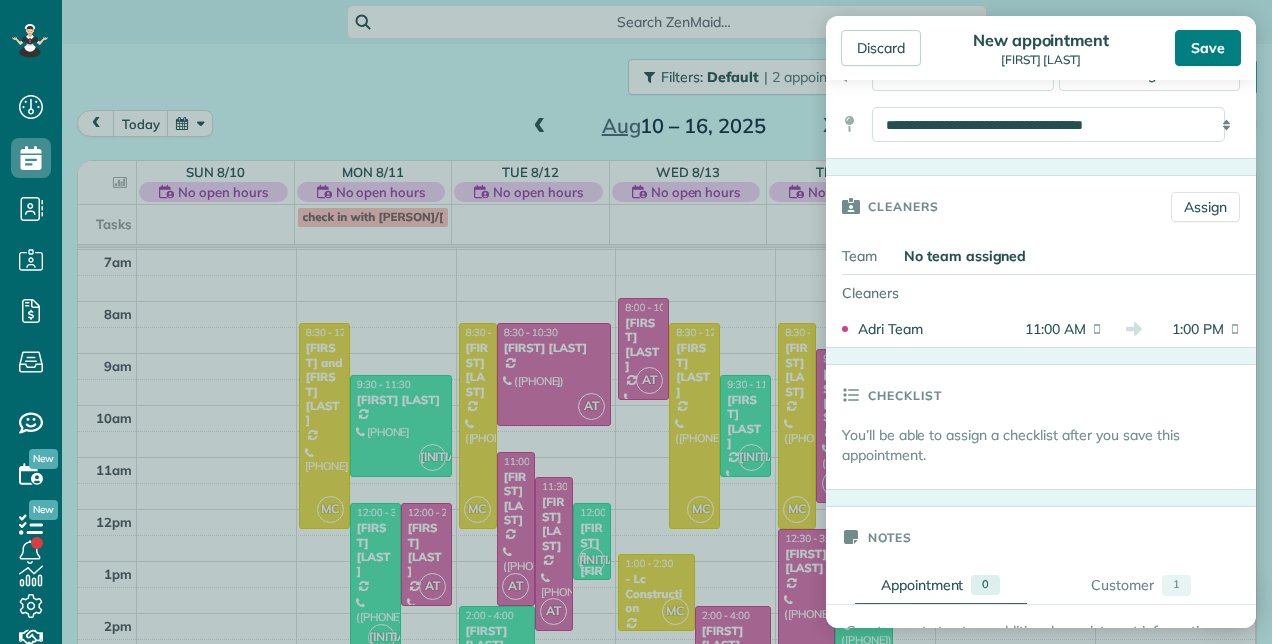 click on "Save" at bounding box center [1208, 48] 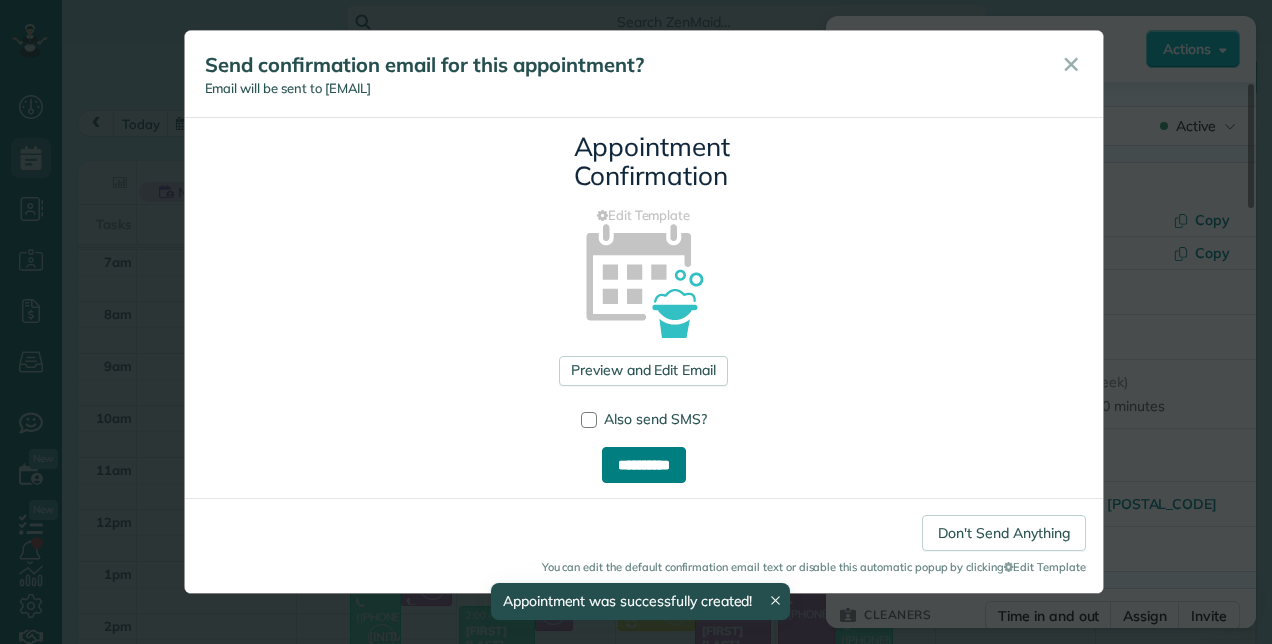 click on "**********" at bounding box center [644, 465] 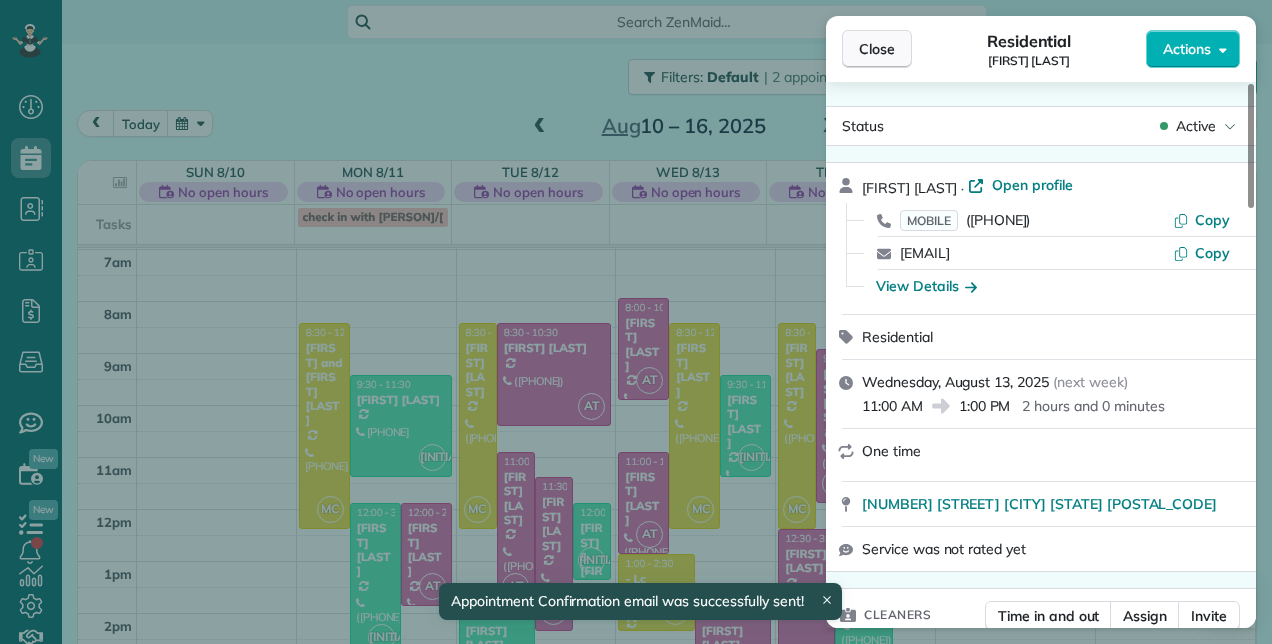 click on "Close" at bounding box center (877, 49) 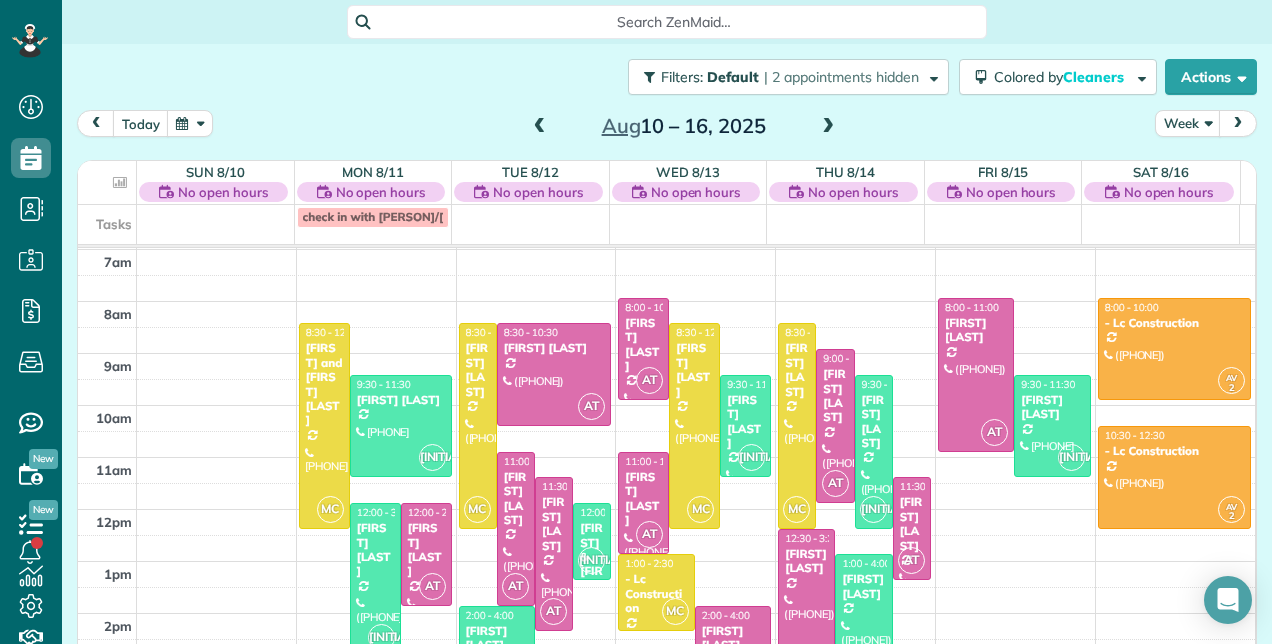 click at bounding box center (828, 127) 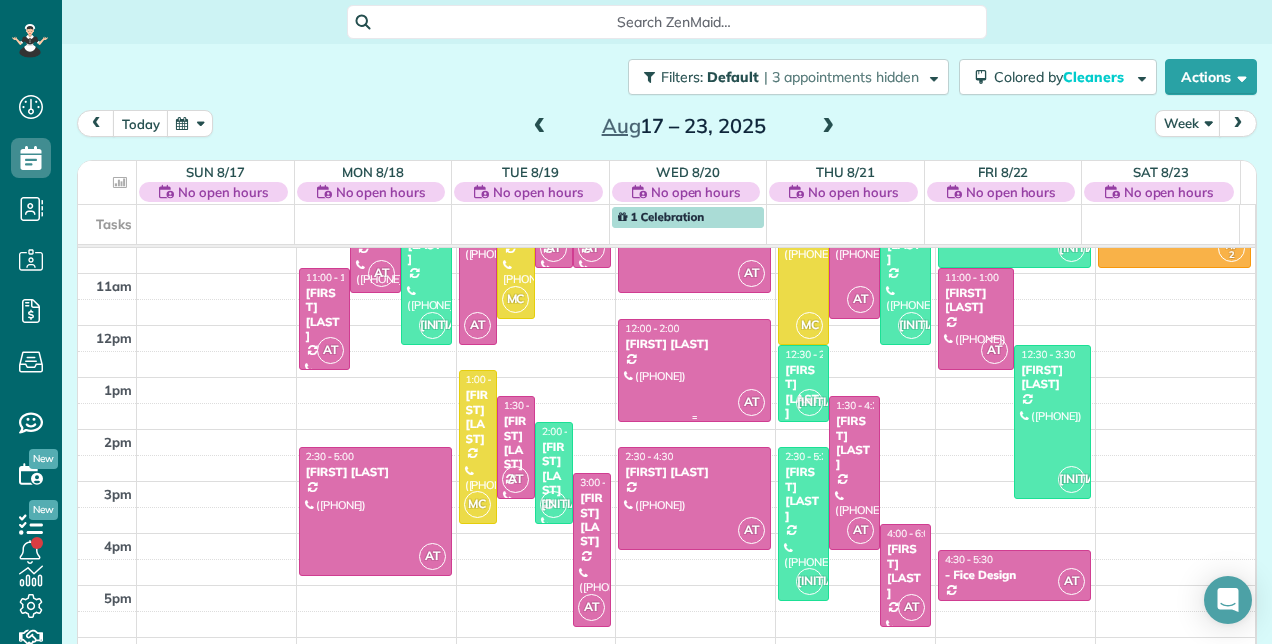 scroll, scrollTop: 448, scrollLeft: 0, axis: vertical 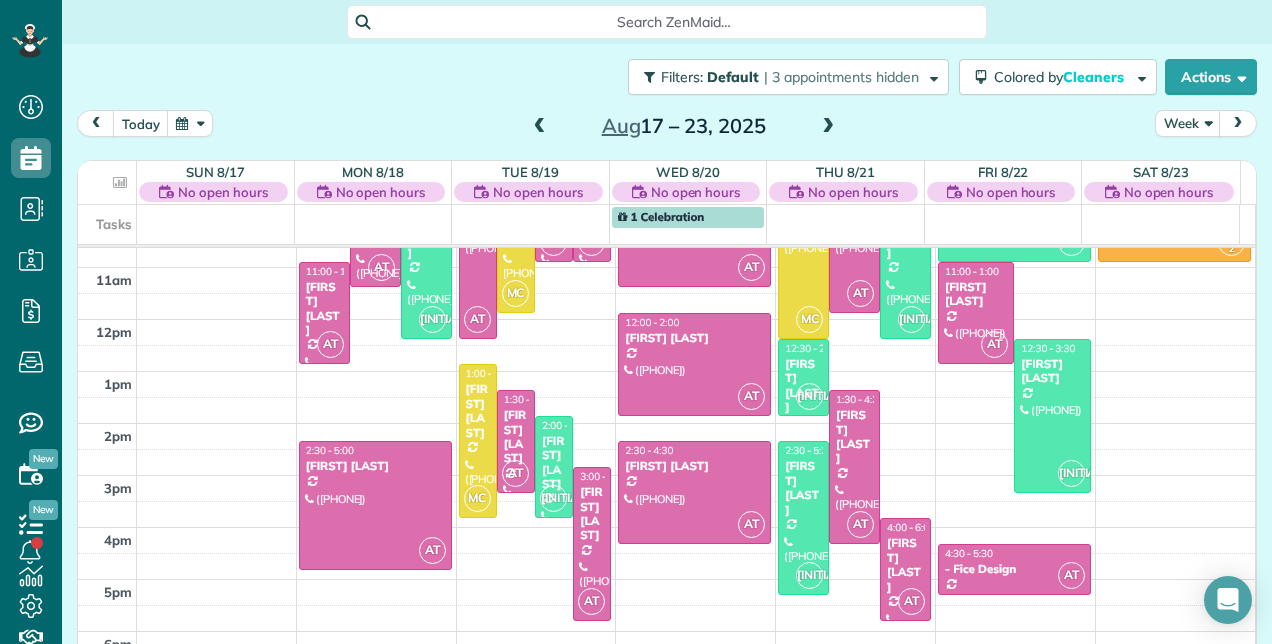 click at bounding box center [540, 127] 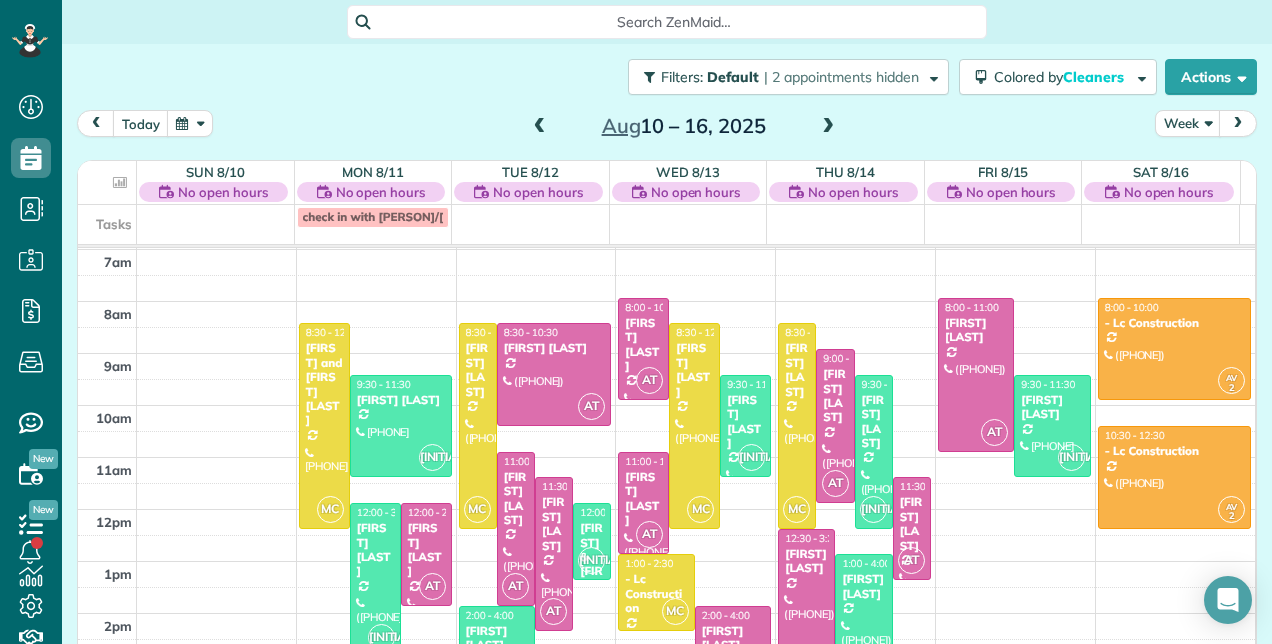 click at bounding box center [828, 127] 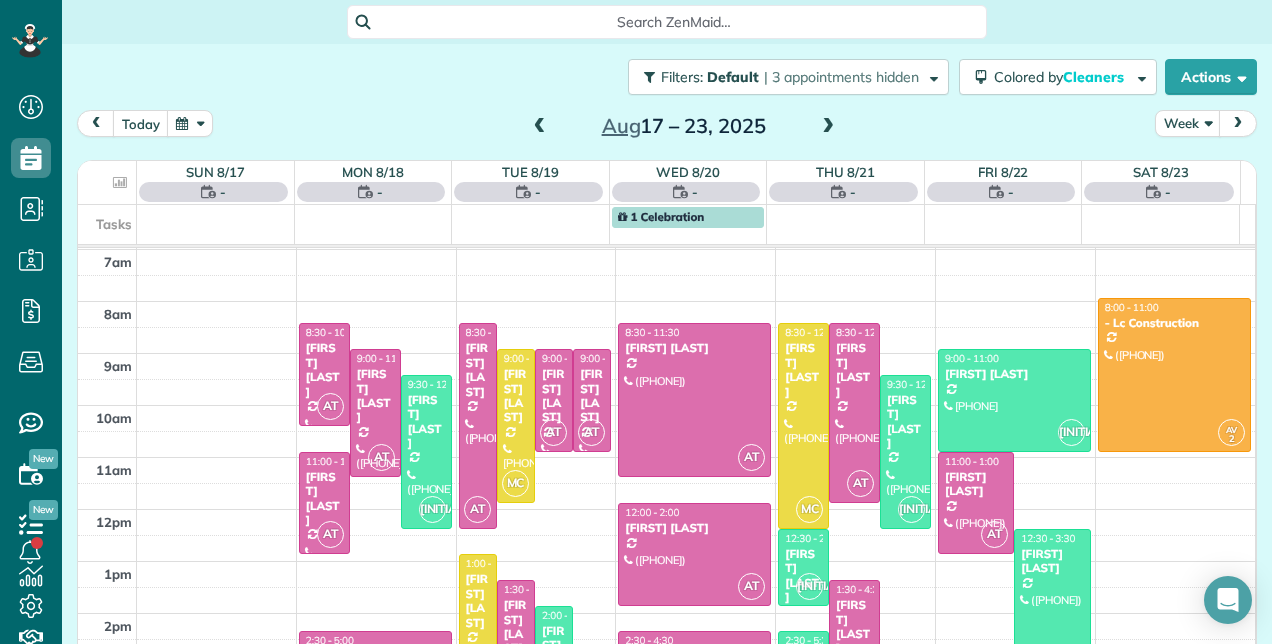 click at bounding box center [828, 127] 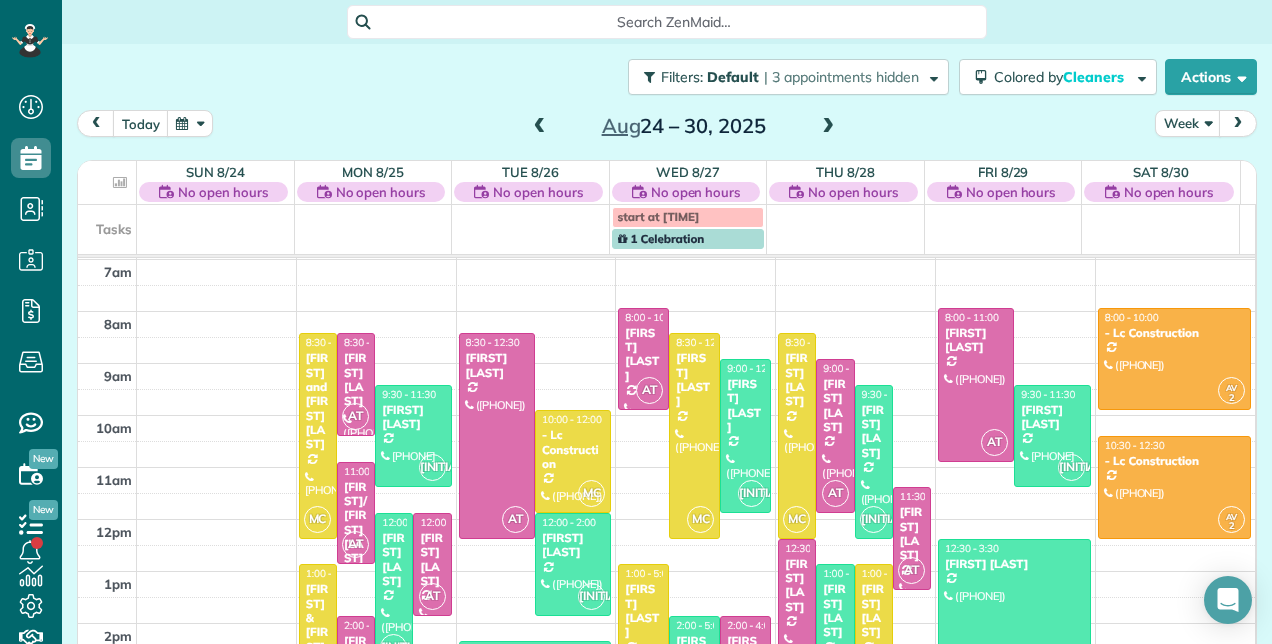 click at bounding box center (540, 127) 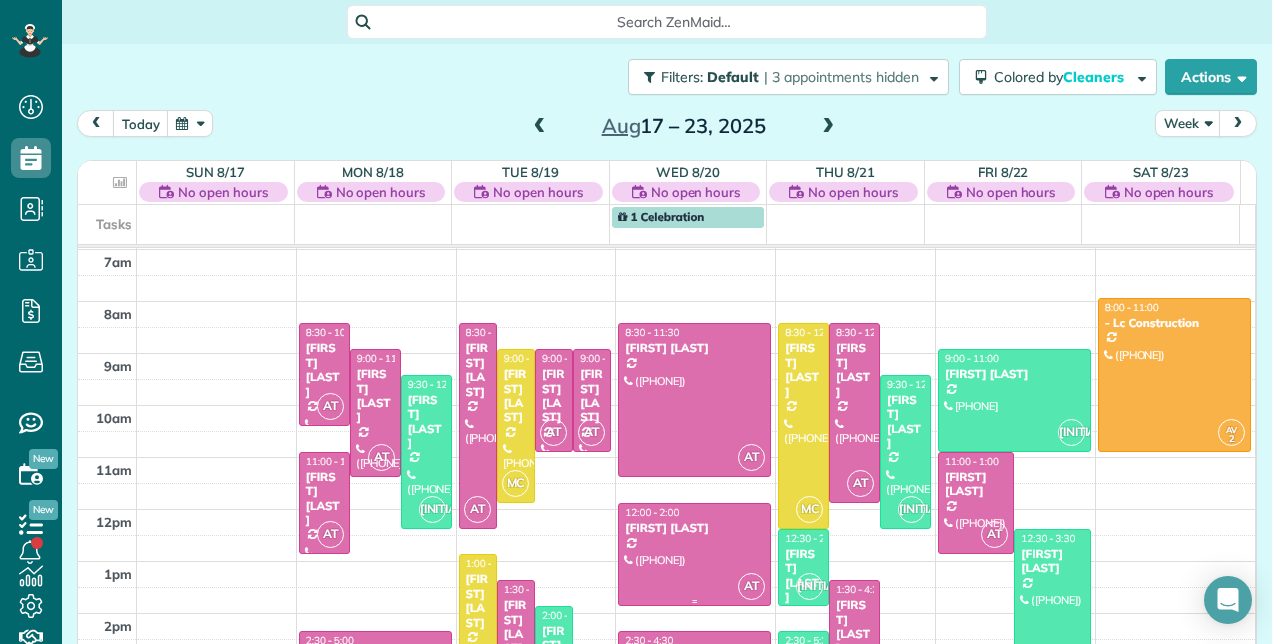 scroll, scrollTop: 448, scrollLeft: 0, axis: vertical 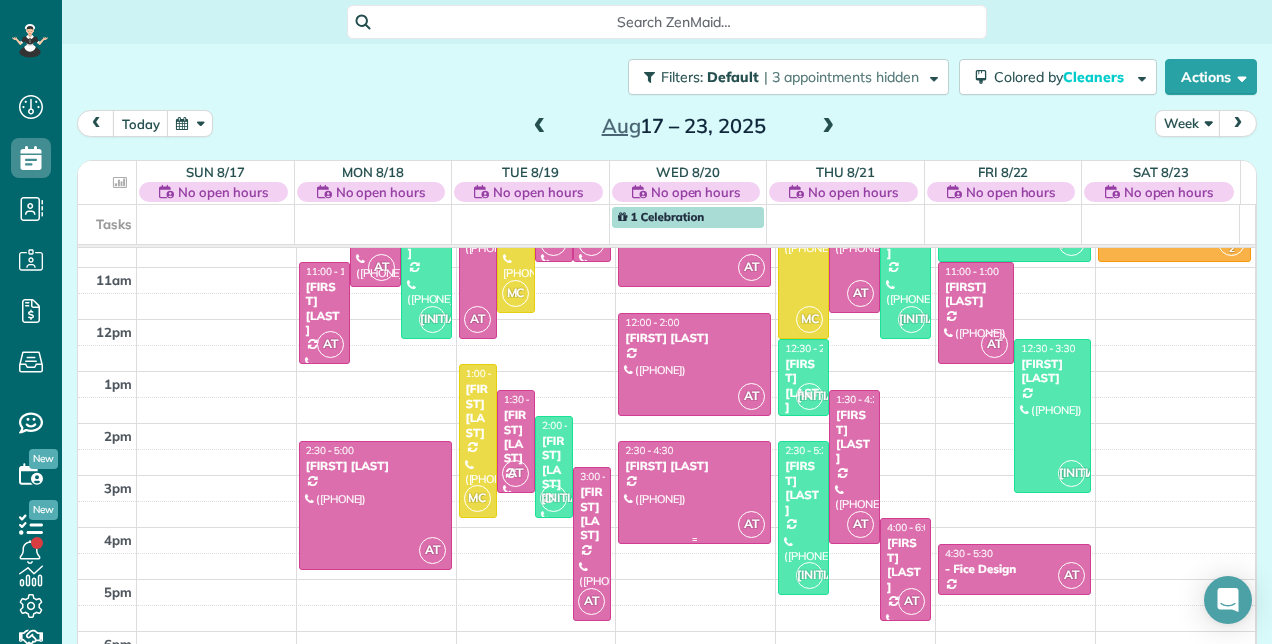 click at bounding box center [694, 492] 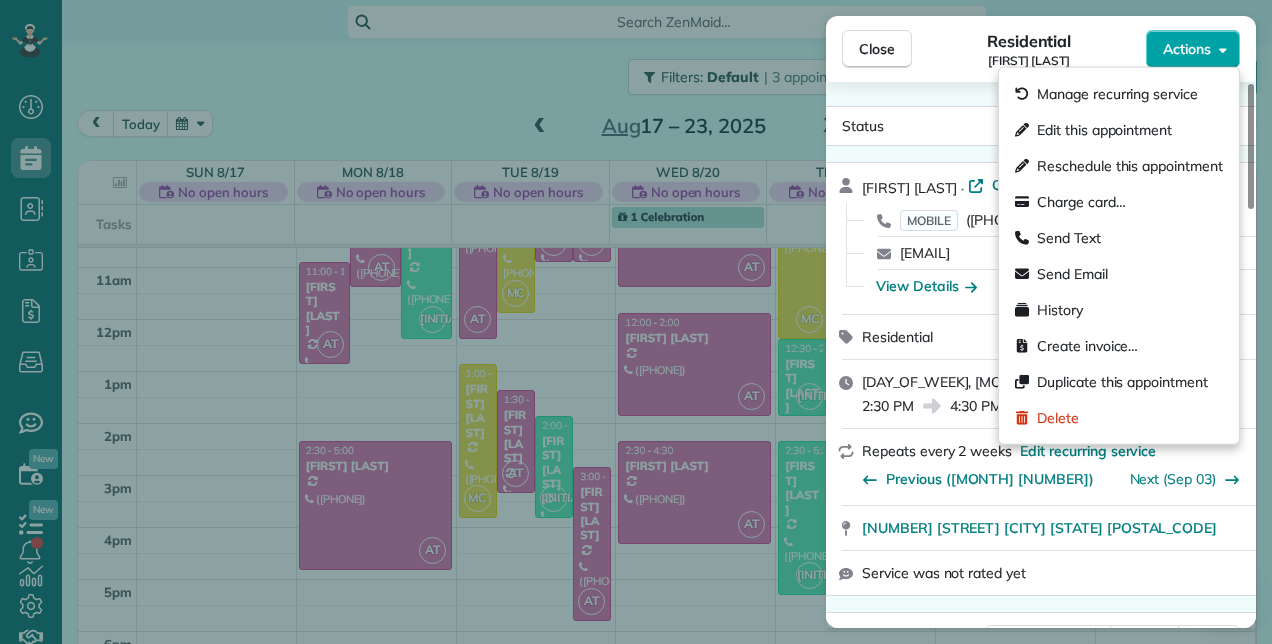 click on "Actions" at bounding box center (1193, 49) 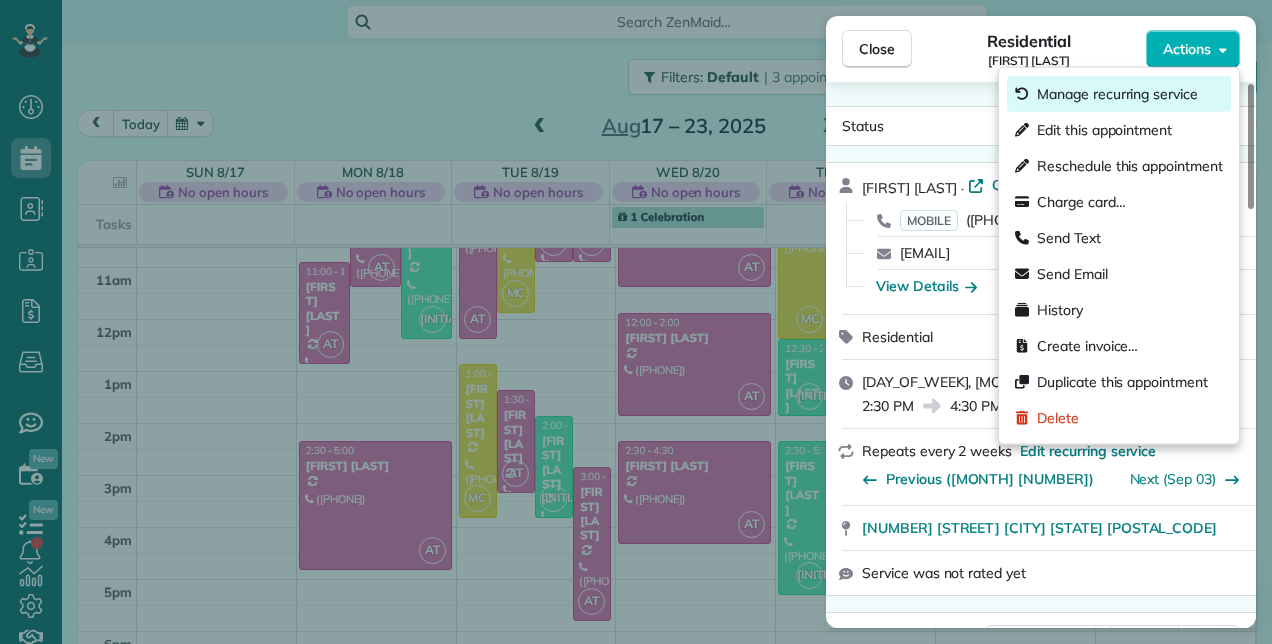 click on "Manage recurring service" at bounding box center (1117, 94) 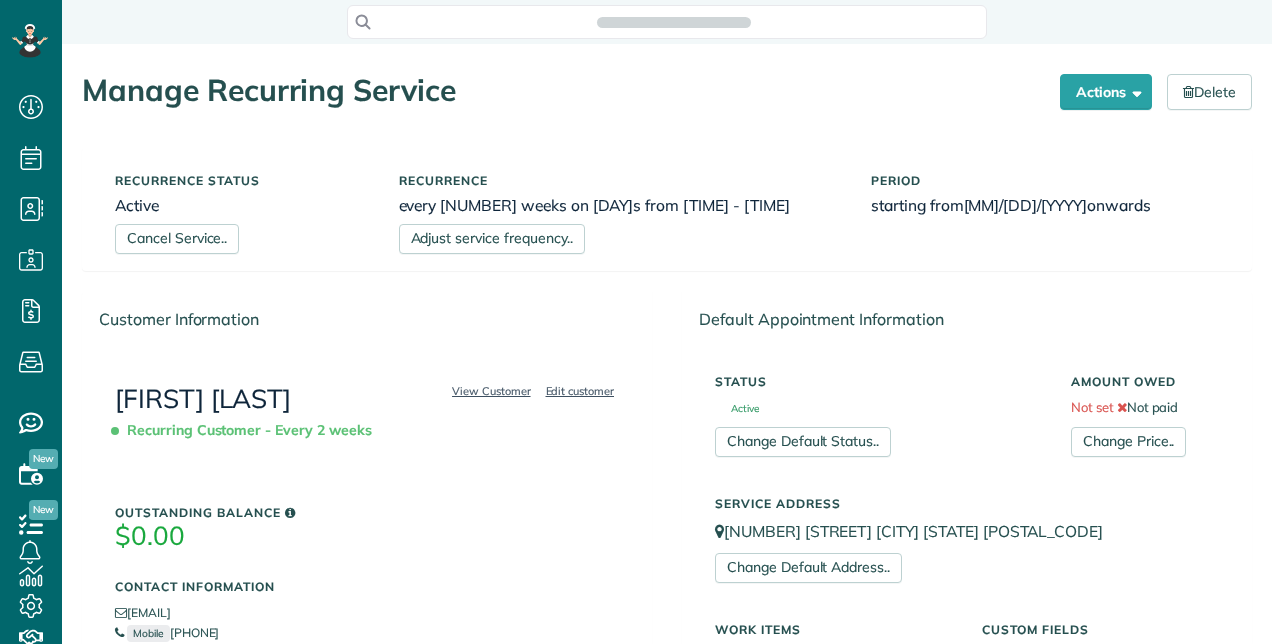 scroll, scrollTop: 0, scrollLeft: 0, axis: both 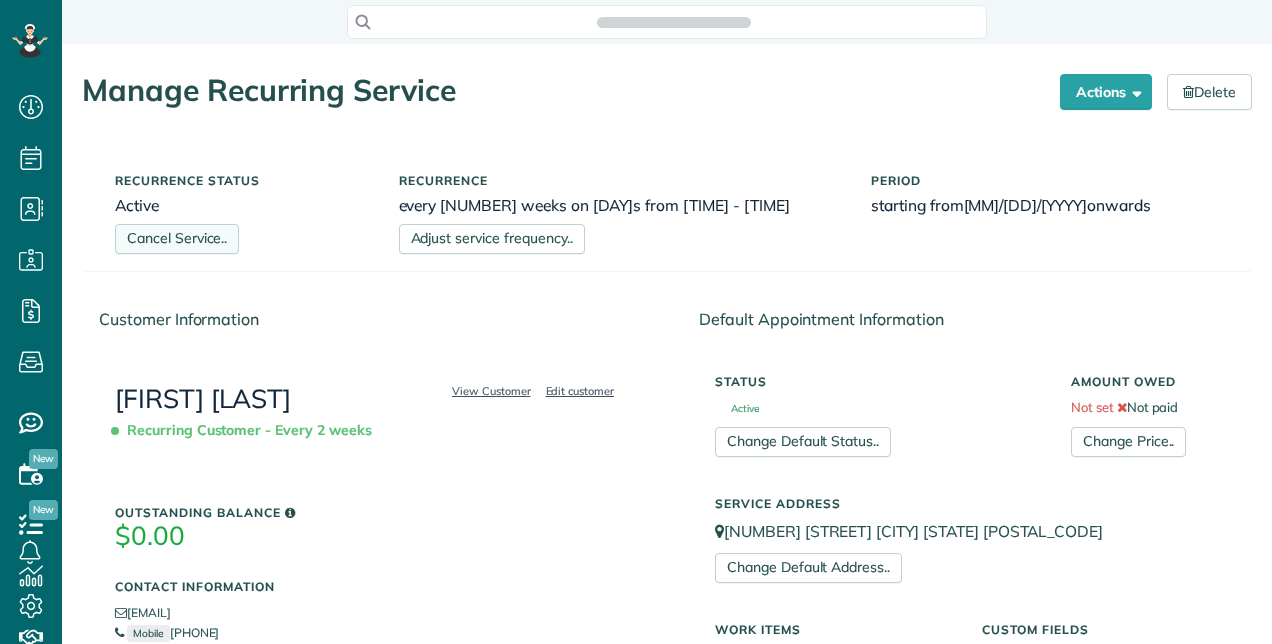 click on "Cancel Service.." at bounding box center [177, 239] 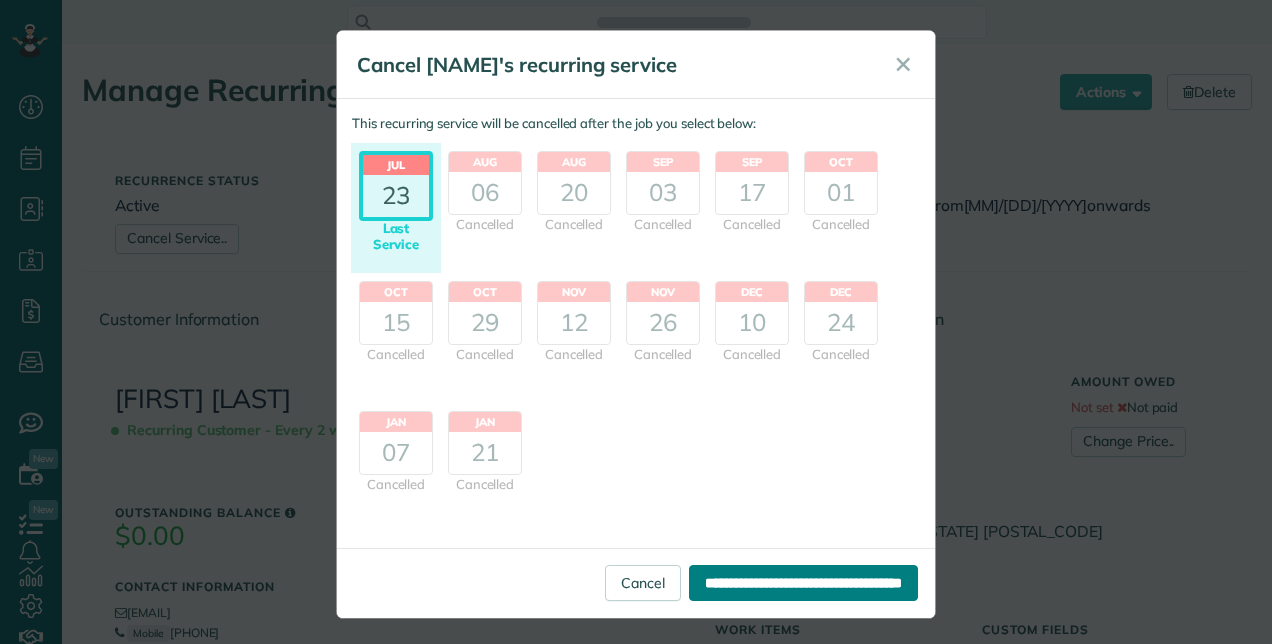 click on "**********" at bounding box center (803, 583) 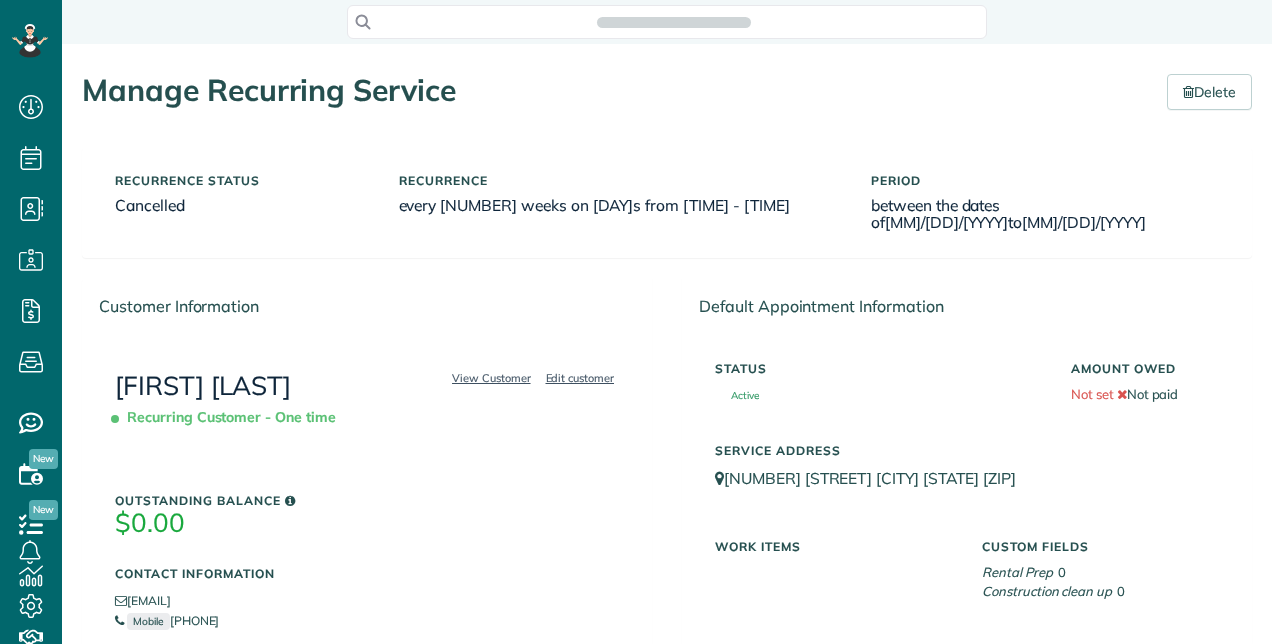 scroll, scrollTop: 0, scrollLeft: 0, axis: both 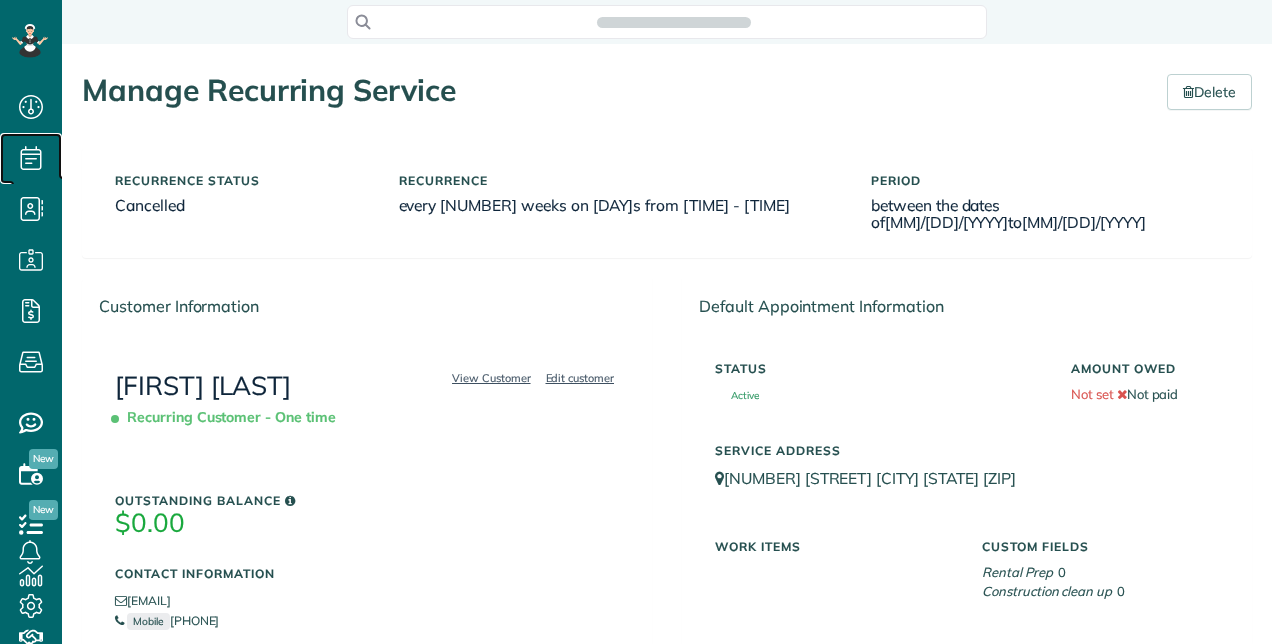 click 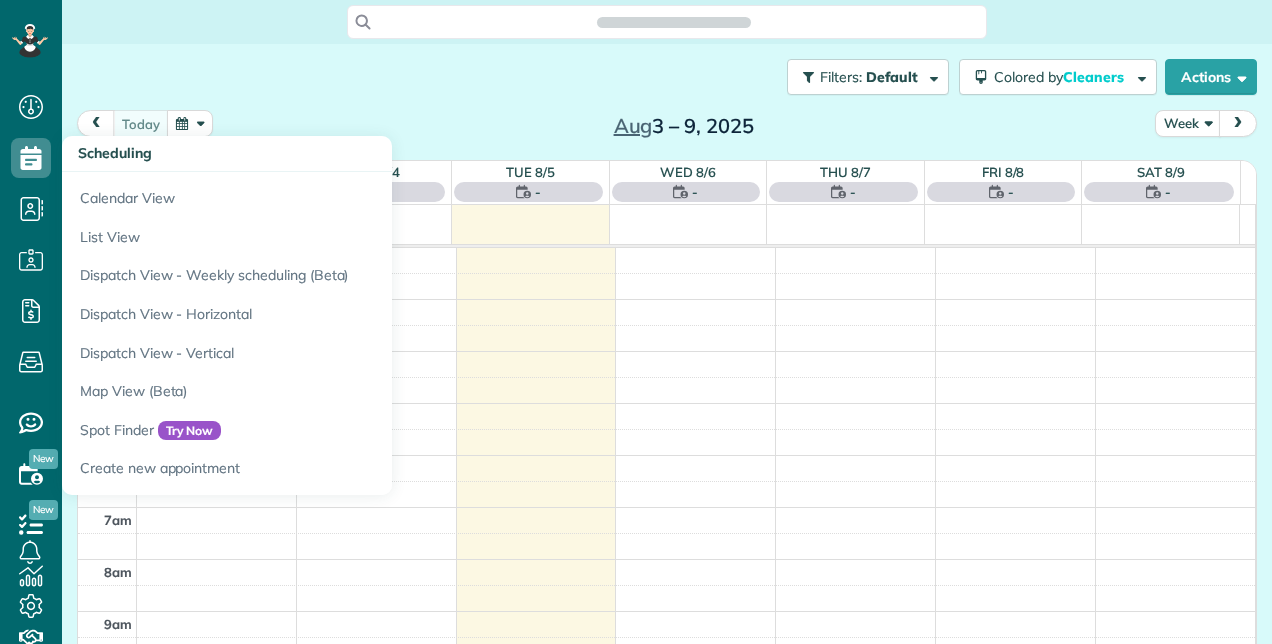 scroll, scrollTop: 0, scrollLeft: 0, axis: both 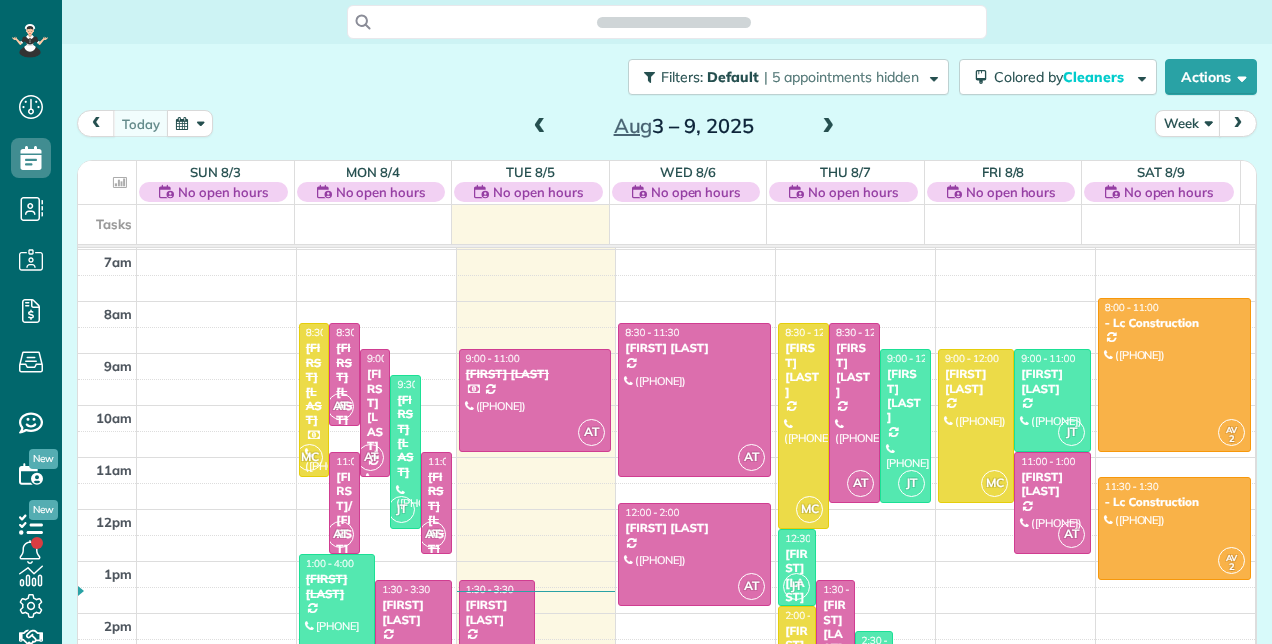 click at bounding box center [828, 127] 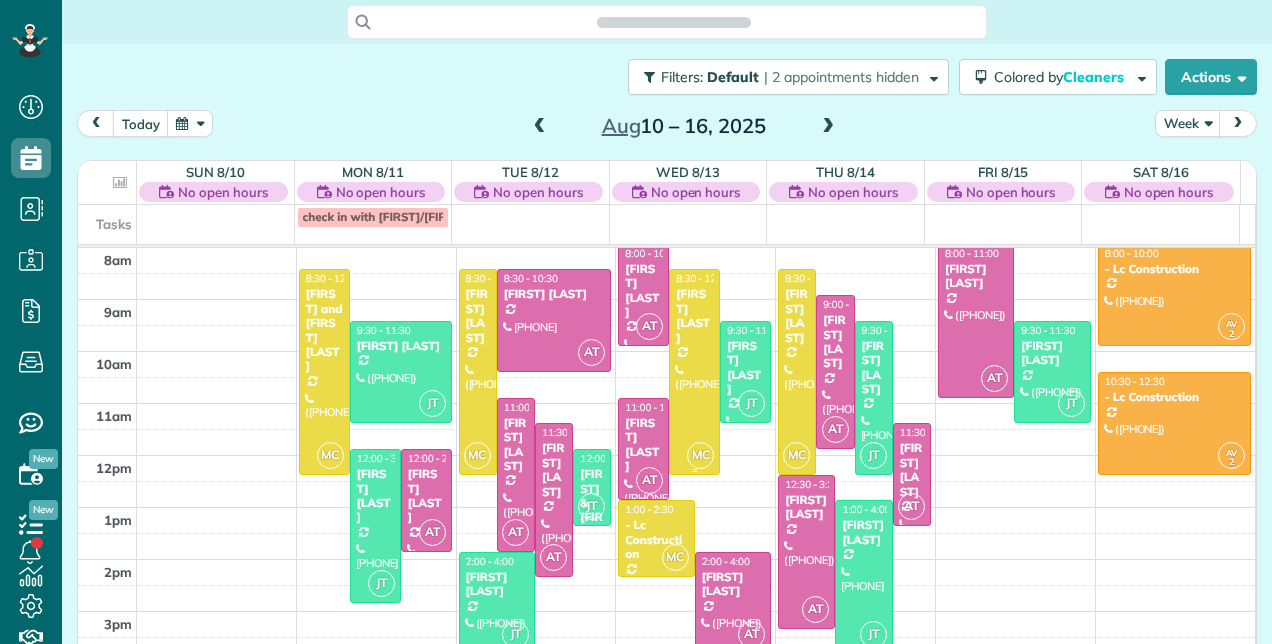 scroll, scrollTop: 248, scrollLeft: 0, axis: vertical 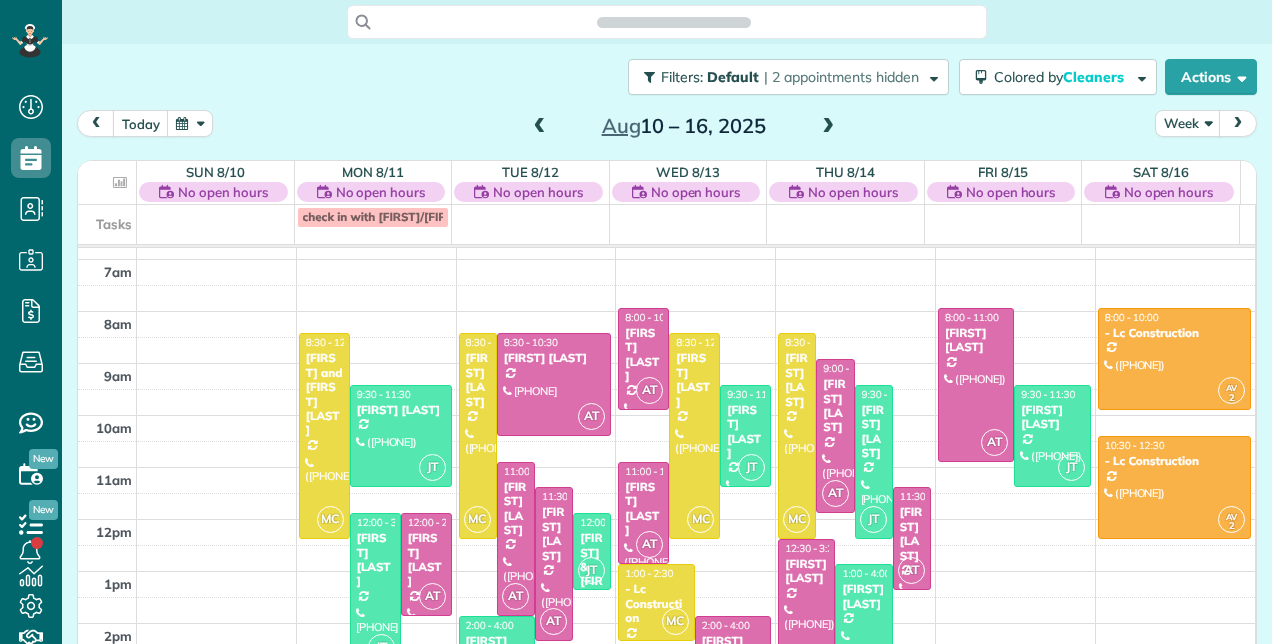 click at bounding box center [828, 127] 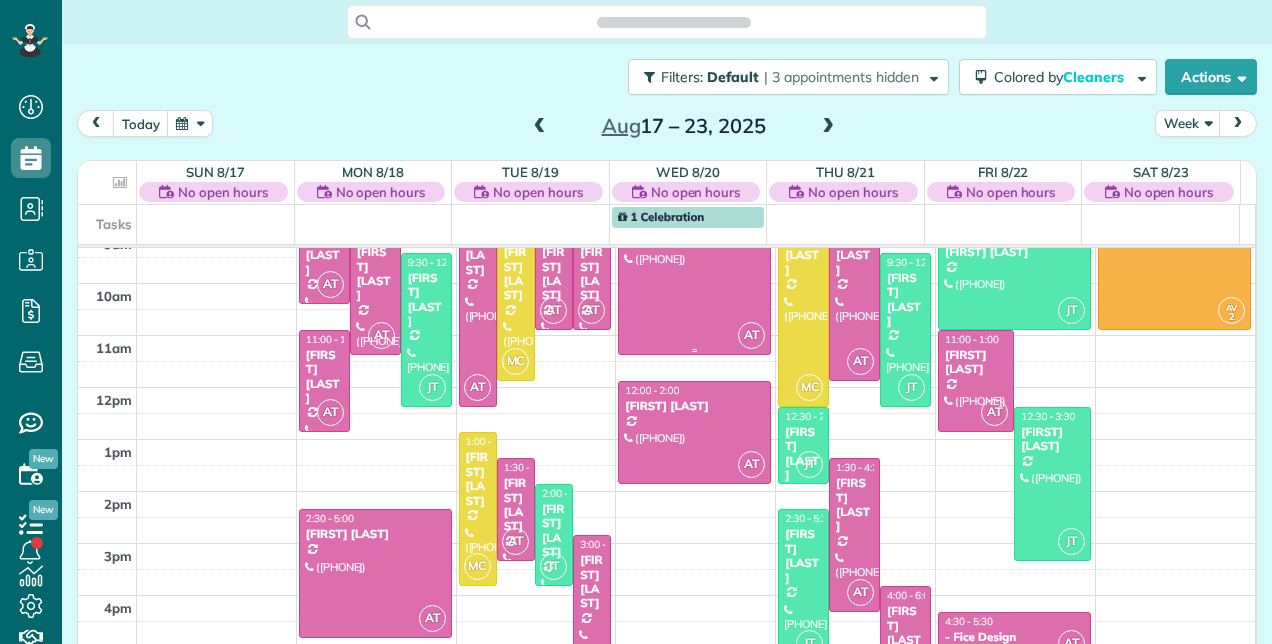 scroll, scrollTop: 448, scrollLeft: 0, axis: vertical 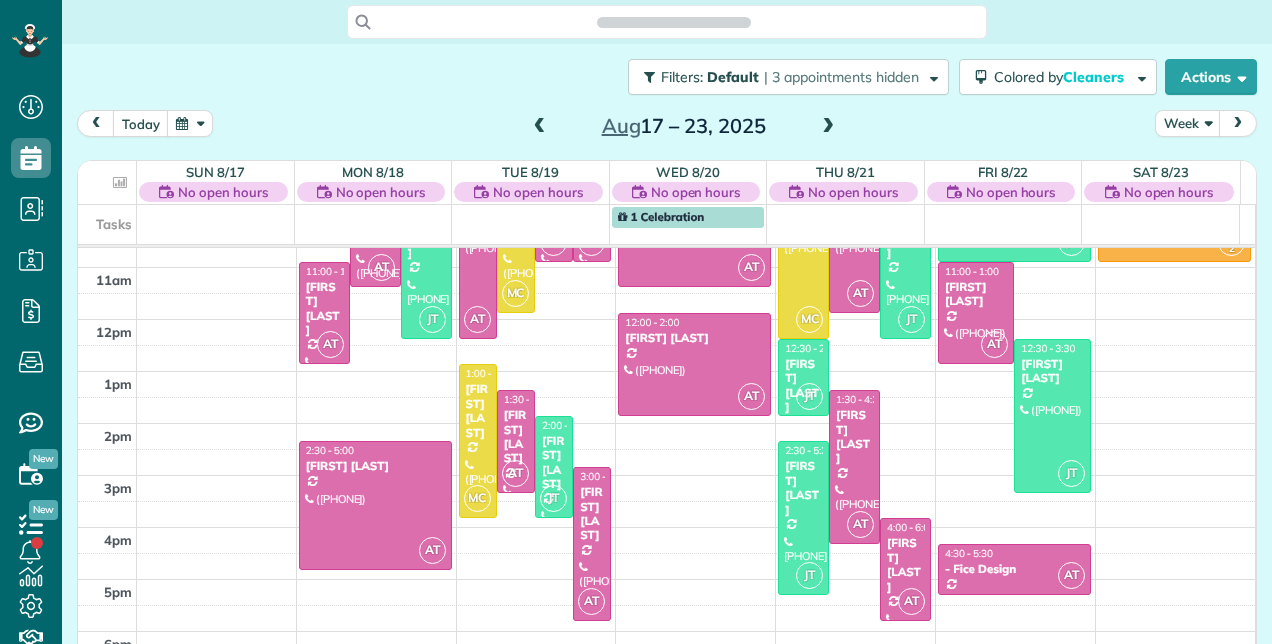 click at bounding box center (828, 127) 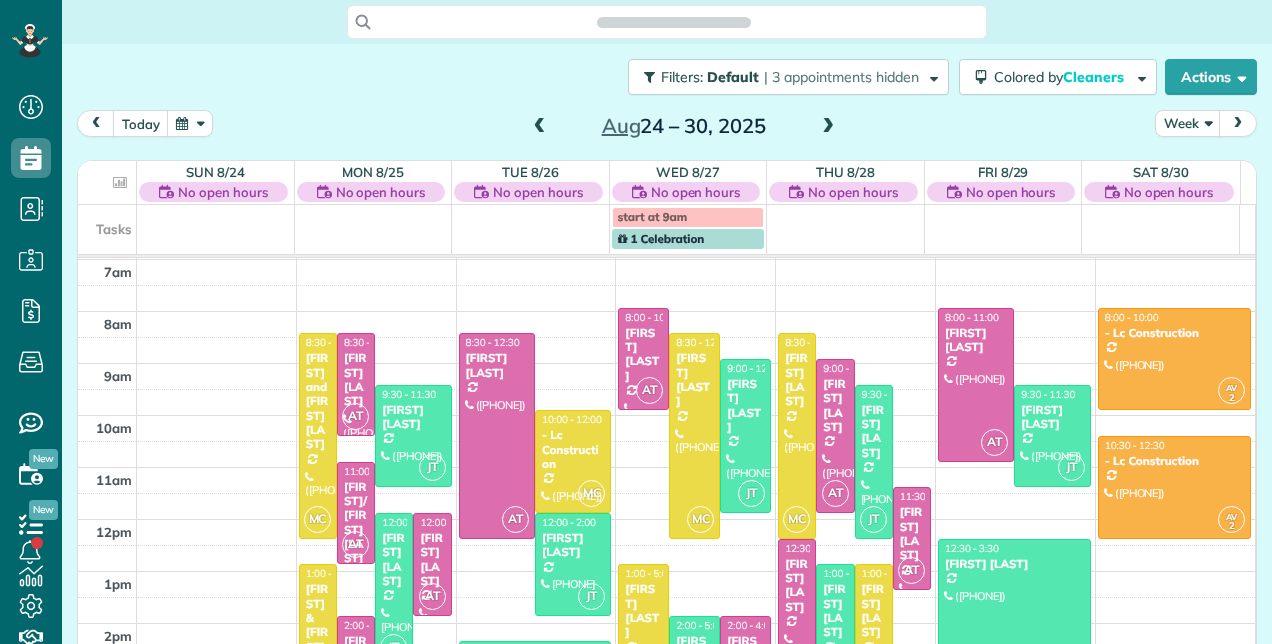 click on "[TIME] [TIME] [TIME] [TIME] [TIME] [TIME] [TIME] [TIME] [TIME] [TIME] [TIME] [TIME] [FIRST] [LAST] ([PHONE]) [NUMBER] [STREET] [CITY], [STATE] [POSTAL_CODE] AT [TIME] - [TIME] [FIRST] [LAST] ([PHONE]) [NUMBER] [STREET] [CITY], [STATE] [POSTAL_CODE] JT [TIME] - [TIME] [FIRST] [LAST] ([PHONE]) [NUMBER] [STREET] [CITY], [STATE] [POSTAL_CODE] AT [TIME] - [TIME] [FIRST]/[FIRST] [LAST] ([PHONE]) [NUMBER] [STREET] [CITY], [STATE] [POSTAL_CODE] JT [TIME] - [TIME] [FIRST] [LAST] ([PHONE]) [NUMBER] [STREET] [CITY], [STATE] [POSTAL_CODE] AT [TIME] - [TIME] [FIRST] [LAST] ([PHONE]) [NUMBER] [STREET] [CITY], [STATE] [POSTAL_CODE] MC [TIME] - [TIME] [FIRST] & [FIRST] [LAST] ([PHONE]) [NUMBER] [STREET] apt# [NUMBER] [CITY], [STATE] [POSTAL_CODE] AT [TIME] - [TIME] [FIRST] [LAST] - [COMPANY] ([PHONE]) [NUMBER] [STREET] [CITY], ? [POSTAL_CODE] AT [TIME] - [TIME] [FIRST] [LAST] ([PHONE]) [NUMBER] [STREET] [CITY], [STATE] [POSTAL_CODE] MC [TIME] - [TIME] - [COMPANY] ([PHONE]) [NUMBER] [STREET] JT JT JT" at bounding box center (666, 441) 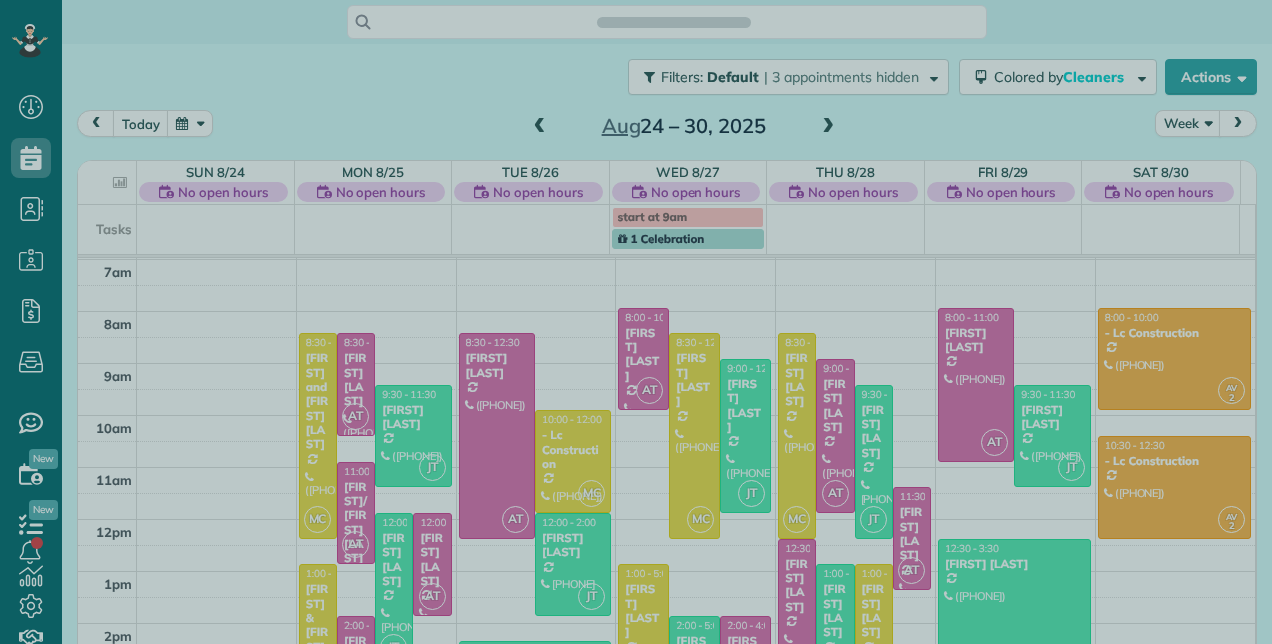 click at bounding box center (636, 322) 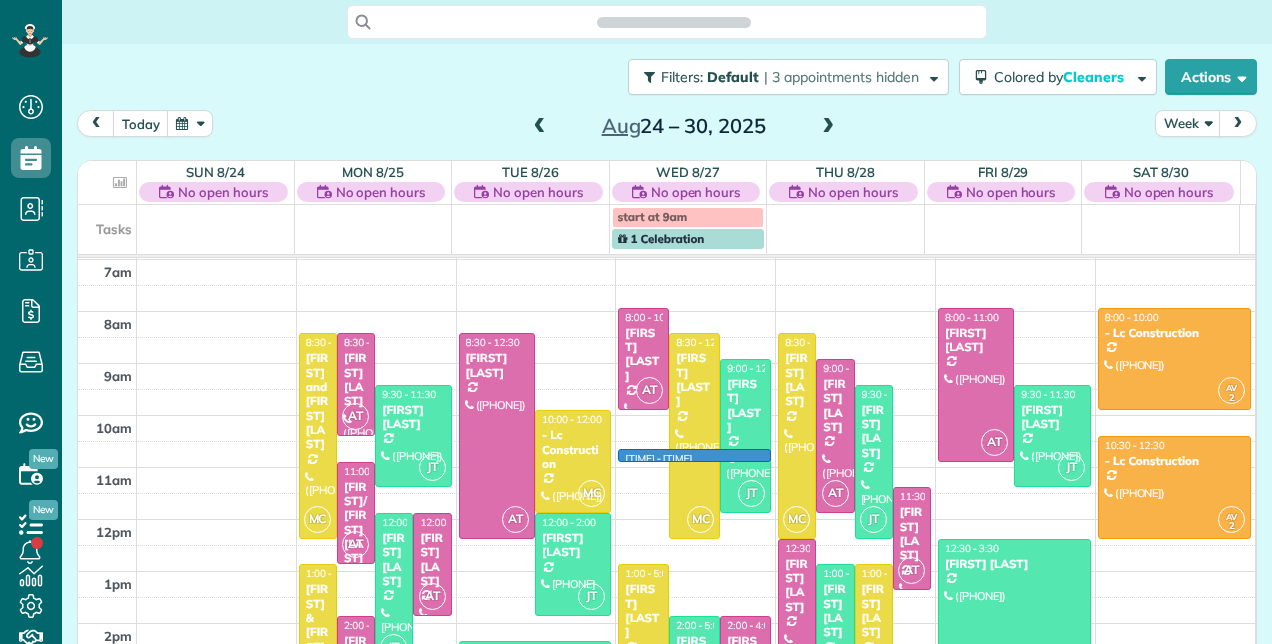 click on "[TIME] [TIME] [TIME] [TIME] [TIME] [TIME] [TIME] [TIME] [TIME] [TIME] [TIME] [TIME] [FIRST] [LAST] ([PHONE]) [NUMBER] [STREET] [CITY], [STATE] [POSTAL_CODE] AT [TIME] - [TIME] [FIRST] [LAST] ([PHONE]) [NUMBER] [STREET] [CITY], [STATE] [POSTAL_CODE] JT [TIME] - [TIME] [FIRST] [LAST] ([PHONE]) [NUMBER] [STREET] [CITY], [STATE] [POSTAL_CODE] AT [TIME] - [TIME] [FIRST]/[FIRST] [LAST] ([PHONE]) [NUMBER] [STREET] [CITY], [STATE] [POSTAL_CODE] JT [TIME] - [TIME] [FIRST] [LAST] ([PHONE]) [NUMBER] [STREET] [CITY], [STATE] [POSTAL_CODE] AT [TIME] - [TIME] [FIRST] [LAST] ([PHONE]) [NUMBER] [STREET] [CITY], [STATE] [POSTAL_CODE] MC [TIME] - [TIME] [FIRST] & [FIRST] [LAST] ([PHONE]) [NUMBER] [STREET] apt# [NUMBER] [CITY], [STATE] [POSTAL_CODE] AT [TIME] - [TIME] [FIRST] [LAST] - [COMPANY] ([PHONE]) [NUMBER] [STREET] [CITY], ? [POSTAL_CODE] AT [TIME] - [TIME] [FIRST] [LAST] ([PHONE]) [NUMBER] [STREET] [CITY], [STATE] [POSTAL_CODE] MC [TIME] - [TIME] - [COMPANY] ([PHONE]) [NUMBER] [STREET] JT JT JT" at bounding box center [666, 441] 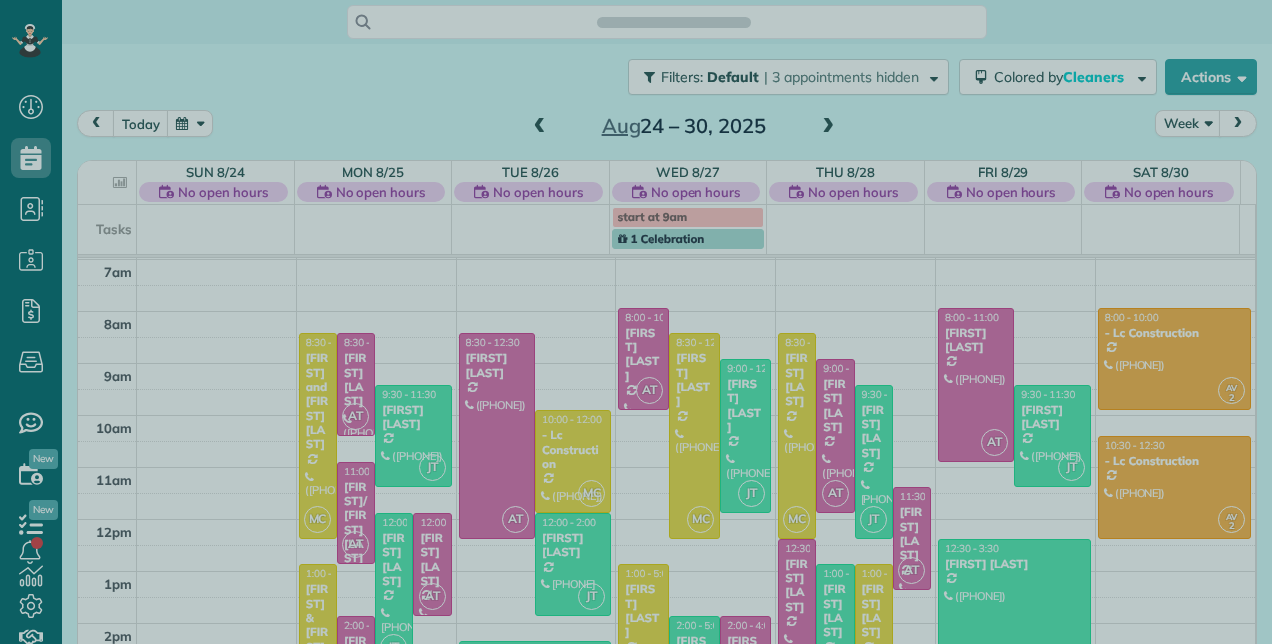 click at bounding box center (636, 322) 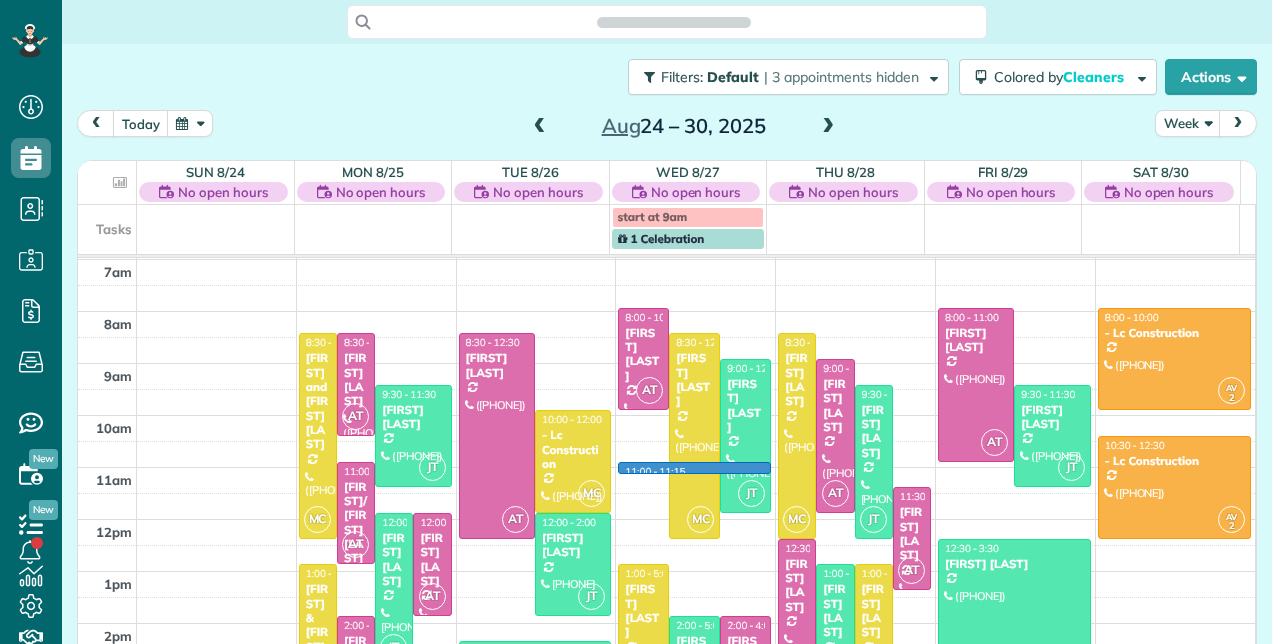 click on "[TIME] [TIME] [TIME] [TIME] [TIME] [TIME] [TIME] [TIME] [TIME] [TIME] [TIME] [TIME] [FIRST] [LAST] ([PHONE]) [NUMBER] [STREET] [CITY], [STATE] [POSTAL_CODE] AT [TIME] - [TIME] [FIRST] [LAST] ([PHONE]) [NUMBER] [STREET] [CITY], [STATE] [POSTAL_CODE] JT [TIME] - [TIME] [FIRST] [LAST] ([PHONE]) [NUMBER] [STREET] [CITY], [STATE] [POSTAL_CODE] AT [TIME] - [TIME] [FIRST]/[FIRST] [LAST] ([PHONE]) [NUMBER] [STREET] [CITY], [STATE] [POSTAL_CODE] JT [TIME] - [TIME] [FIRST] [LAST] ([PHONE]) [NUMBER] [STREET] [CITY], [STATE] [POSTAL_CODE] AT [TIME] - [TIME] [FIRST] [LAST] ([PHONE]) [NUMBER] [STREET] [CITY], [STATE] [POSTAL_CODE] MC [TIME] - [TIME] [FIRST] & [FIRST] [LAST] ([PHONE]) [NUMBER] [STREET] apt# [NUMBER] [CITY], [STATE] [POSTAL_CODE] AT [TIME] - [TIME] [FIRST] [LAST] - [COMPANY] ([PHONE]) [NUMBER] [STREET] [CITY], ? [POSTAL_CODE] AT [TIME] - [TIME] [FIRST] [LAST] ([PHONE]) [NUMBER] [STREET] [CITY], [STATE] [POSTAL_CODE] MC [TIME] - [TIME] - [COMPANY] ([PHONE]) [NUMBER] [STREET] JT JT JT" at bounding box center [666, 441] 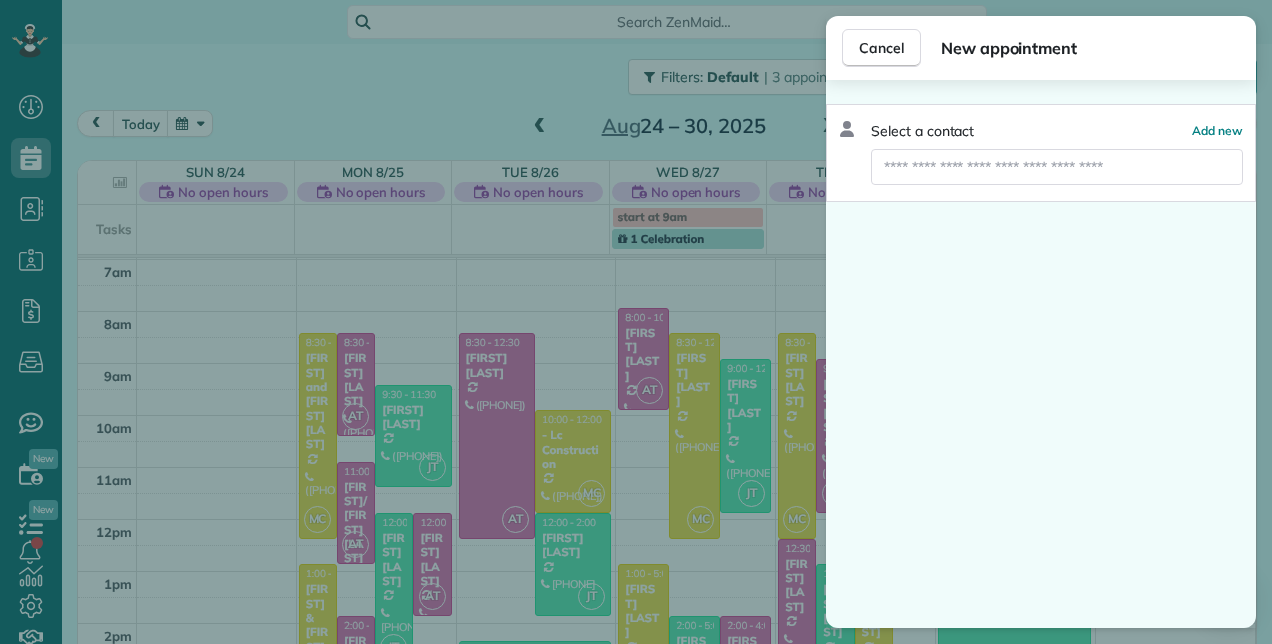 click at bounding box center [1057, 167] 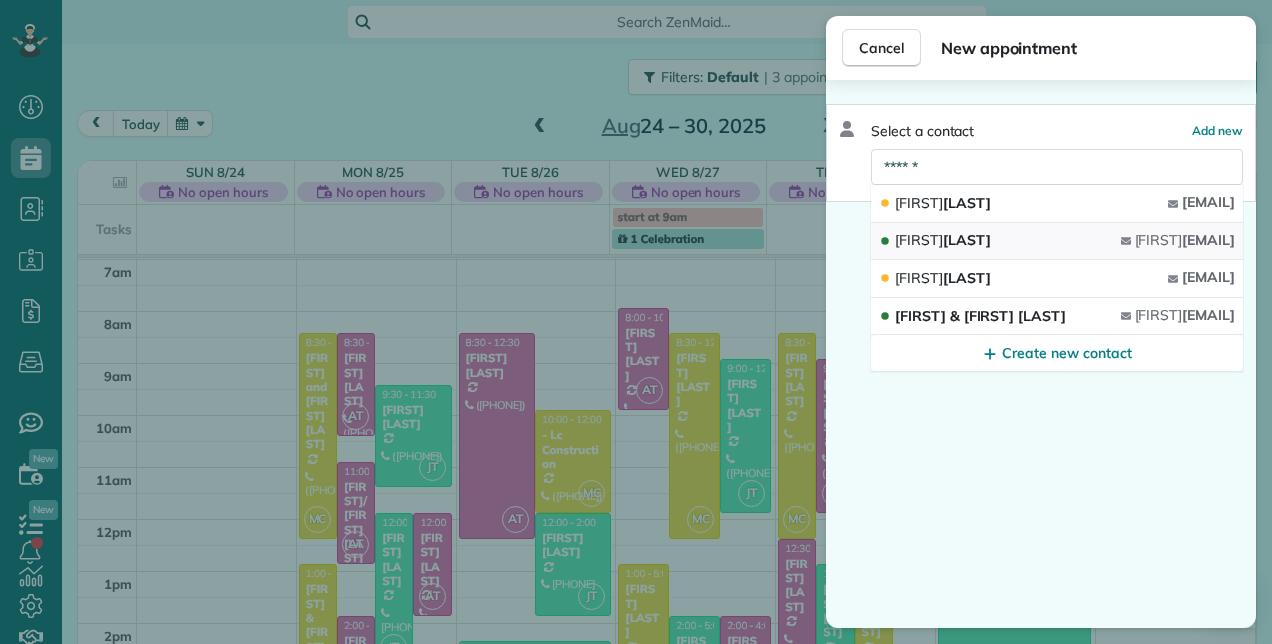 type on "******" 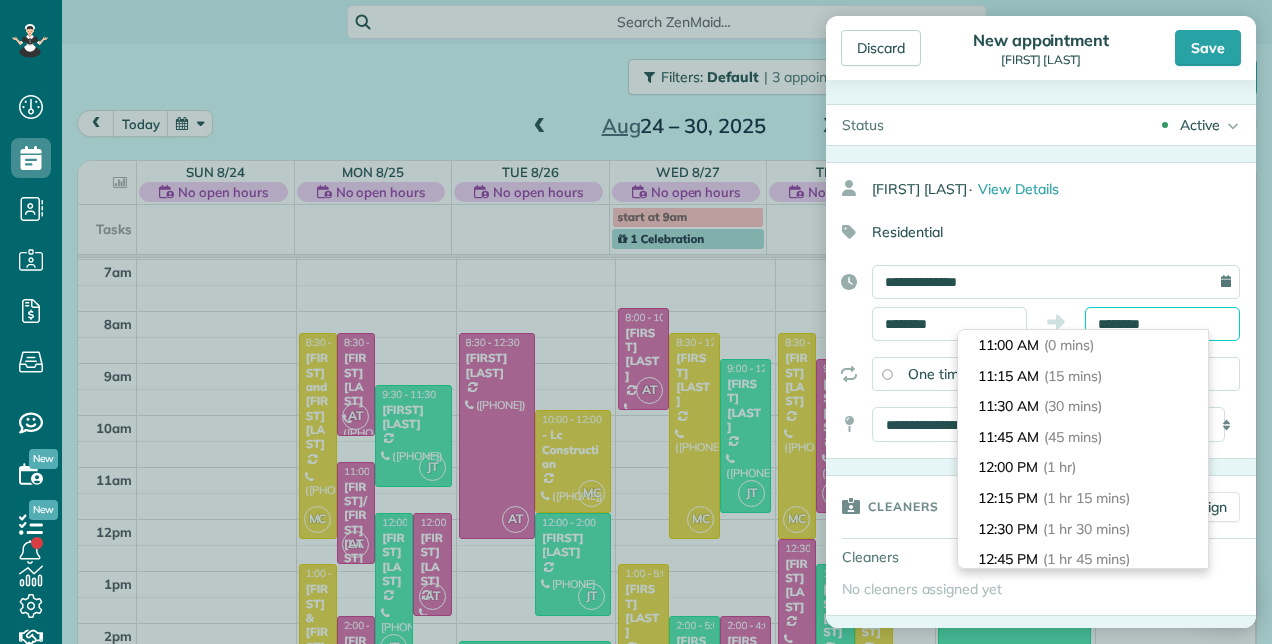 click on "********" at bounding box center [1162, 324] 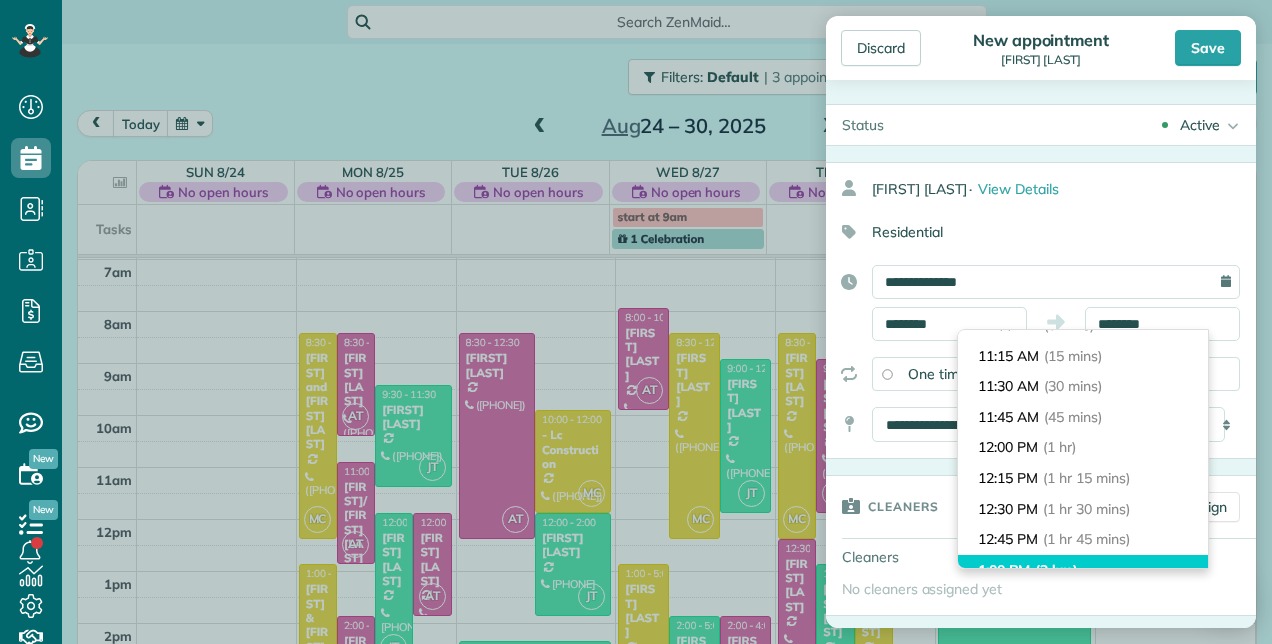 scroll, scrollTop: 40, scrollLeft: 0, axis: vertical 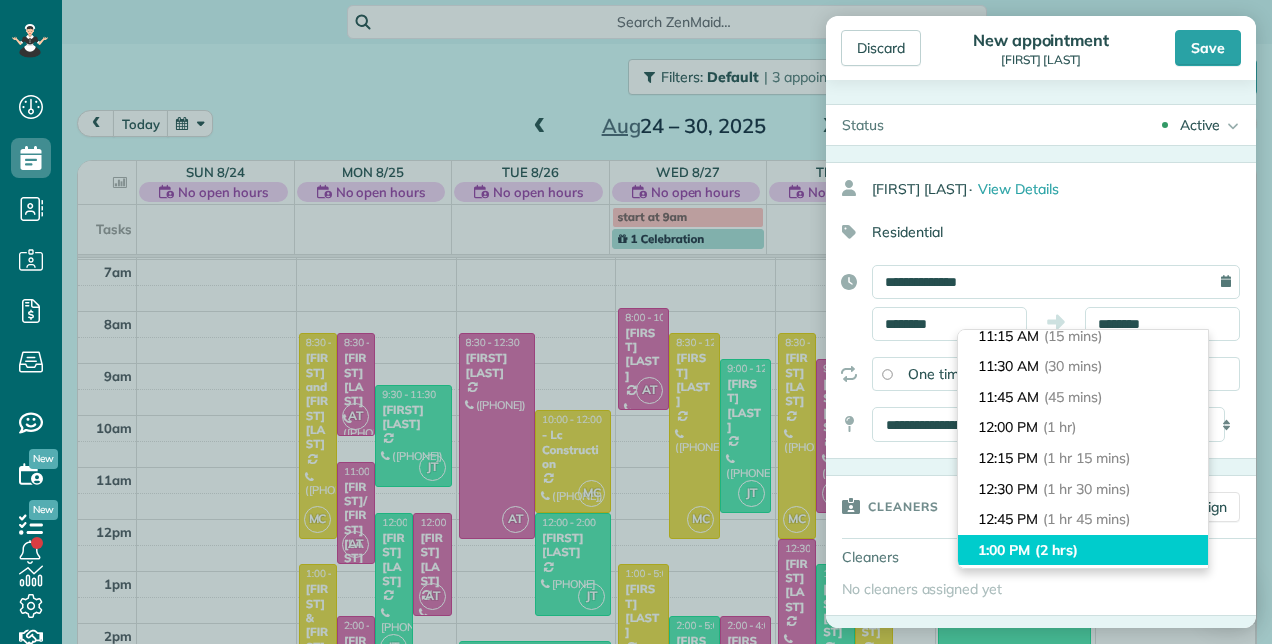type on "*******" 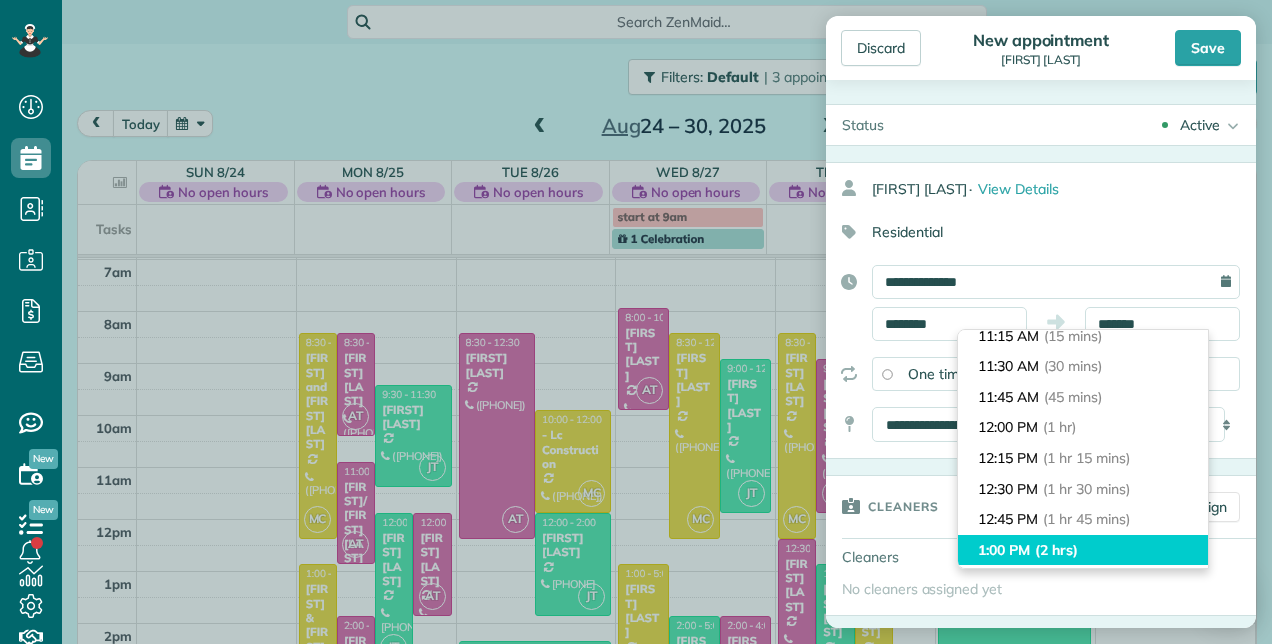 click on "(2 hrs)" at bounding box center (1056, 550) 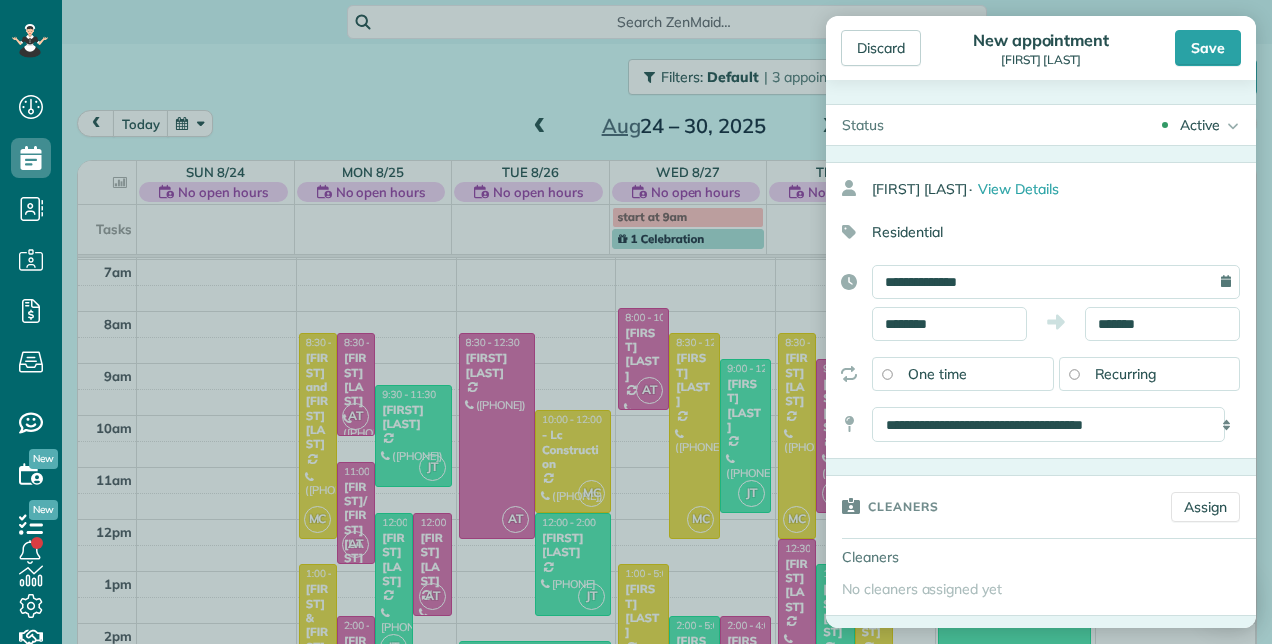 click on "Recurring" at bounding box center [1150, 374] 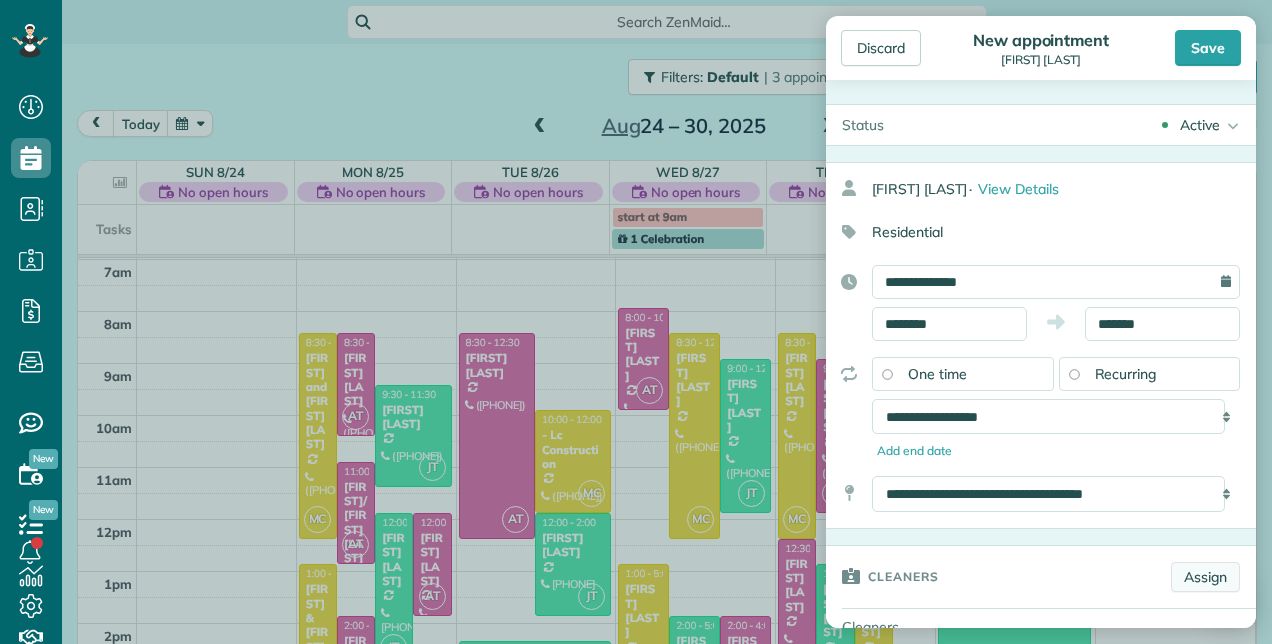 click on "Assign" at bounding box center (1205, 577) 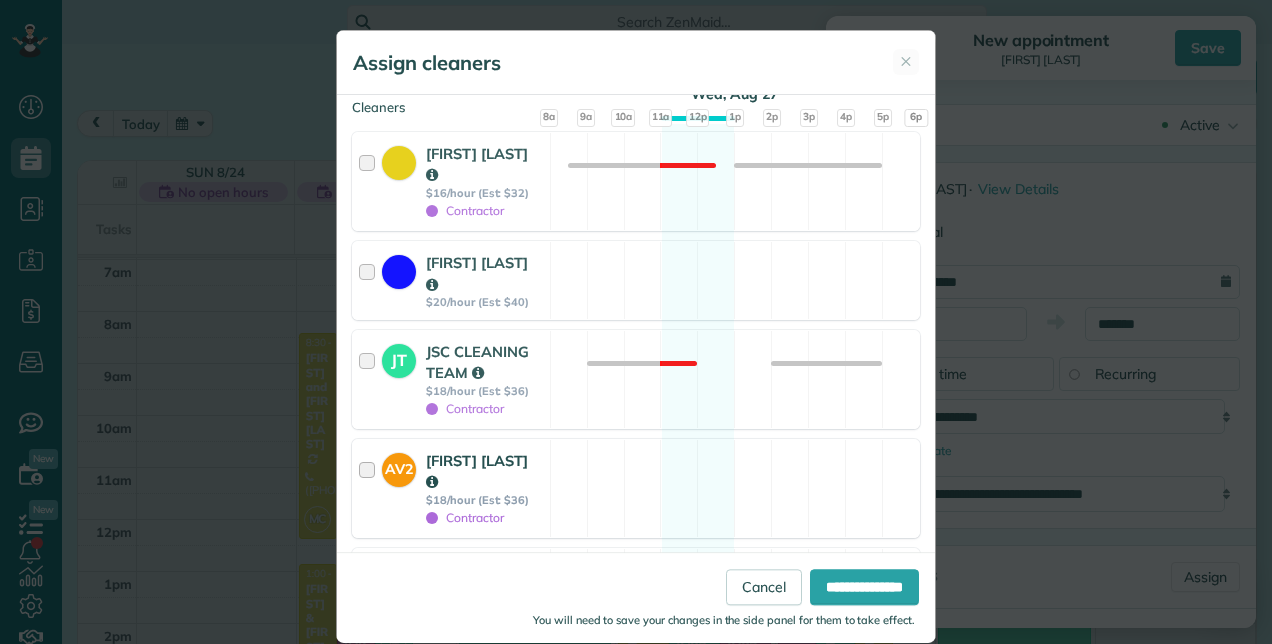 scroll, scrollTop: 500, scrollLeft: 0, axis: vertical 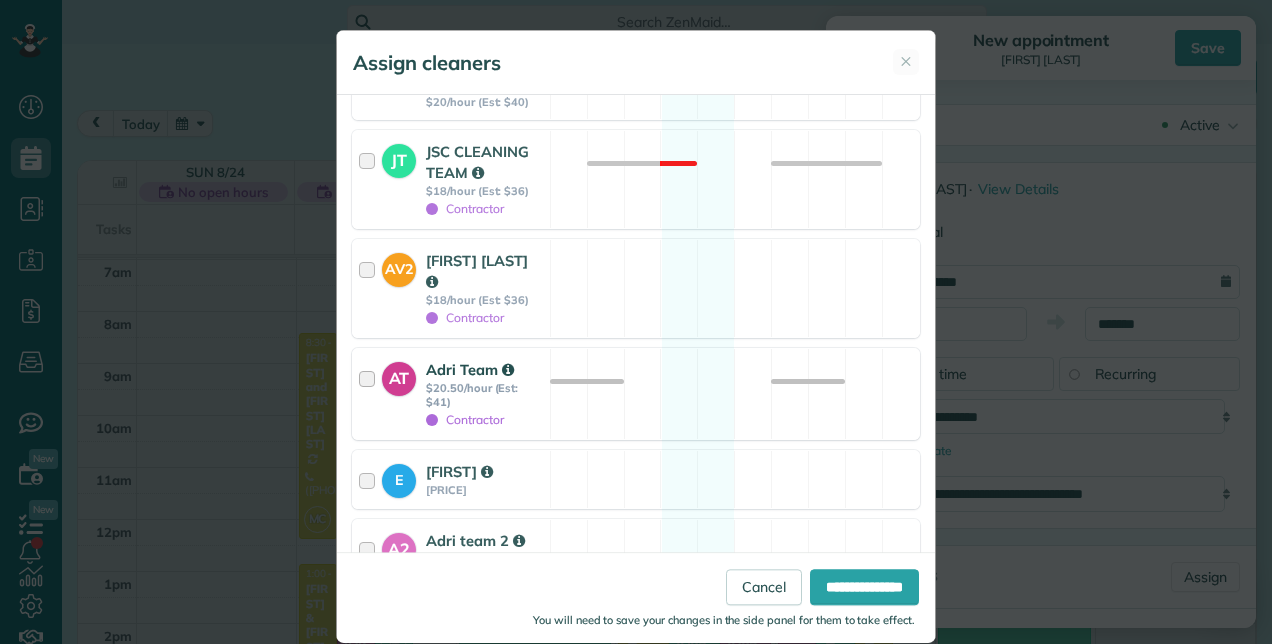 click on "$20.50/hour (Est: $41)" at bounding box center [485, 395] 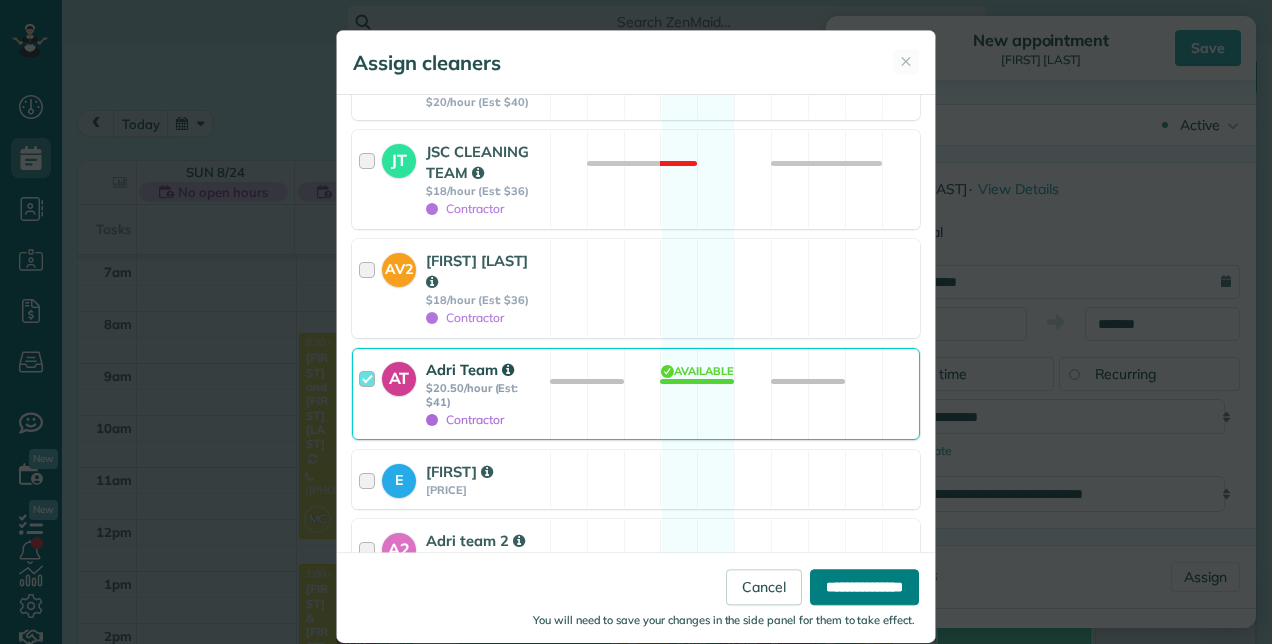 click on "**********" at bounding box center (864, 587) 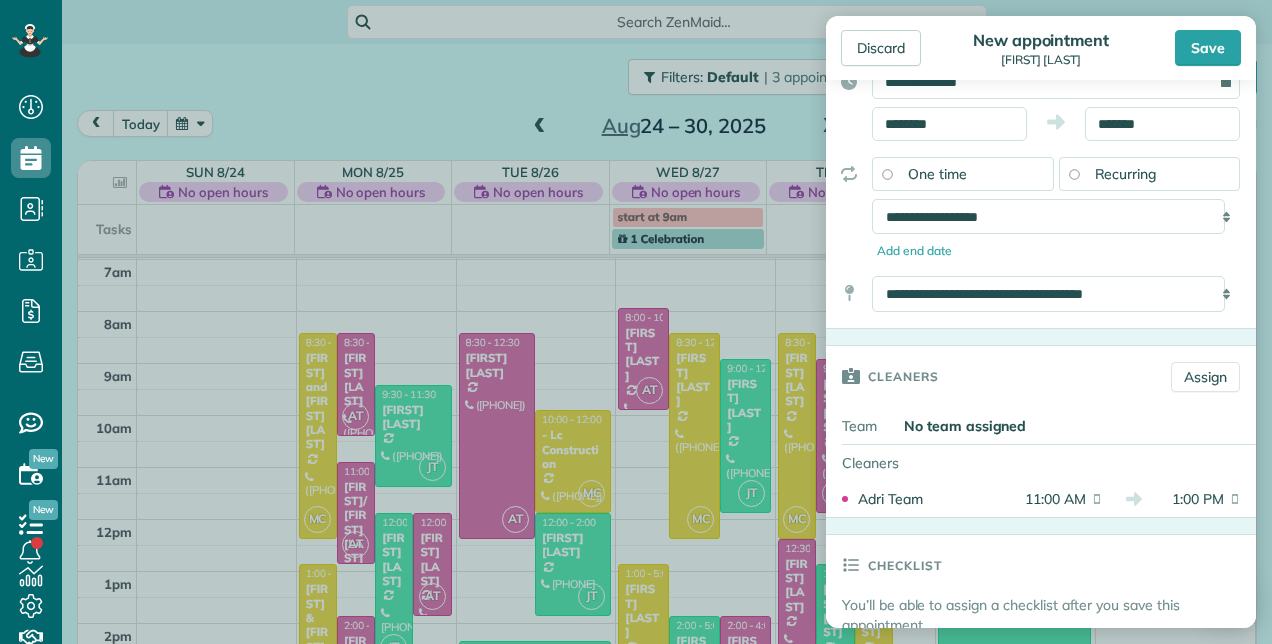 scroll, scrollTop: 0, scrollLeft: 0, axis: both 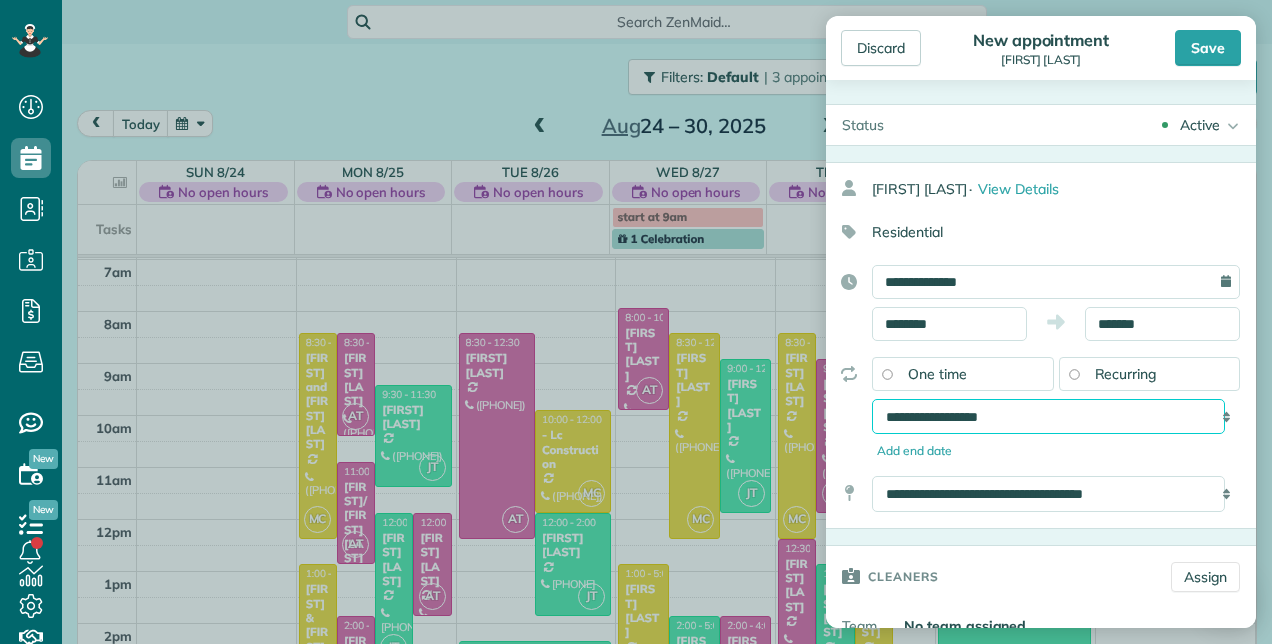 click on "**********" at bounding box center (1048, 416) 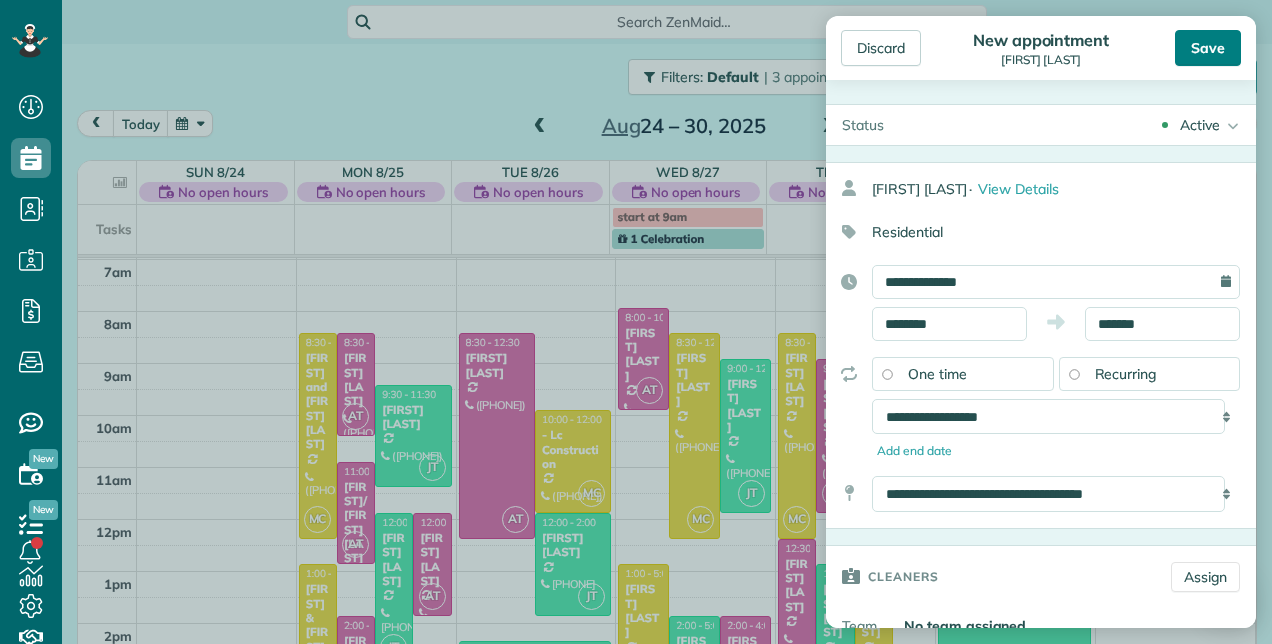 click on "Save" at bounding box center [1208, 48] 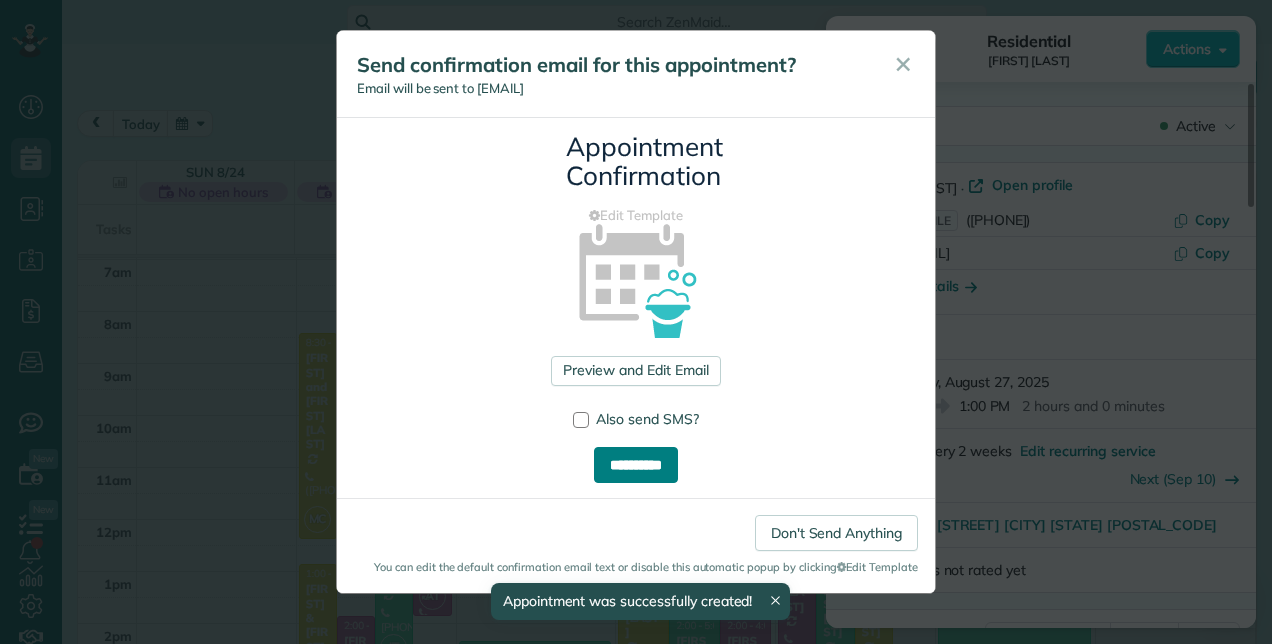 click on "**********" at bounding box center (636, 465) 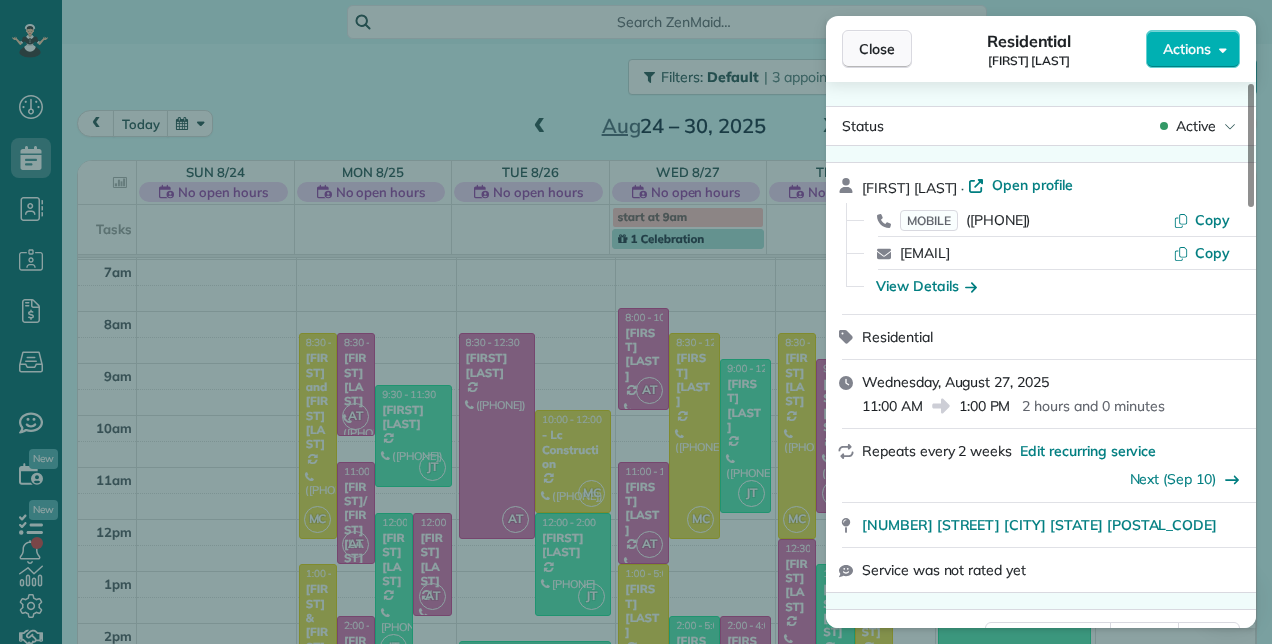 click on "Close" at bounding box center (877, 49) 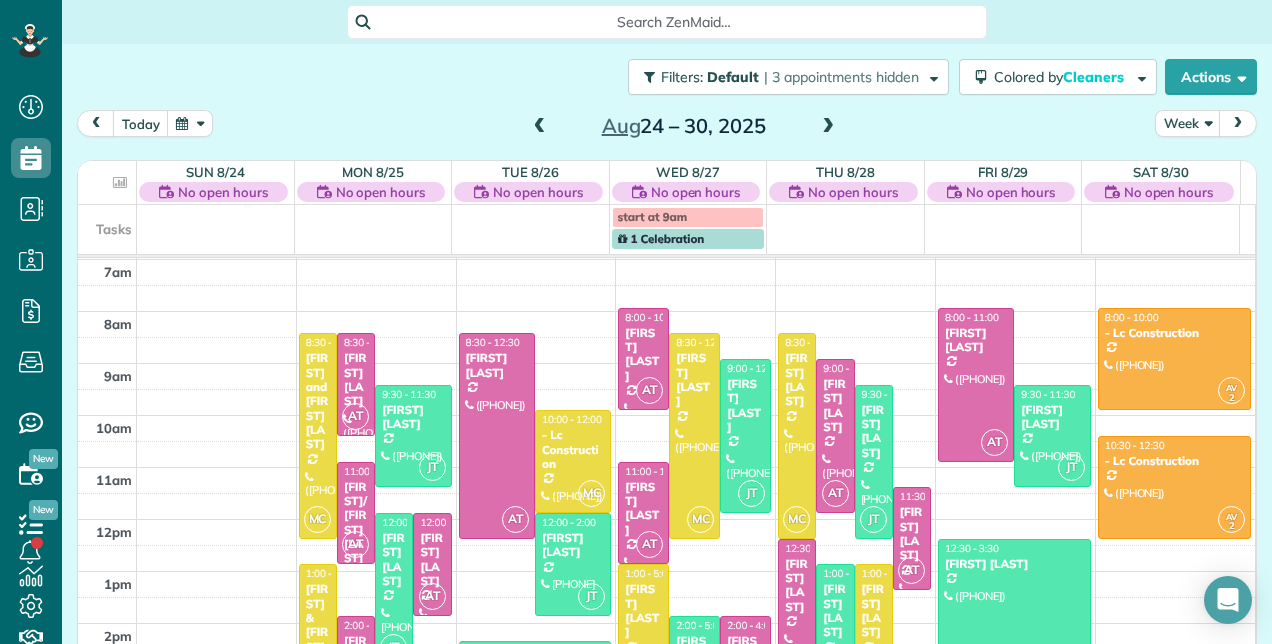 click at bounding box center (540, 127) 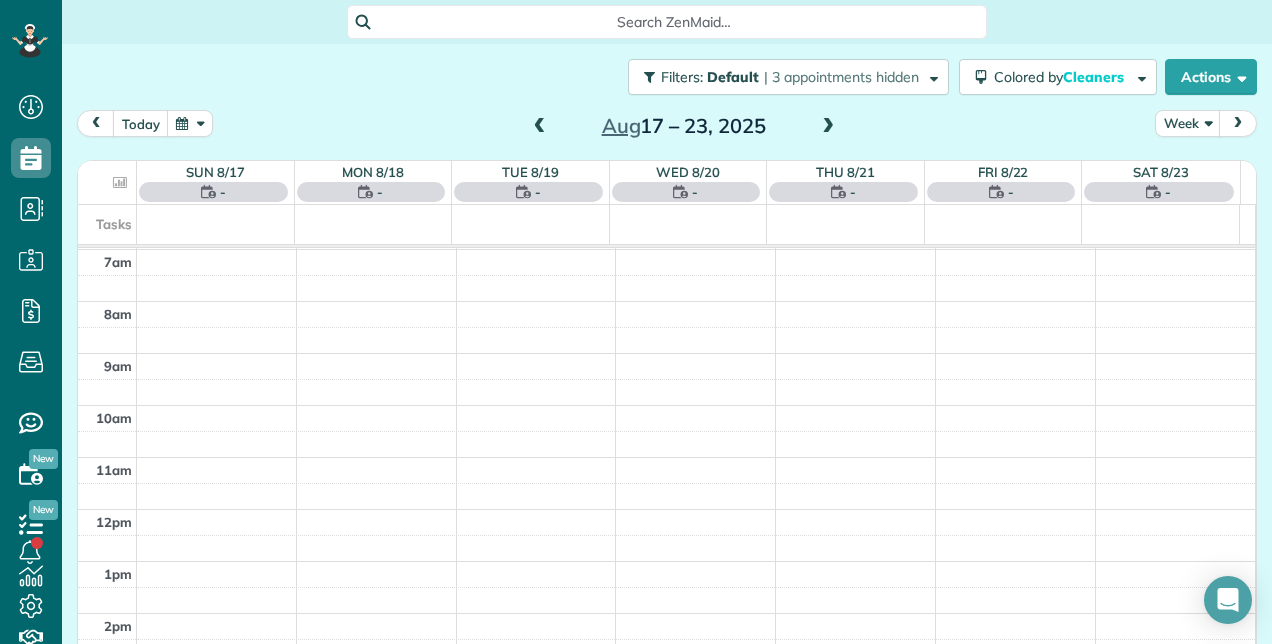 click at bounding box center (540, 127) 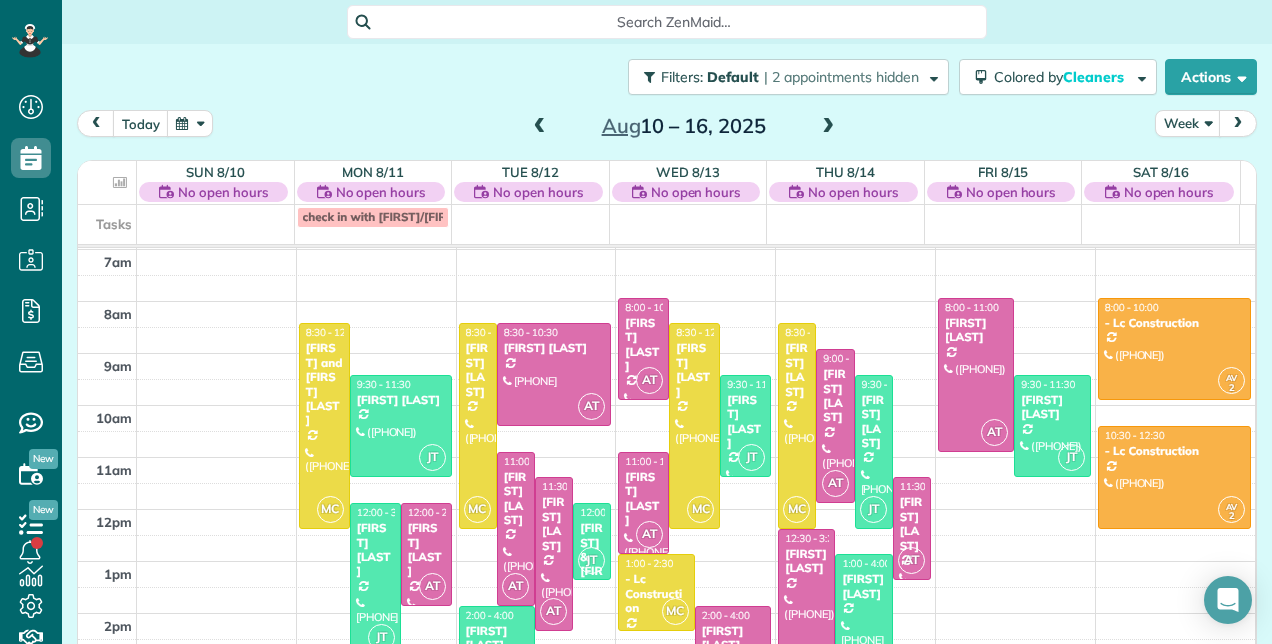 click at bounding box center [540, 127] 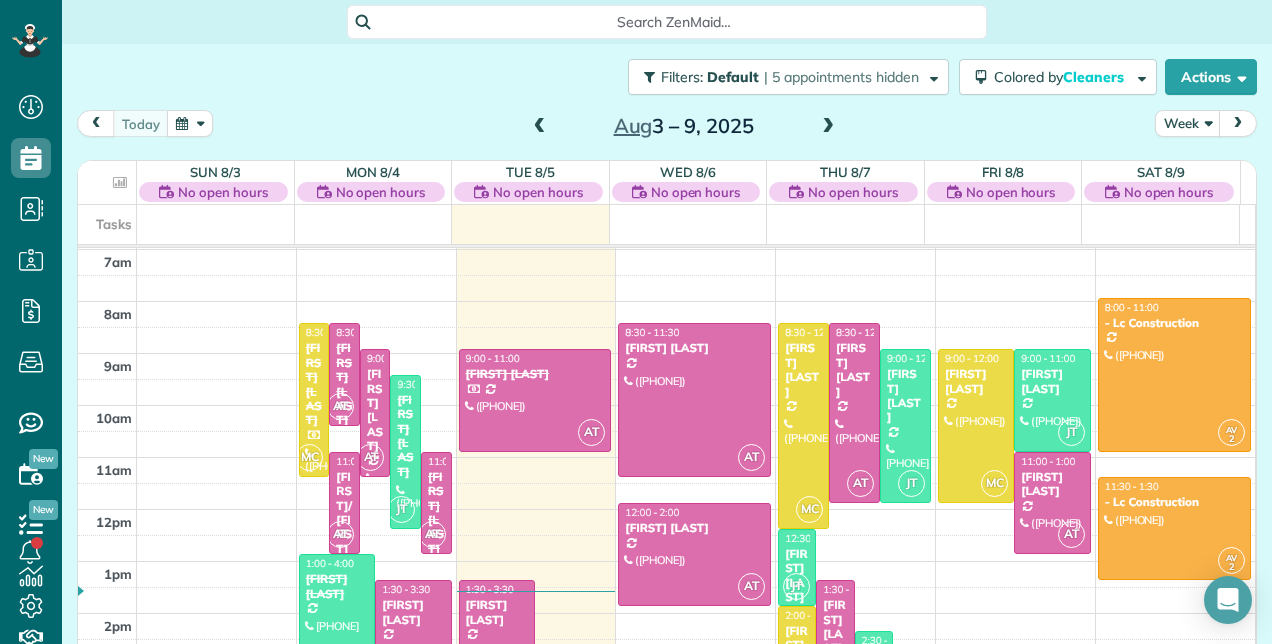 click at bounding box center [540, 127] 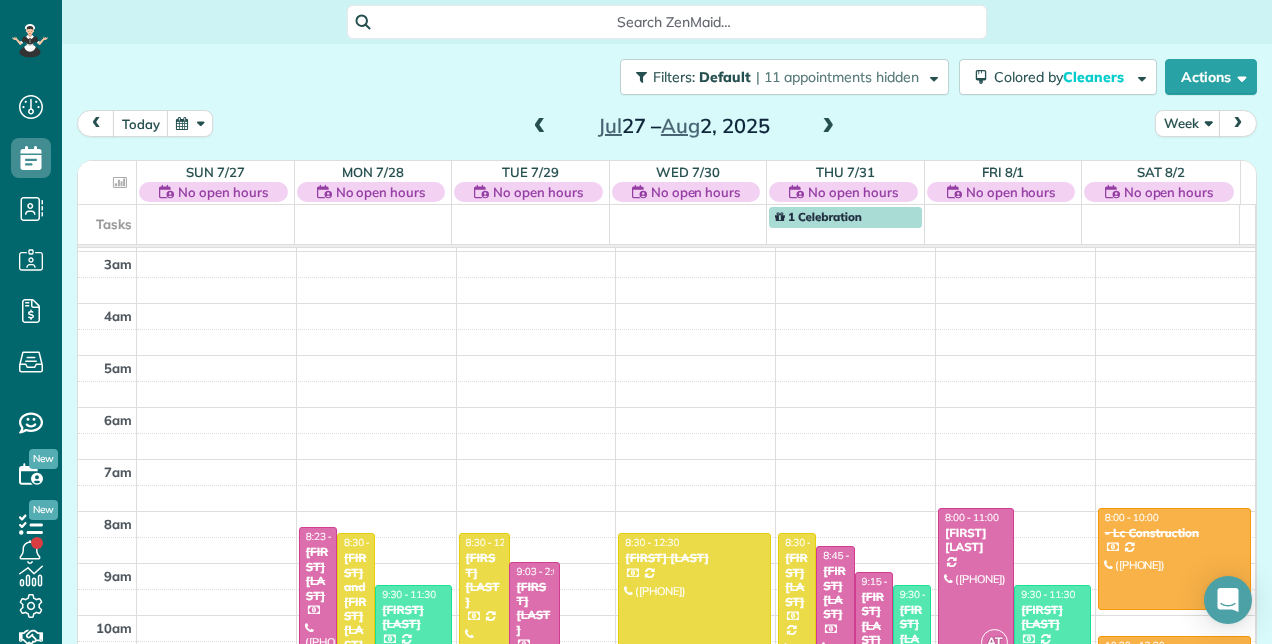 scroll, scrollTop: 348, scrollLeft: 0, axis: vertical 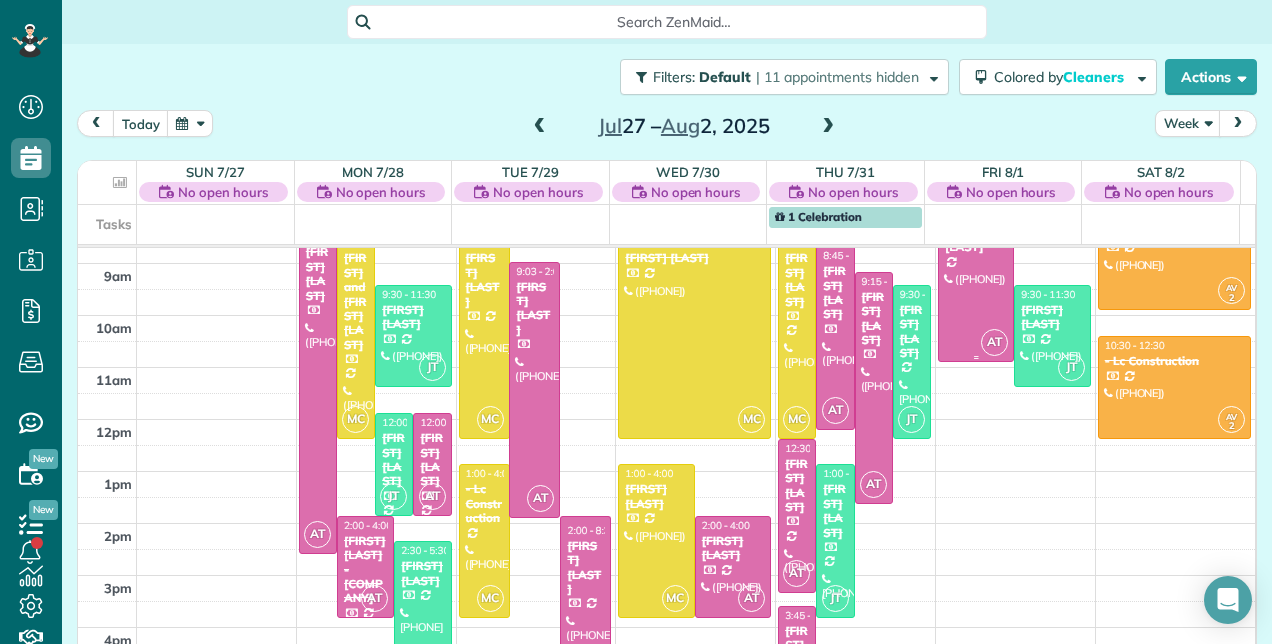 click at bounding box center [976, 285] 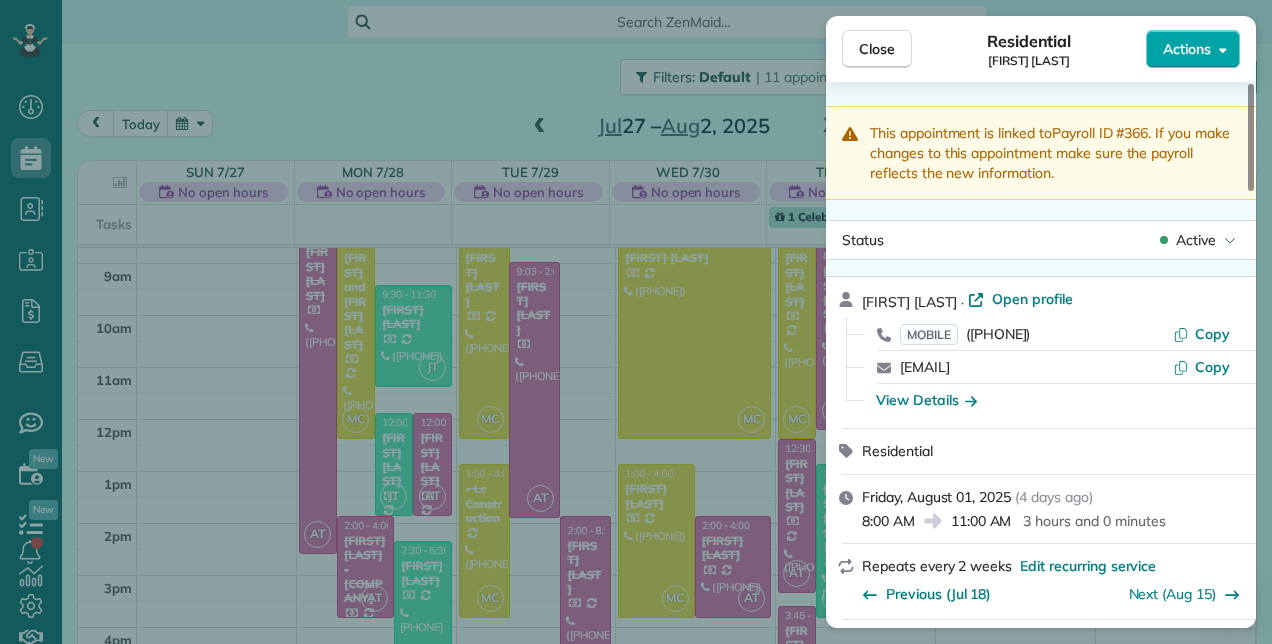 click on "Actions" at bounding box center (1193, 49) 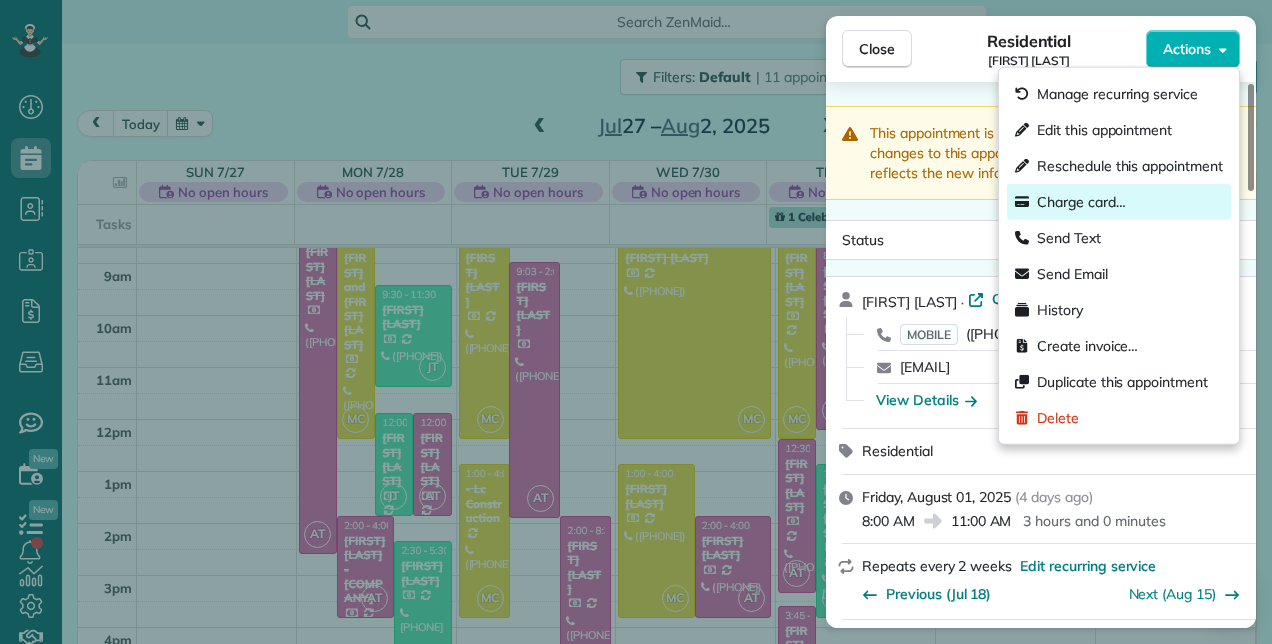 click on "Charge card…" at bounding box center (1119, 202) 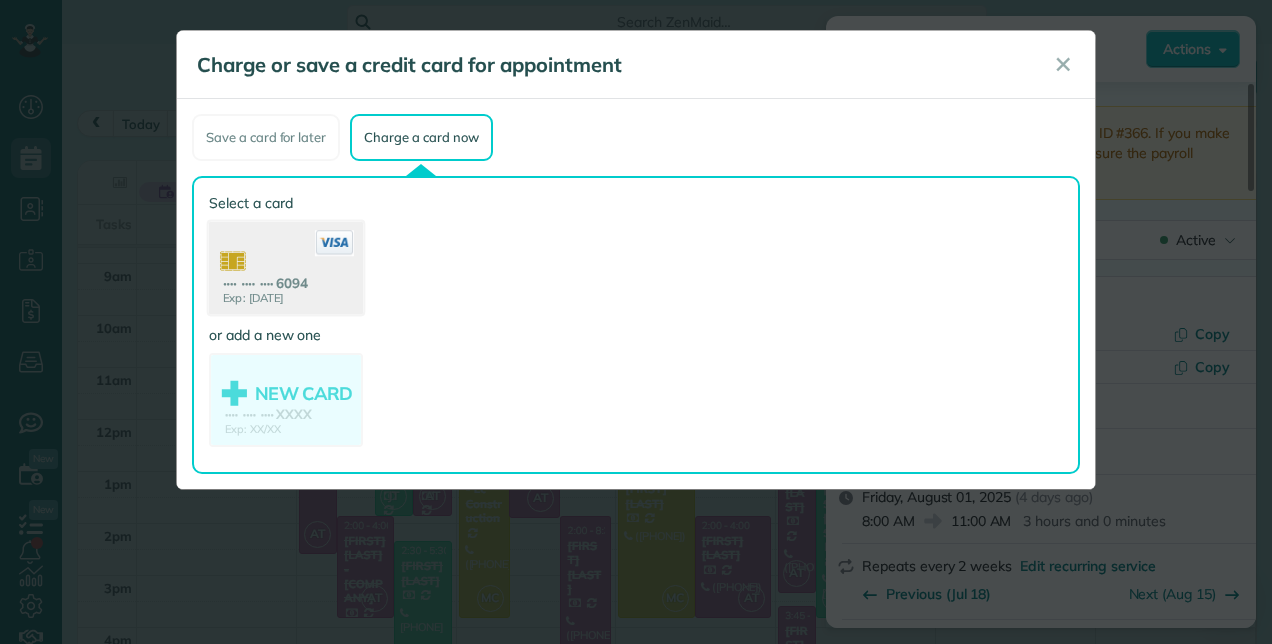 click 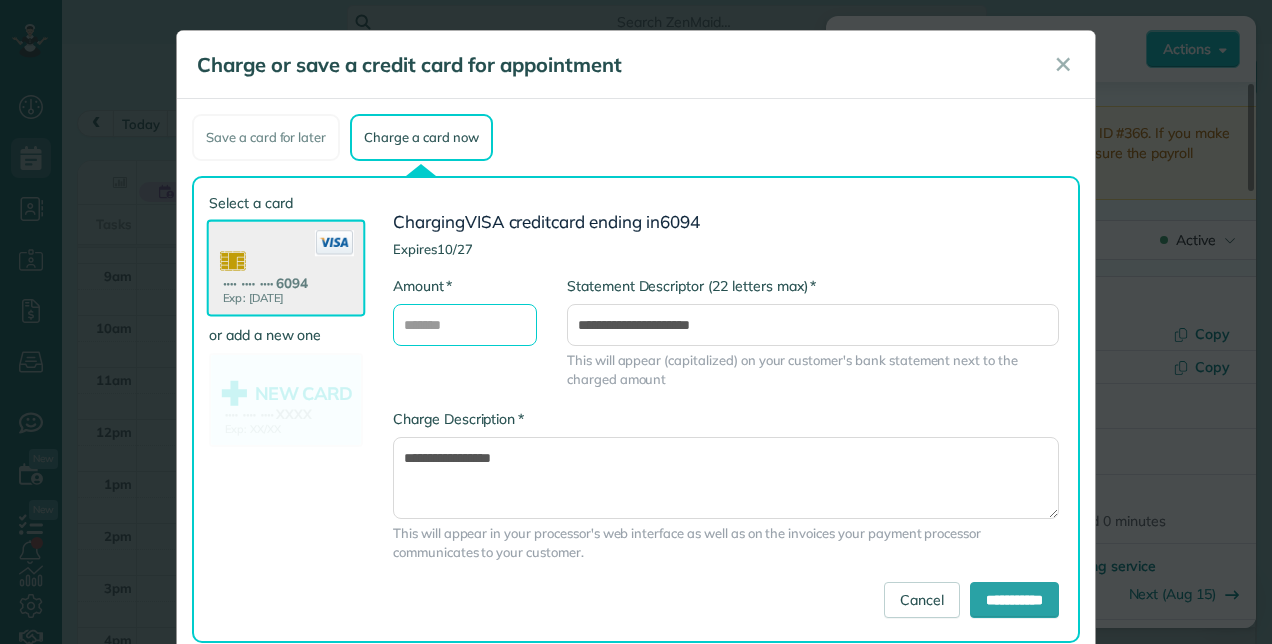 click on "*  Amount" at bounding box center [465, 325] 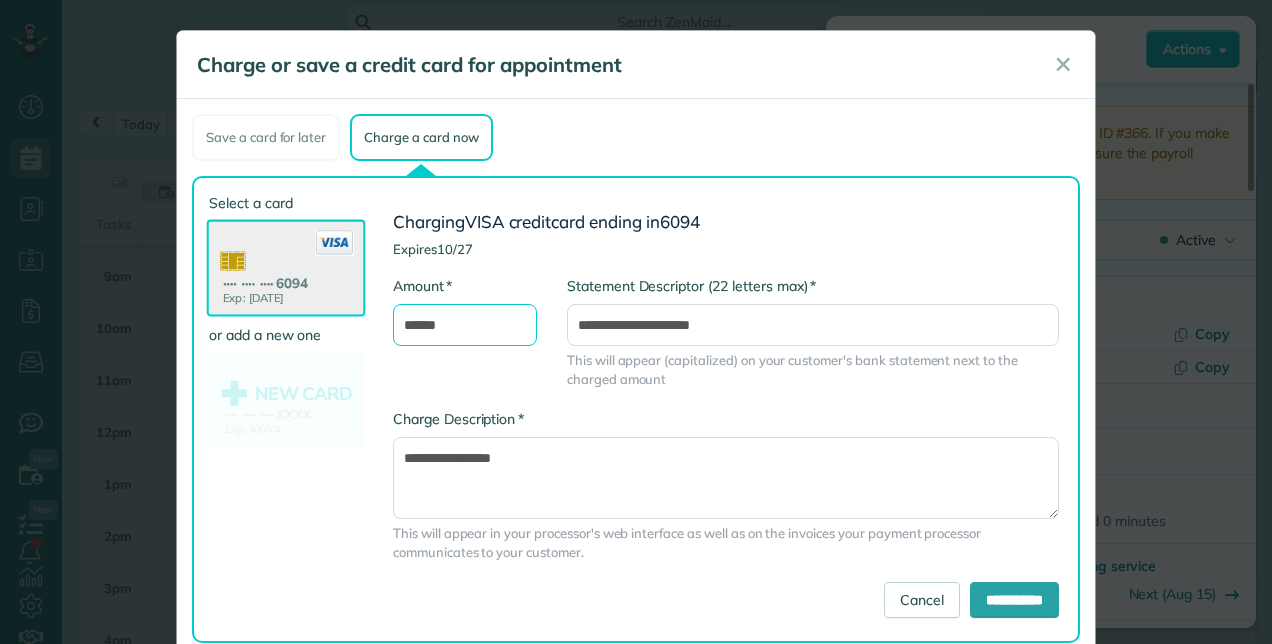 type on "******" 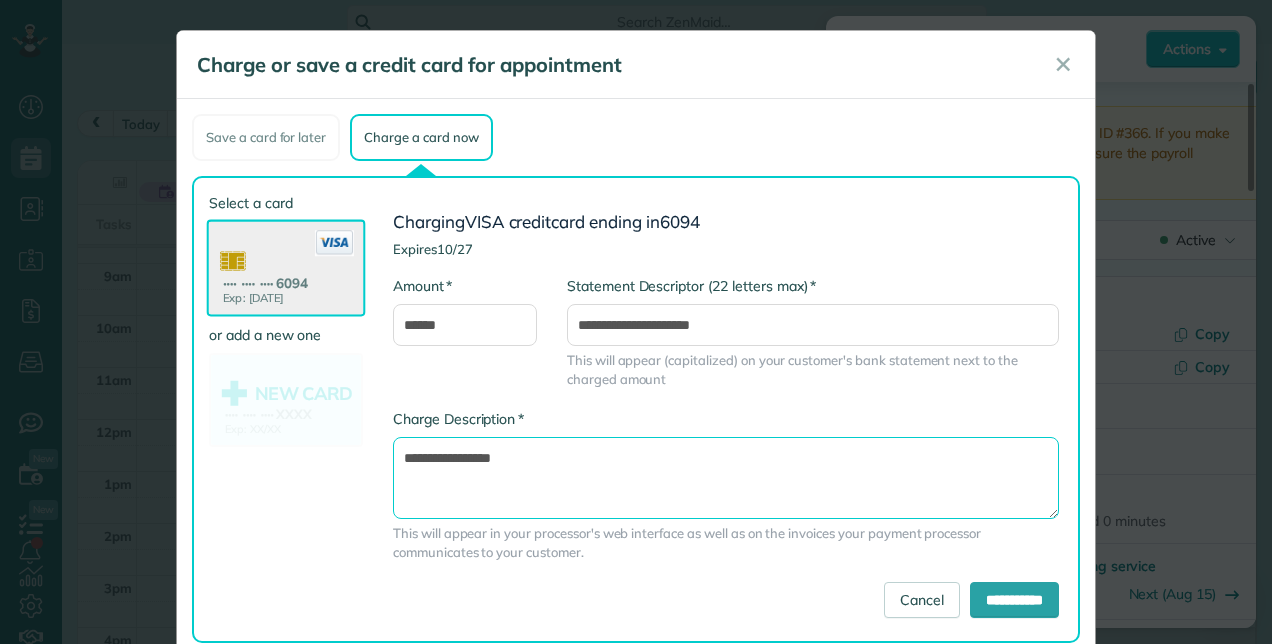 click on "**********" at bounding box center (726, 477) 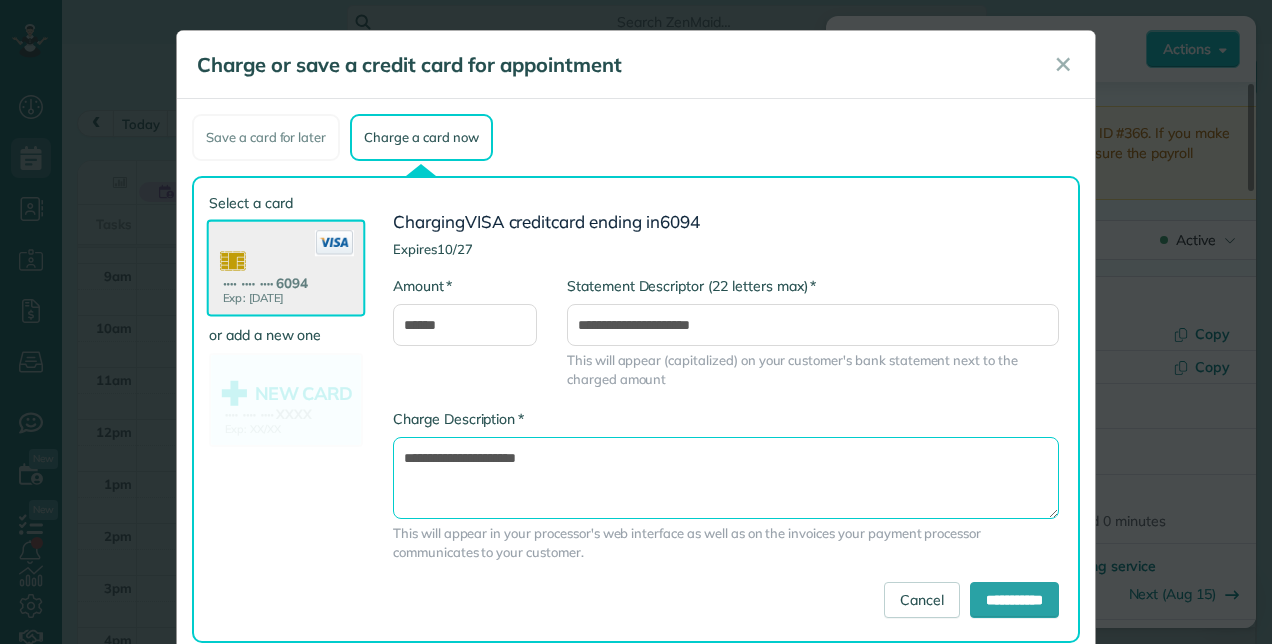 type on "**********" 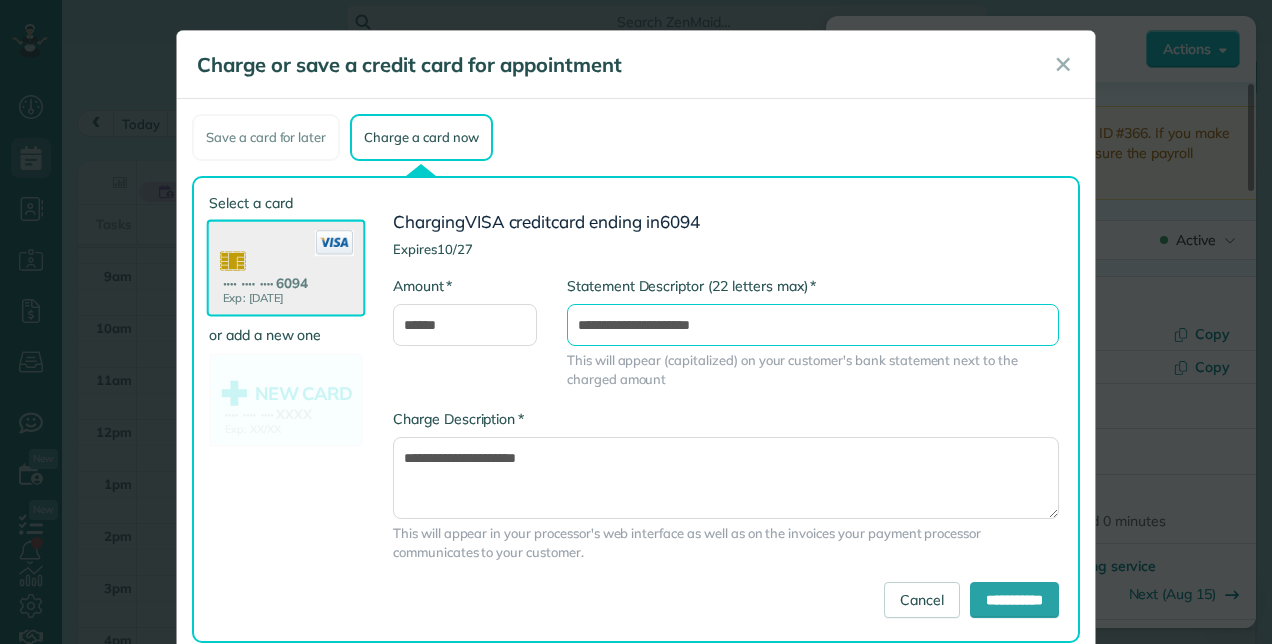 click on "**********" at bounding box center [813, 325] 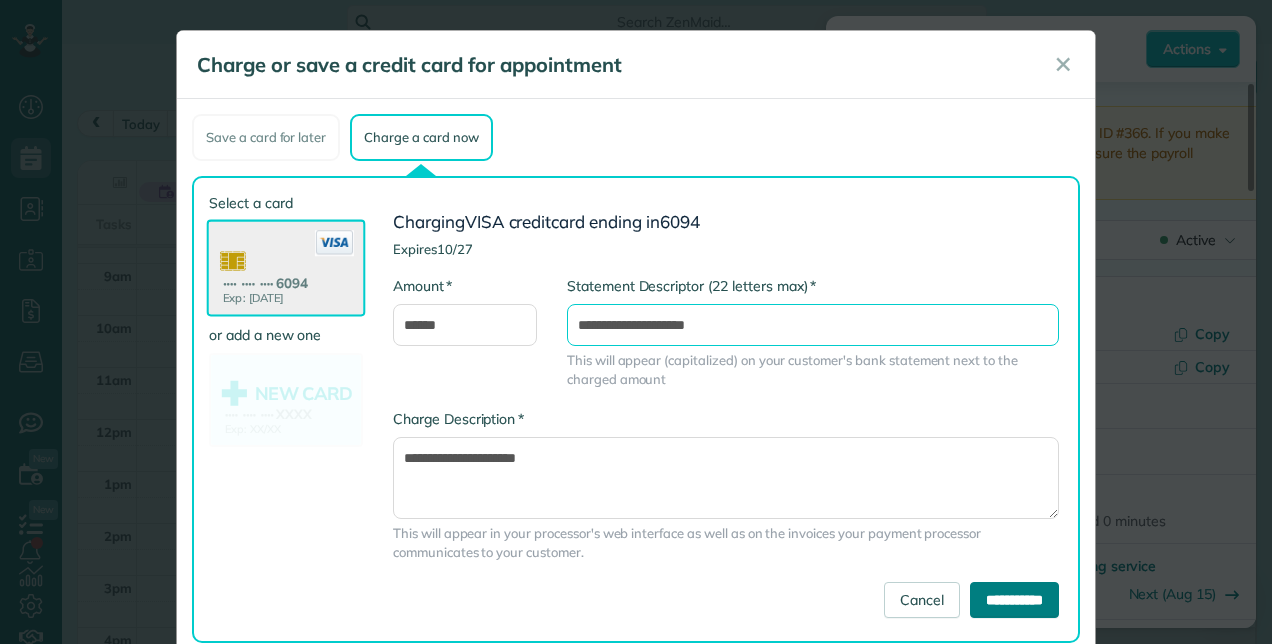 type on "**********" 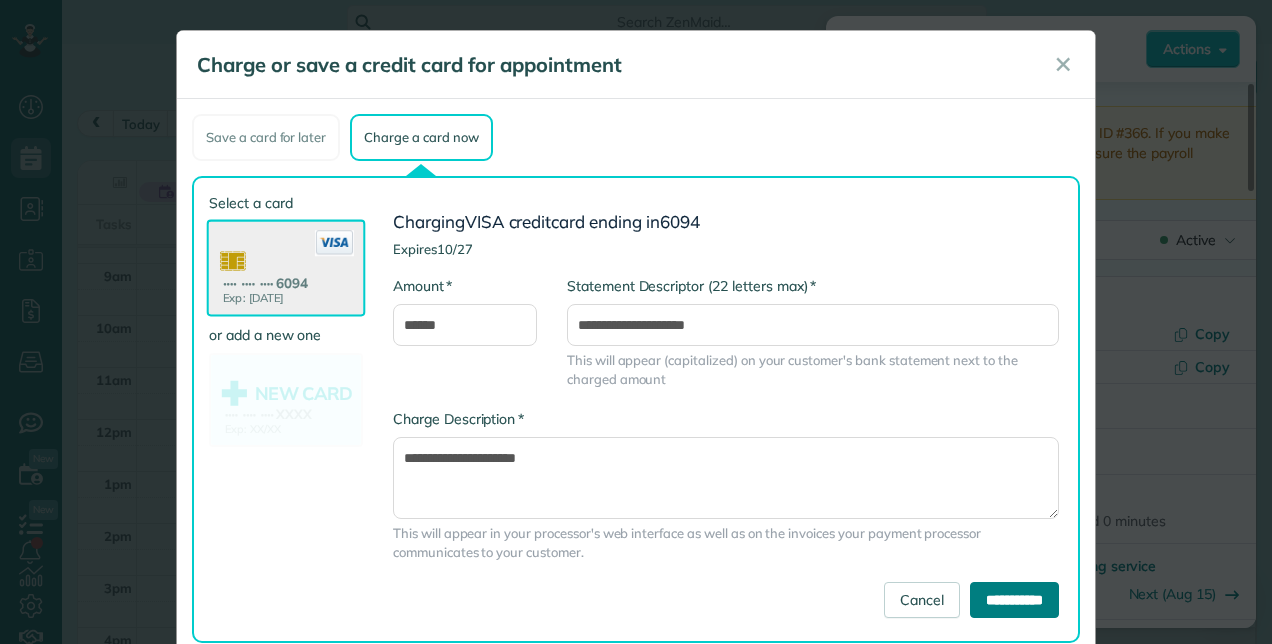 click on "**********" at bounding box center (1014, 600) 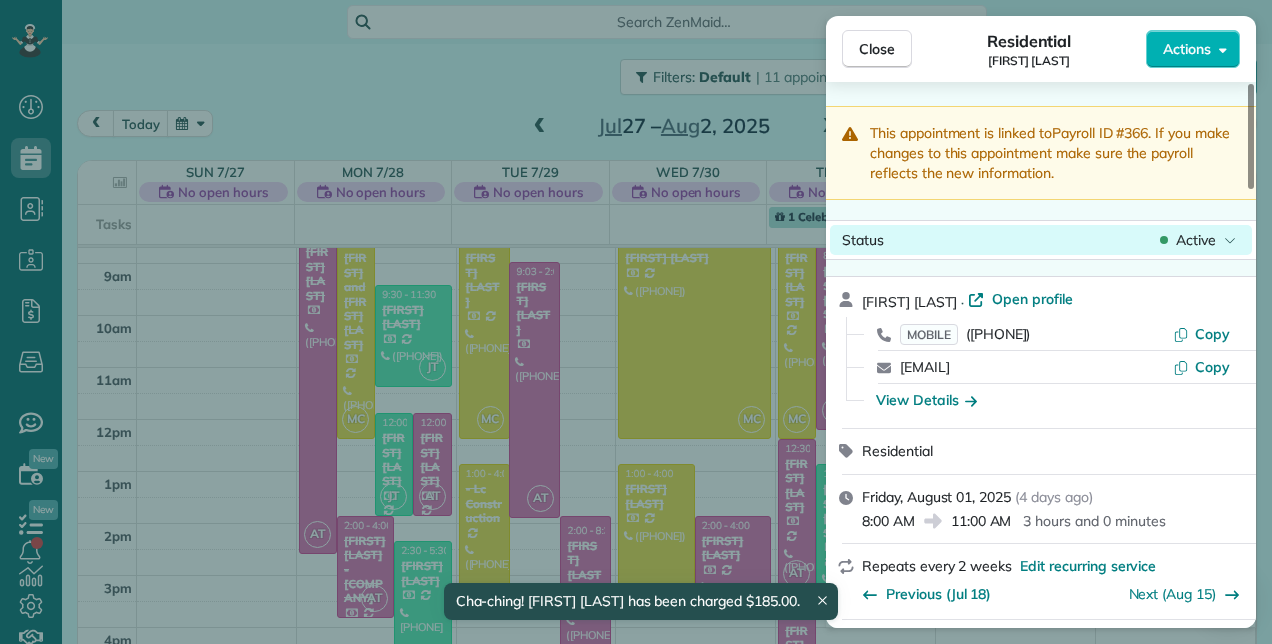 click on "Active" at bounding box center (1196, 240) 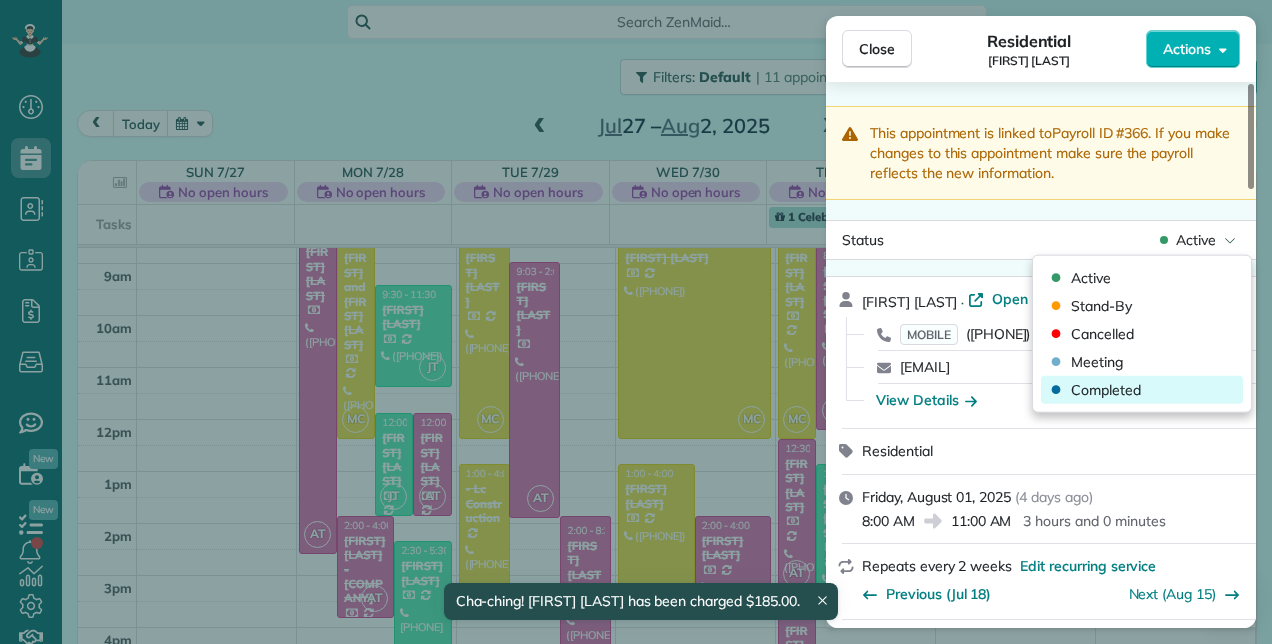 click on "Completed" at bounding box center [1106, 390] 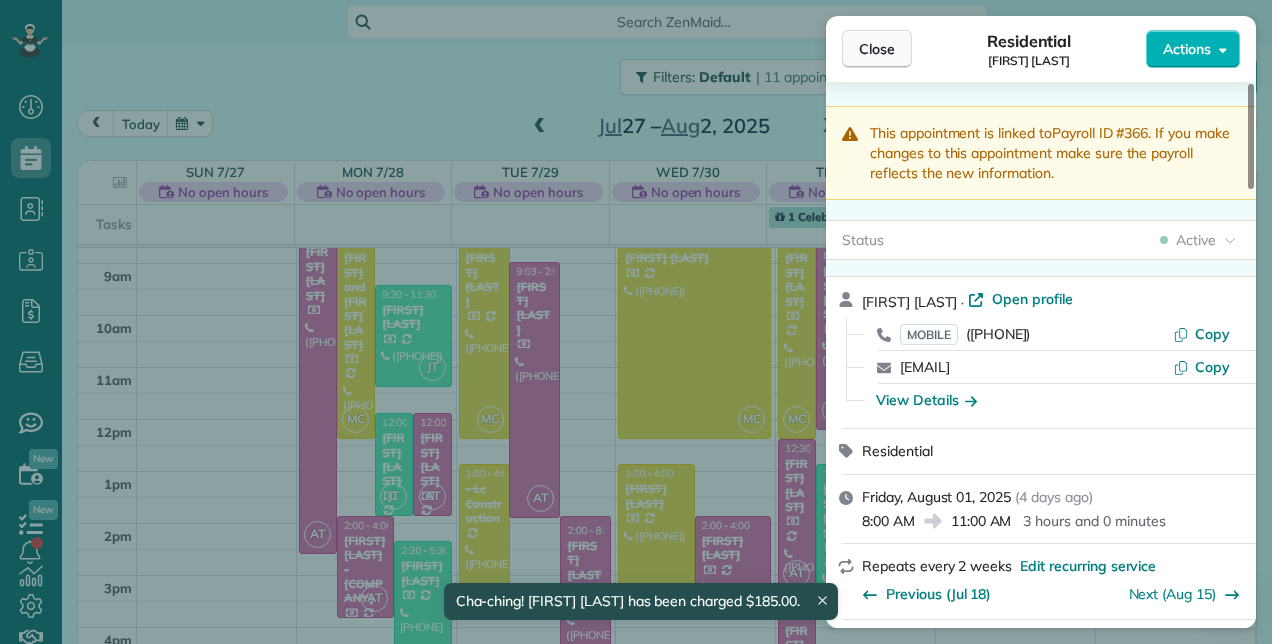 click on "Close" at bounding box center [877, 49] 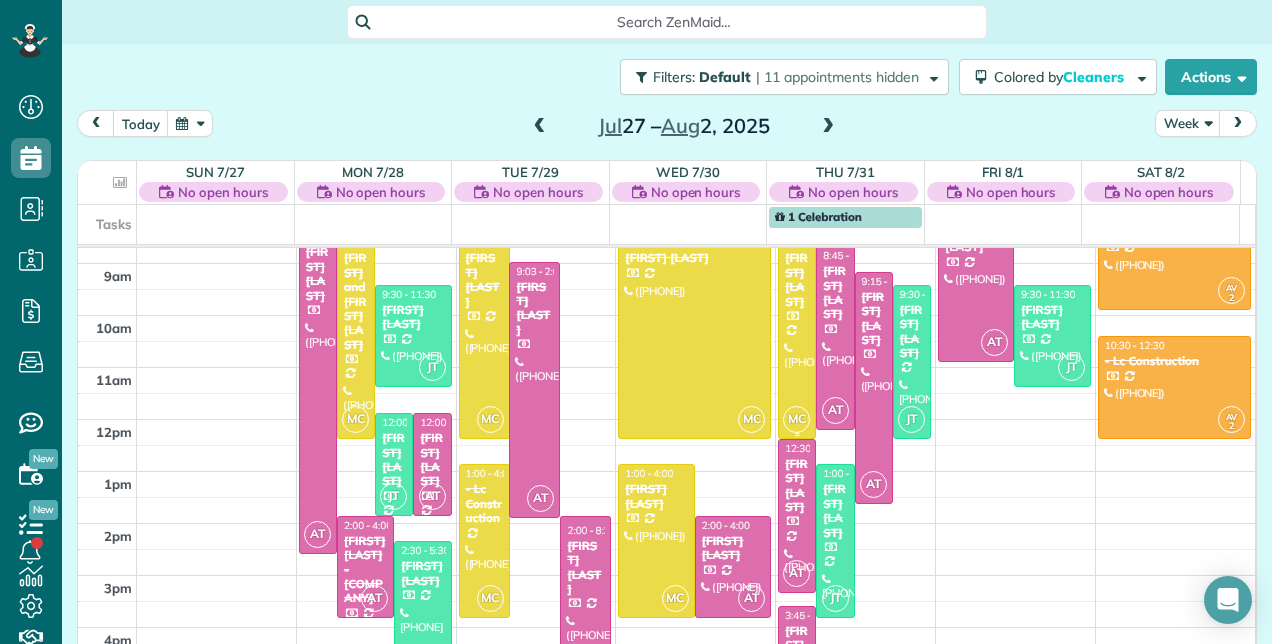click at bounding box center (797, 335) 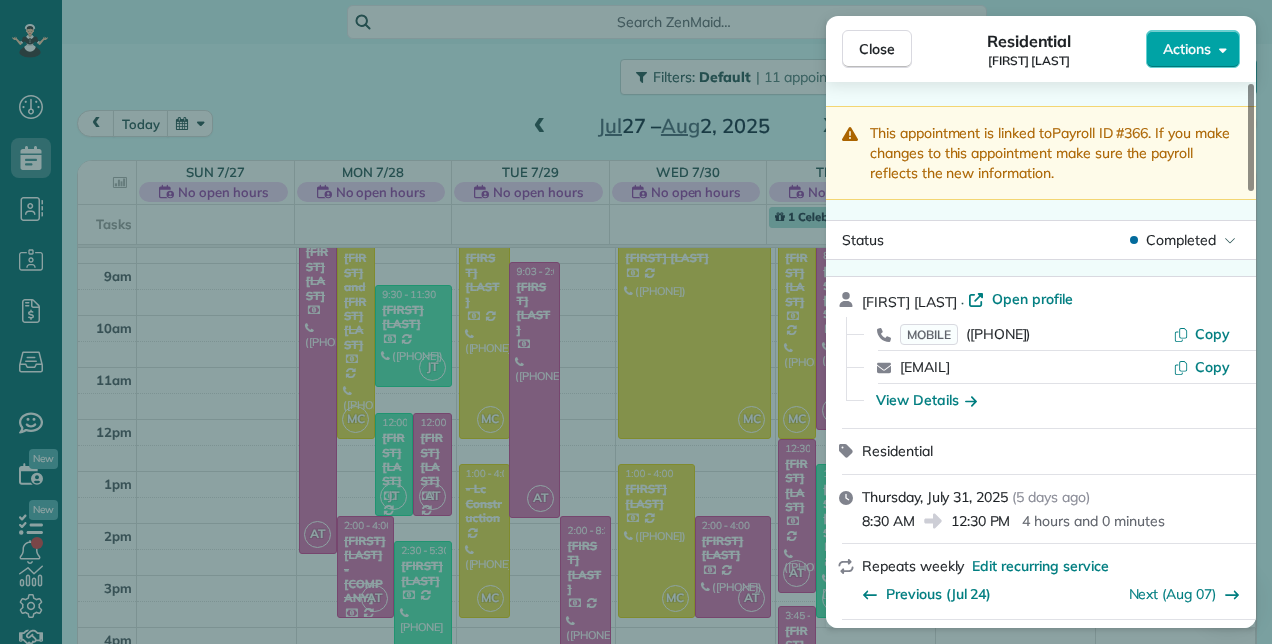 click on "Actions" at bounding box center (1193, 49) 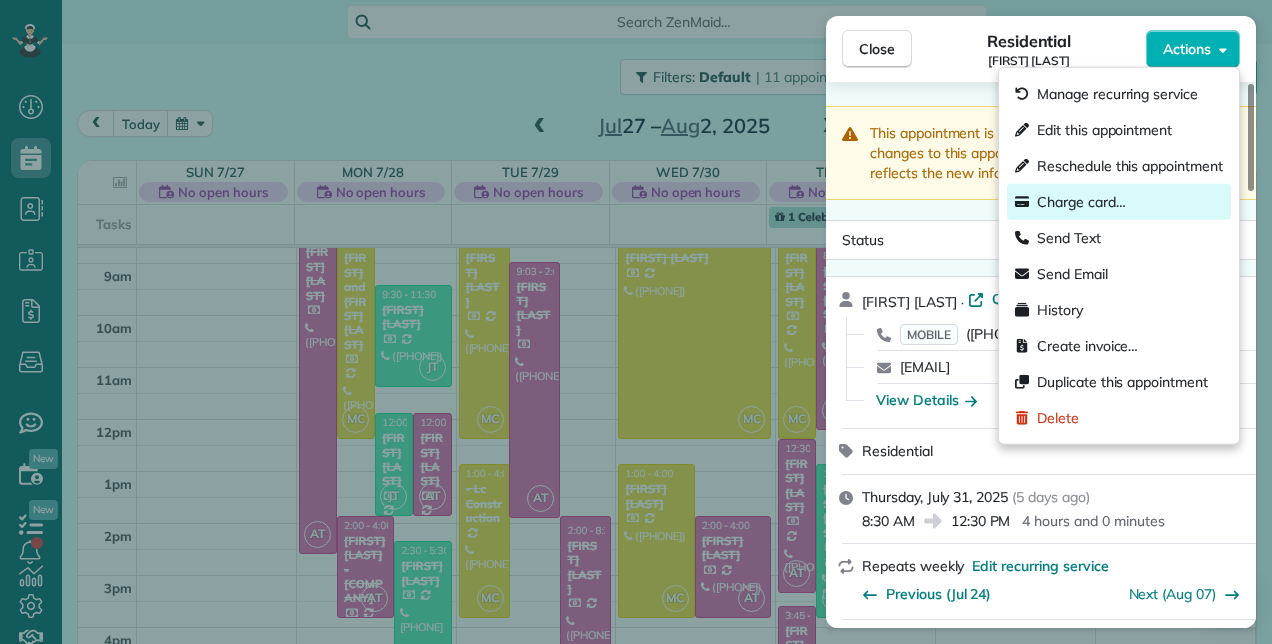 click on "Charge card…" at bounding box center (1119, 202) 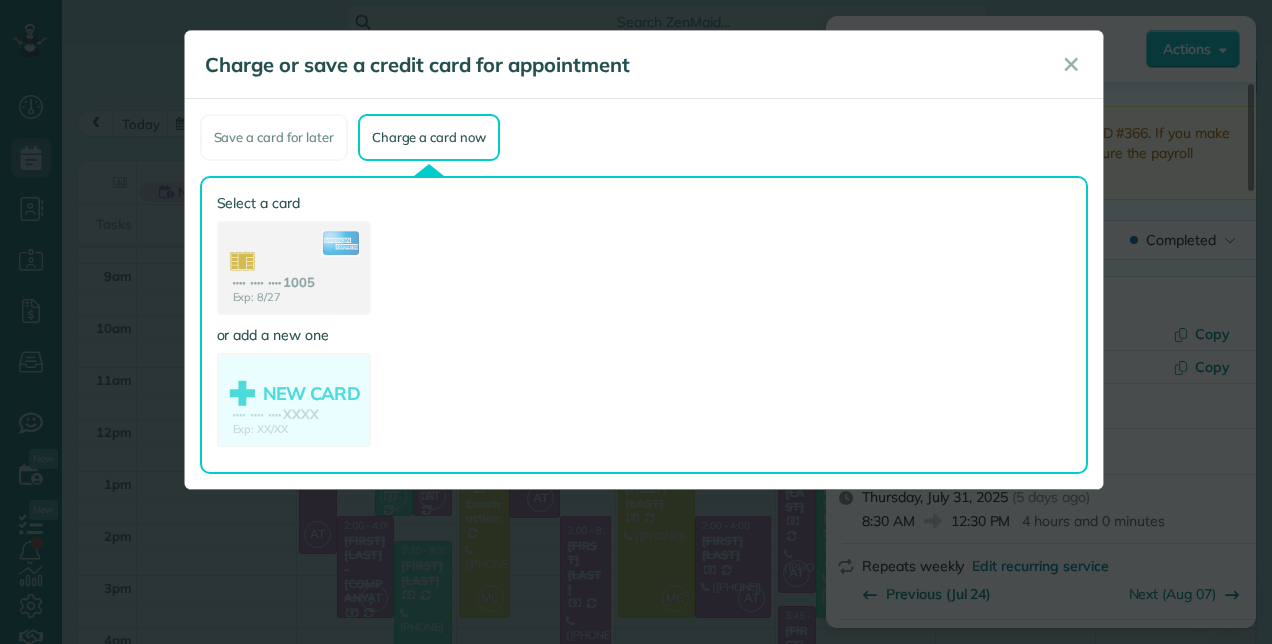 click 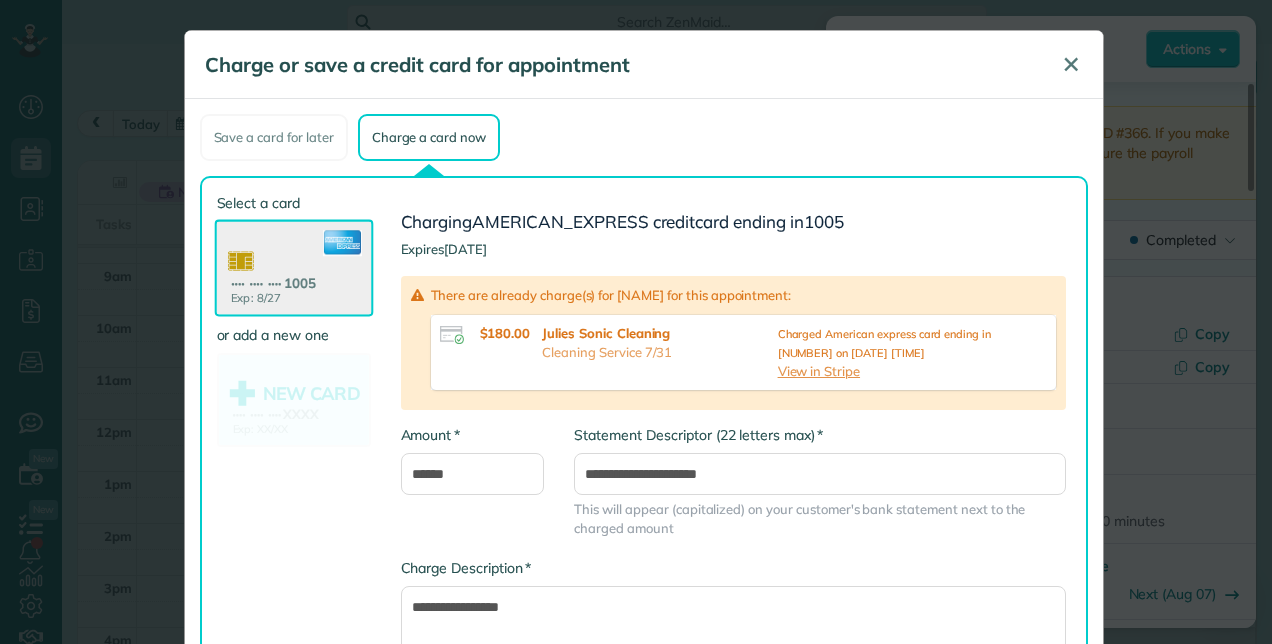 click on "✕" at bounding box center [1071, 64] 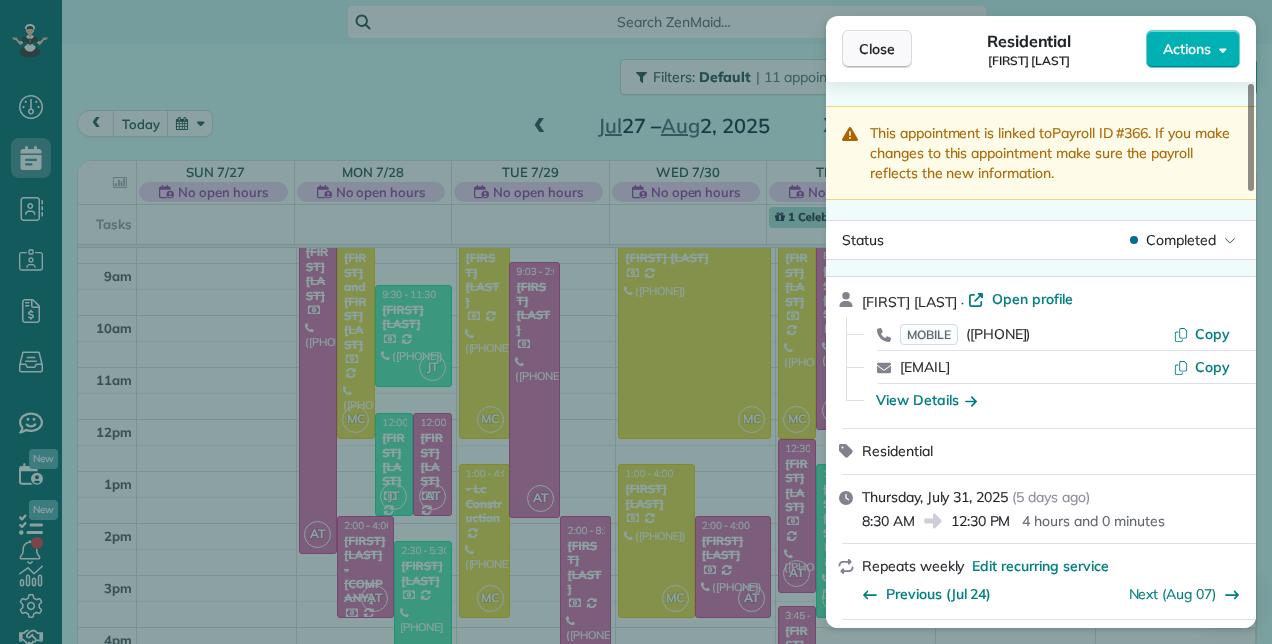 click on "Close" at bounding box center [877, 49] 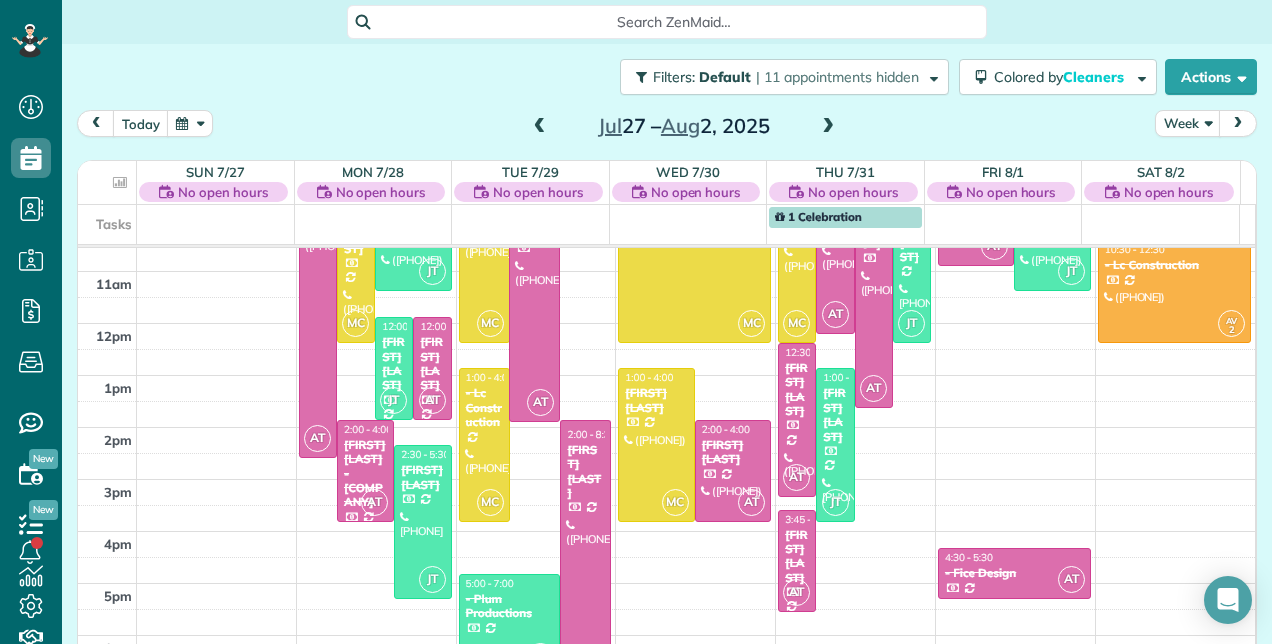 scroll, scrollTop: 448, scrollLeft: 0, axis: vertical 